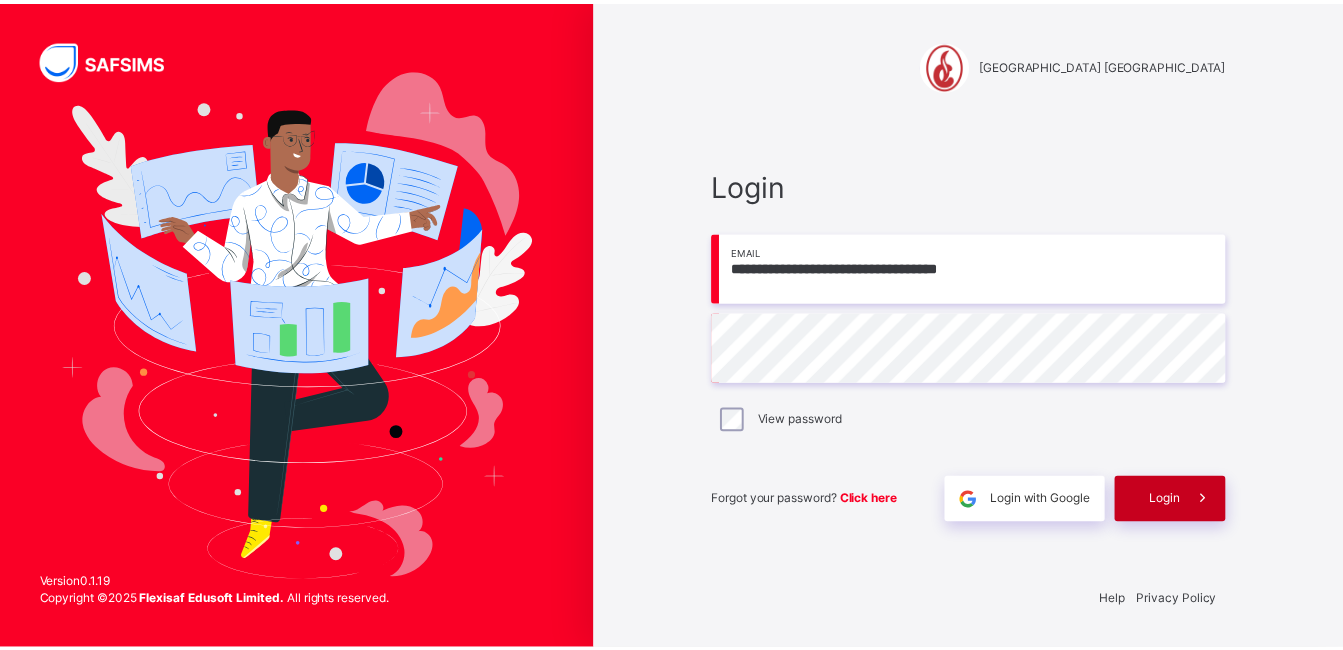 scroll, scrollTop: 0, scrollLeft: 0, axis: both 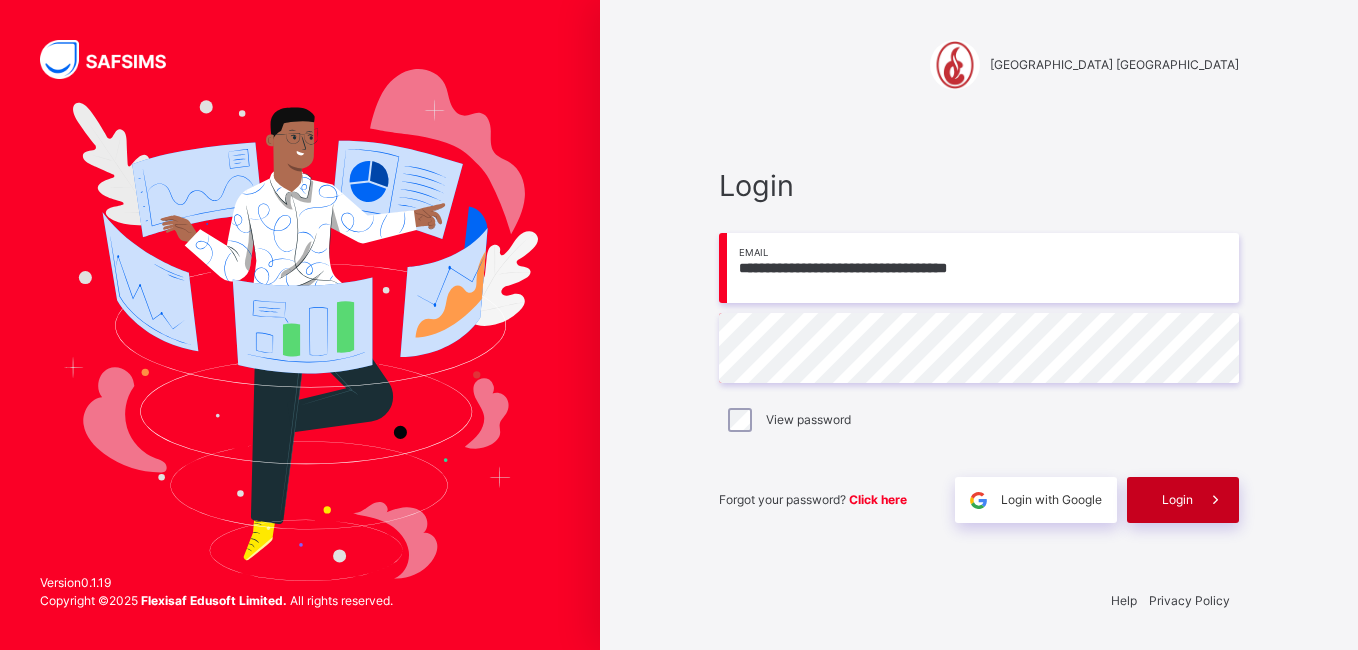 click at bounding box center [1216, 500] 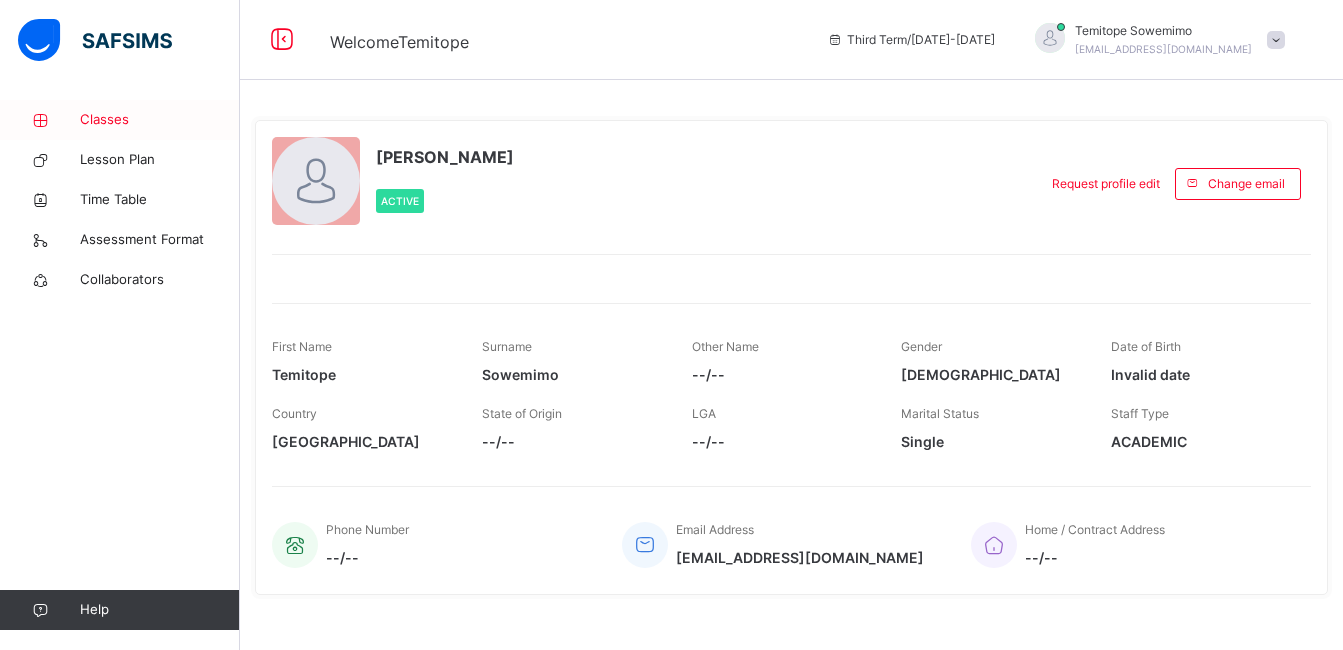 click on "Classes" at bounding box center (160, 120) 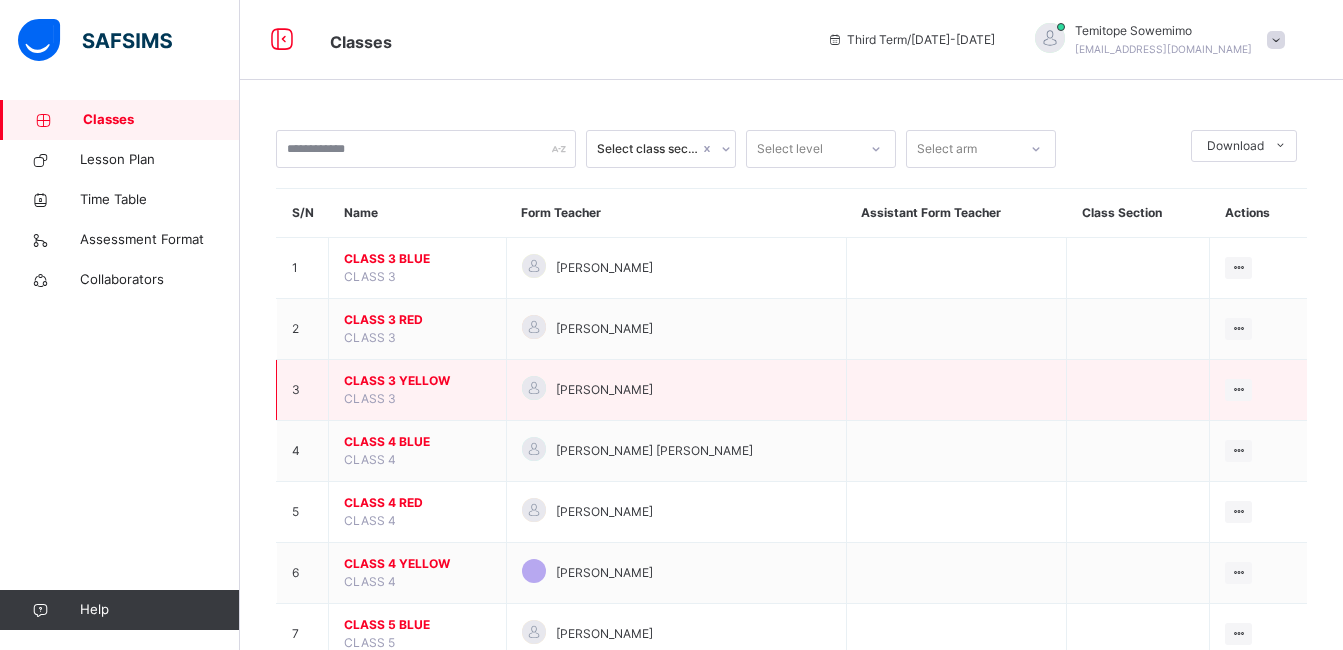 click on "CLASS 3   YELLOW" at bounding box center (417, 381) 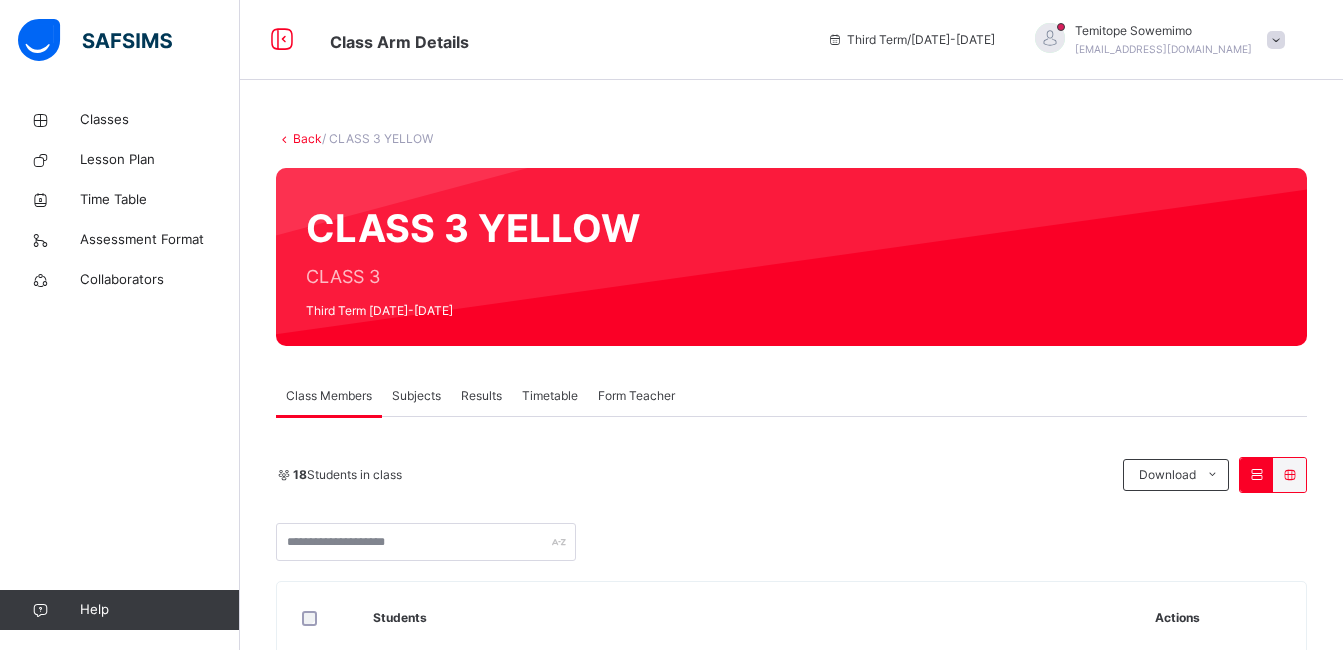 click on "Subjects" at bounding box center (416, 396) 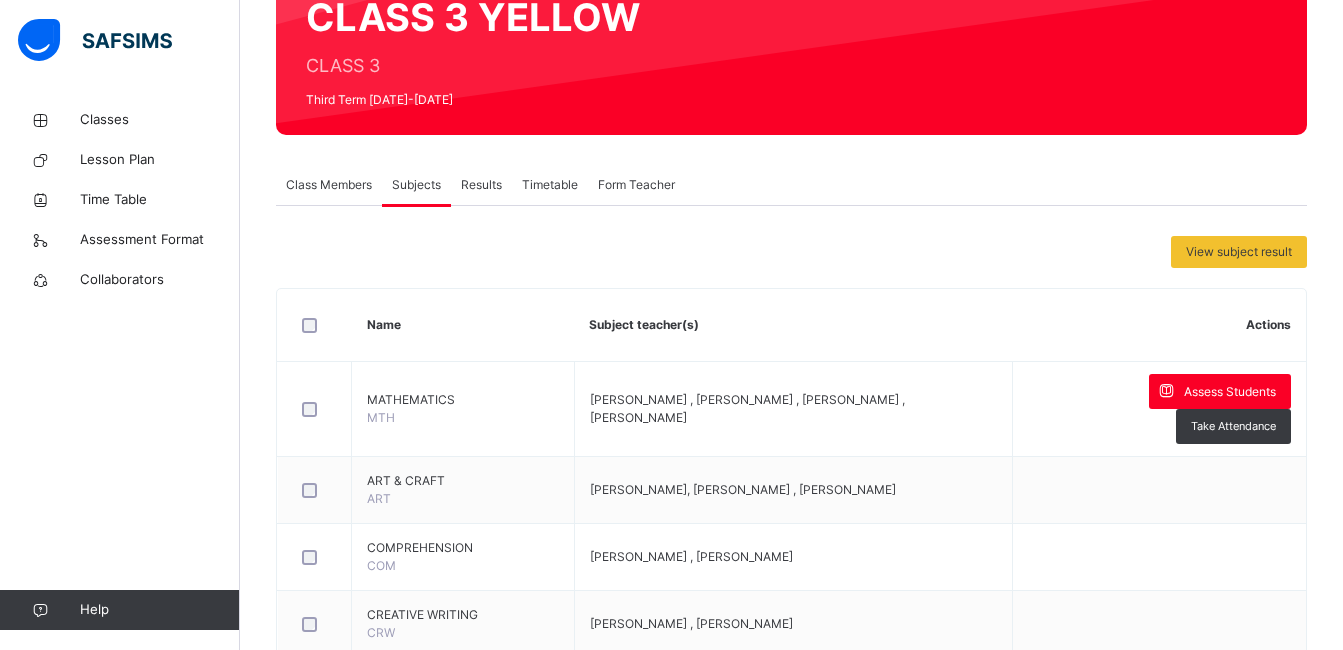 scroll, scrollTop: 217, scrollLeft: 0, axis: vertical 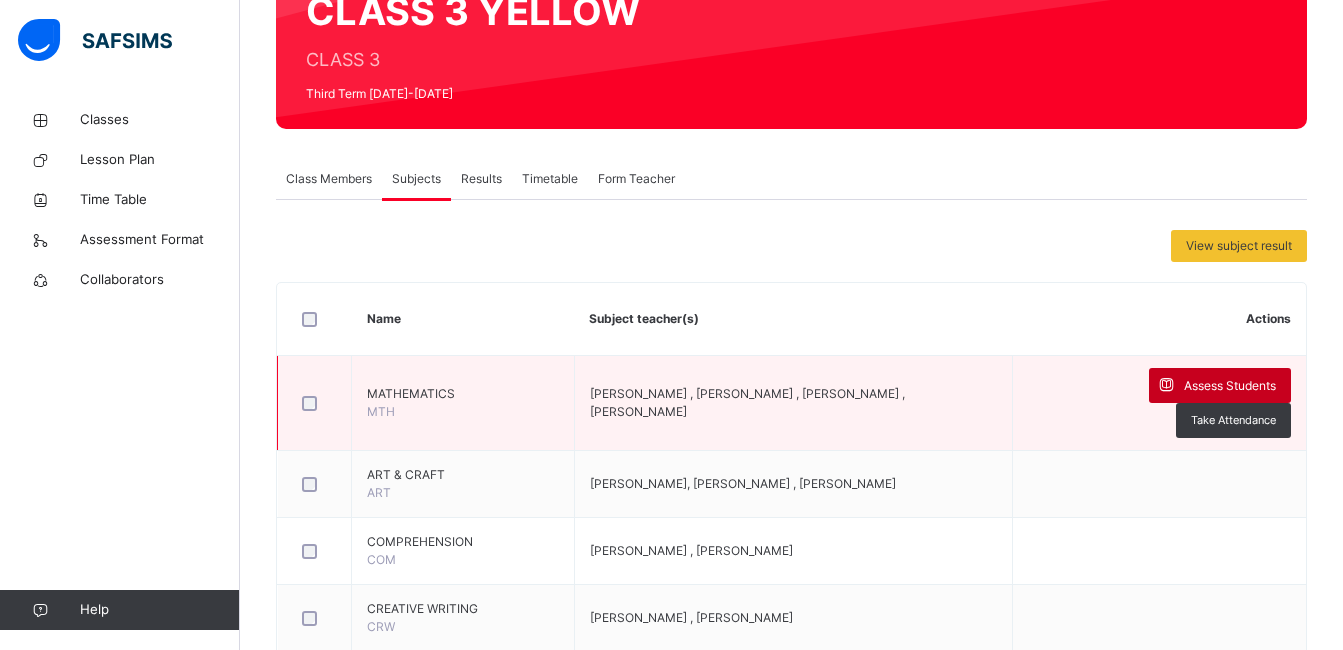 click on "Assess Students" at bounding box center [1230, 386] 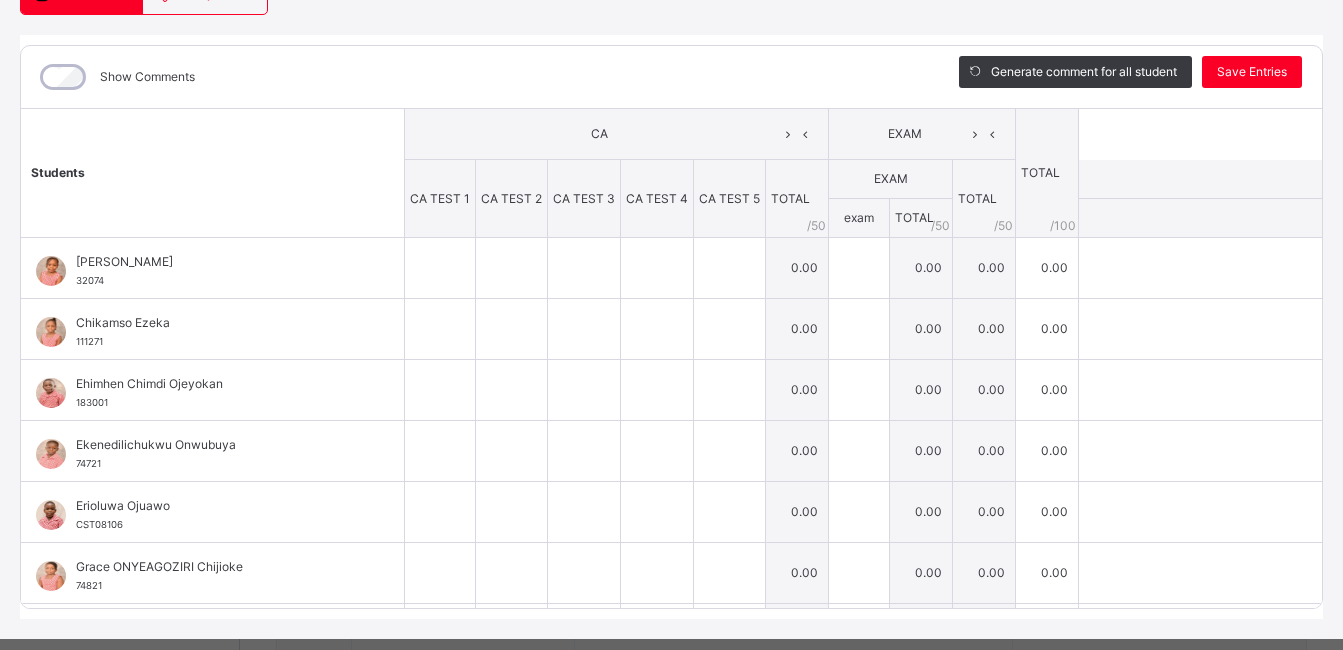 scroll, scrollTop: 223, scrollLeft: 0, axis: vertical 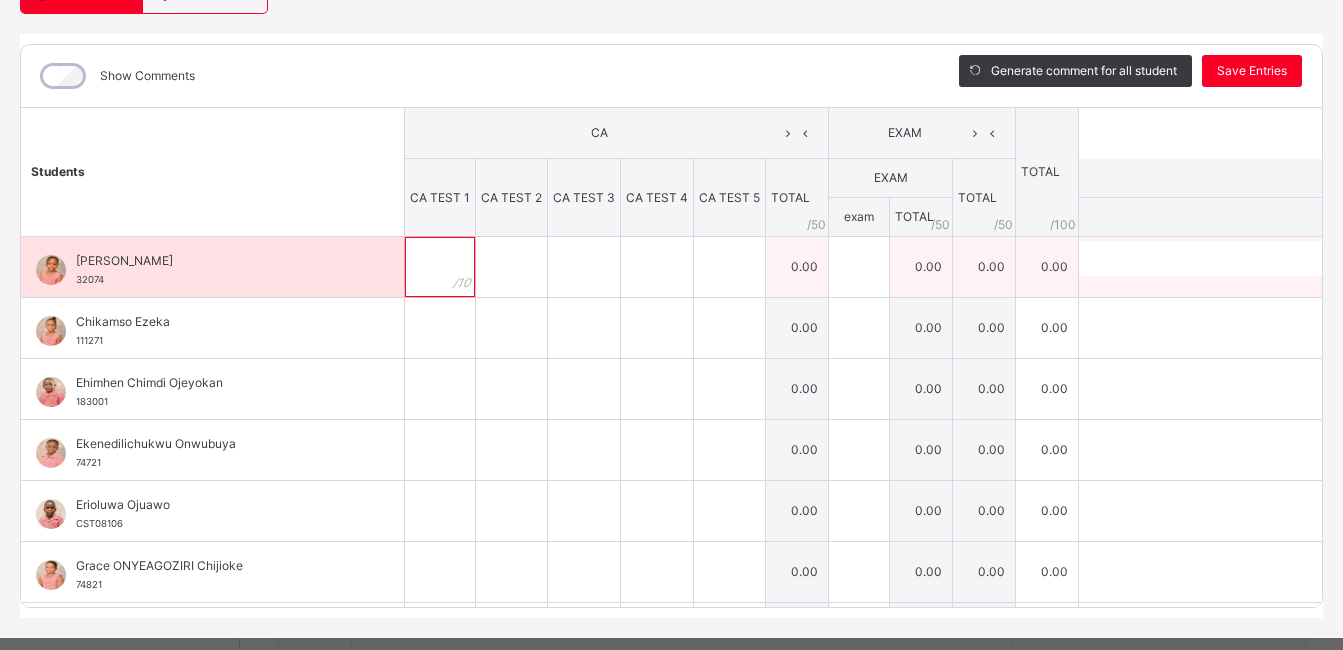 click at bounding box center [440, 267] 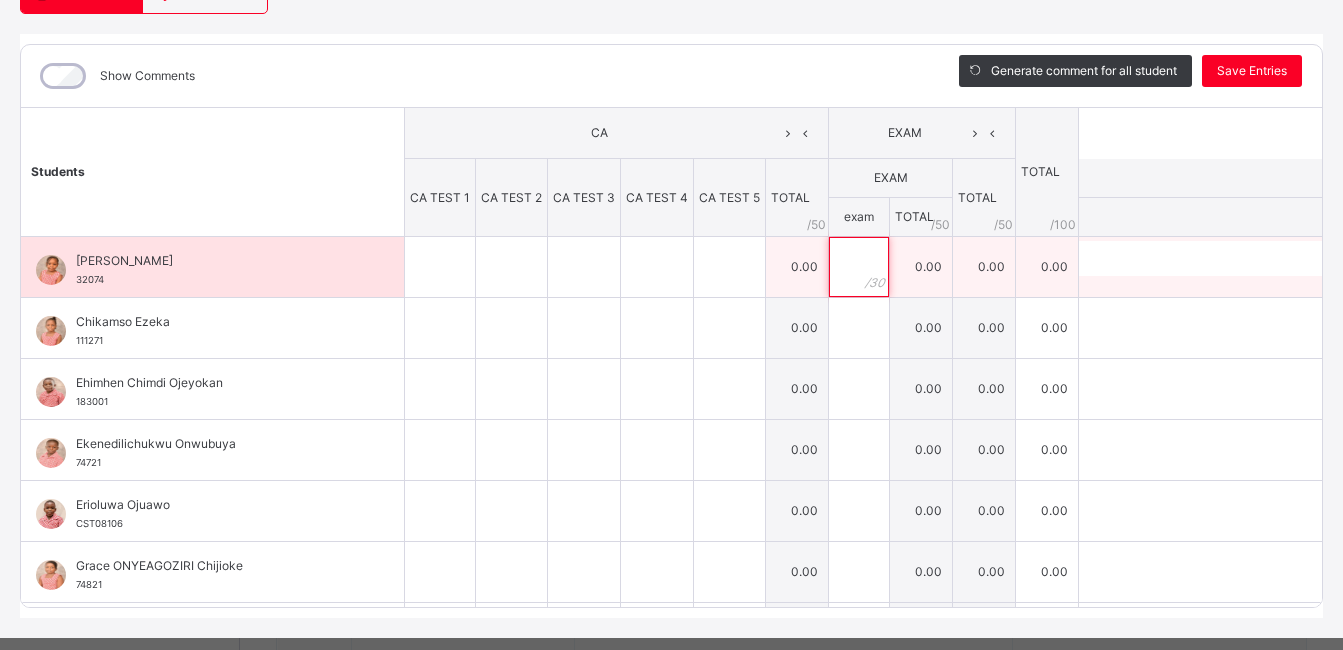 click at bounding box center [859, 267] 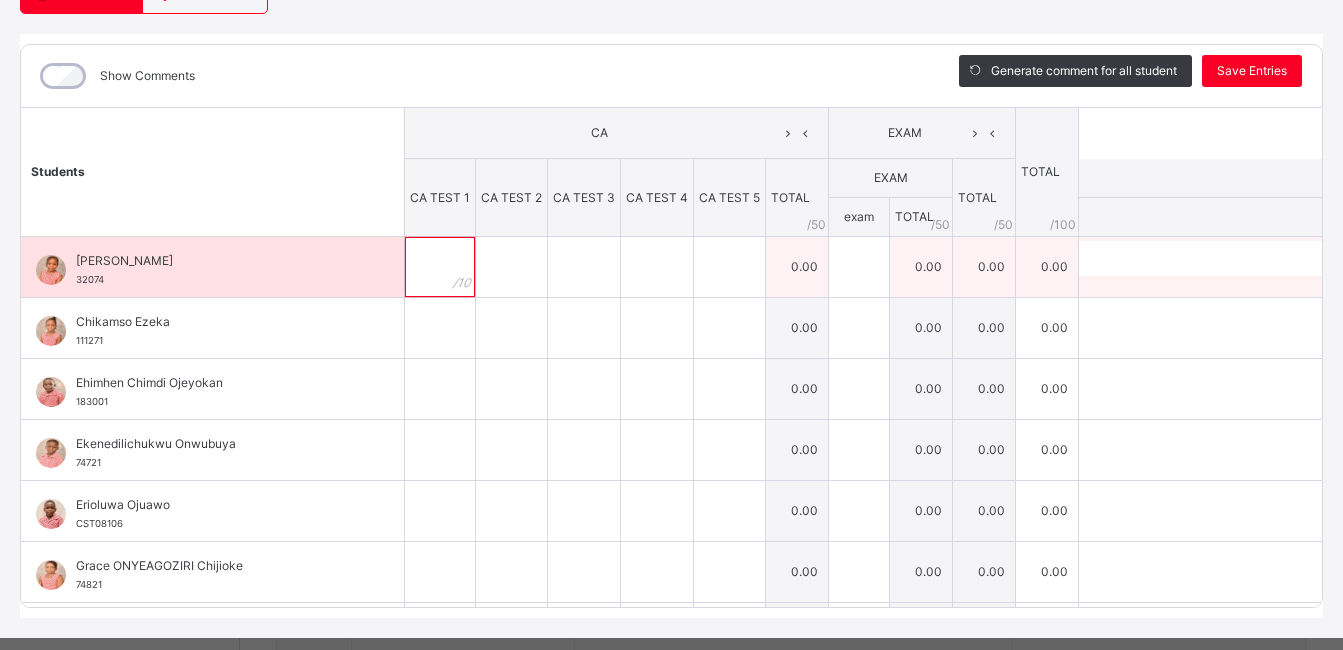click at bounding box center [440, 267] 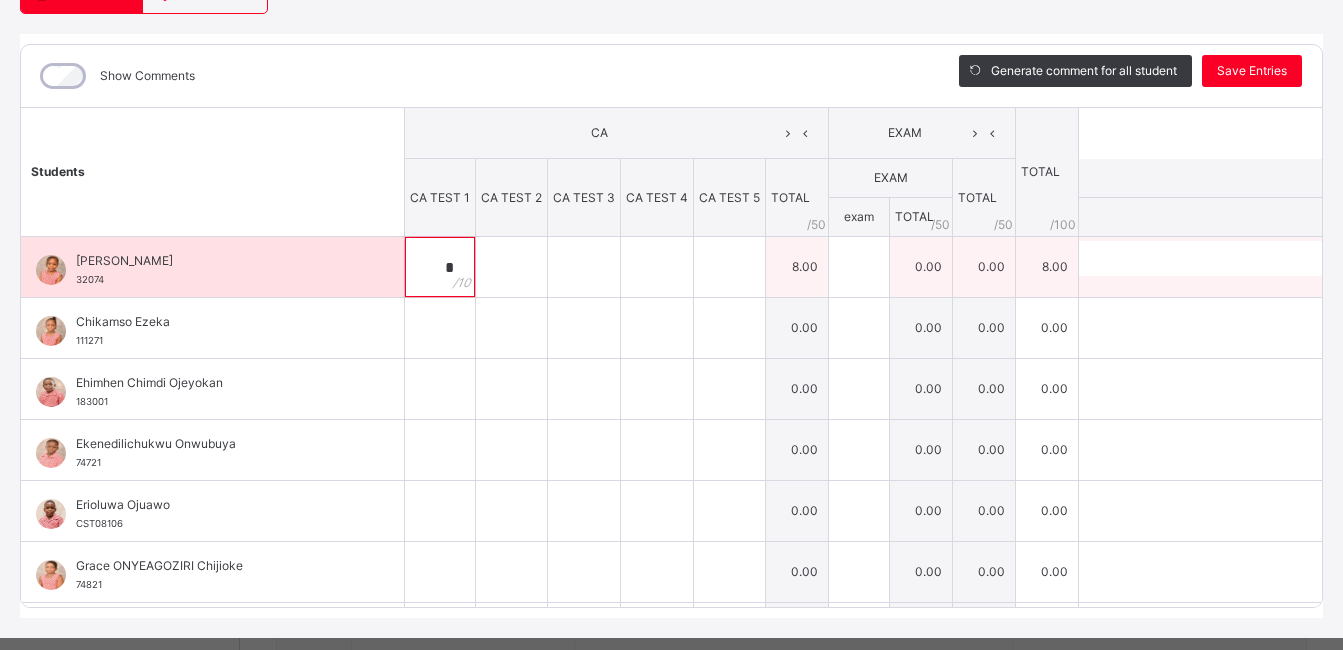 type on "*" 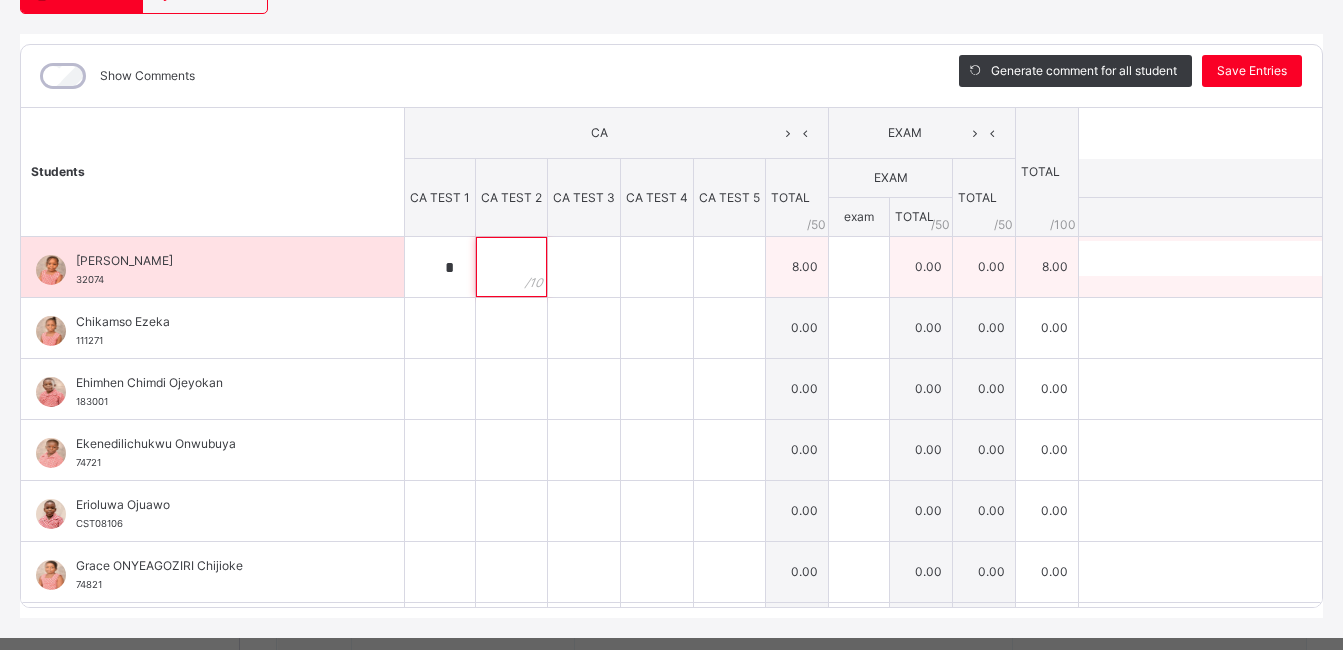 click at bounding box center (511, 267) 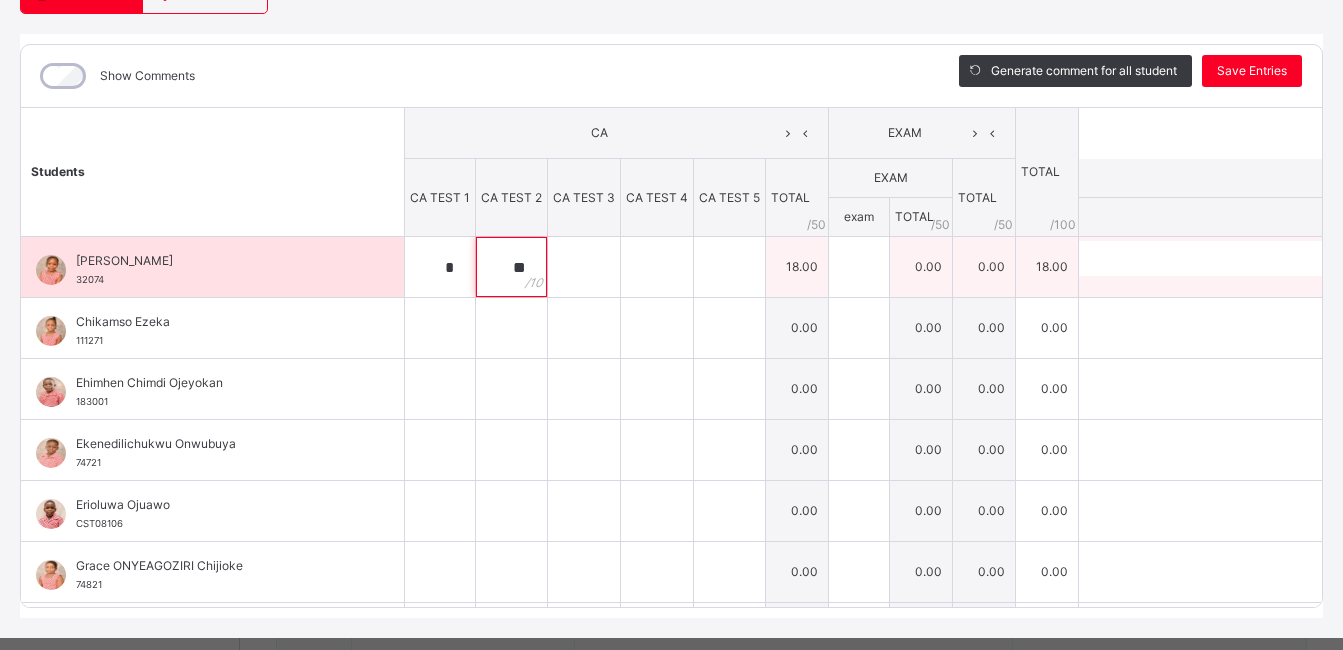 type on "**" 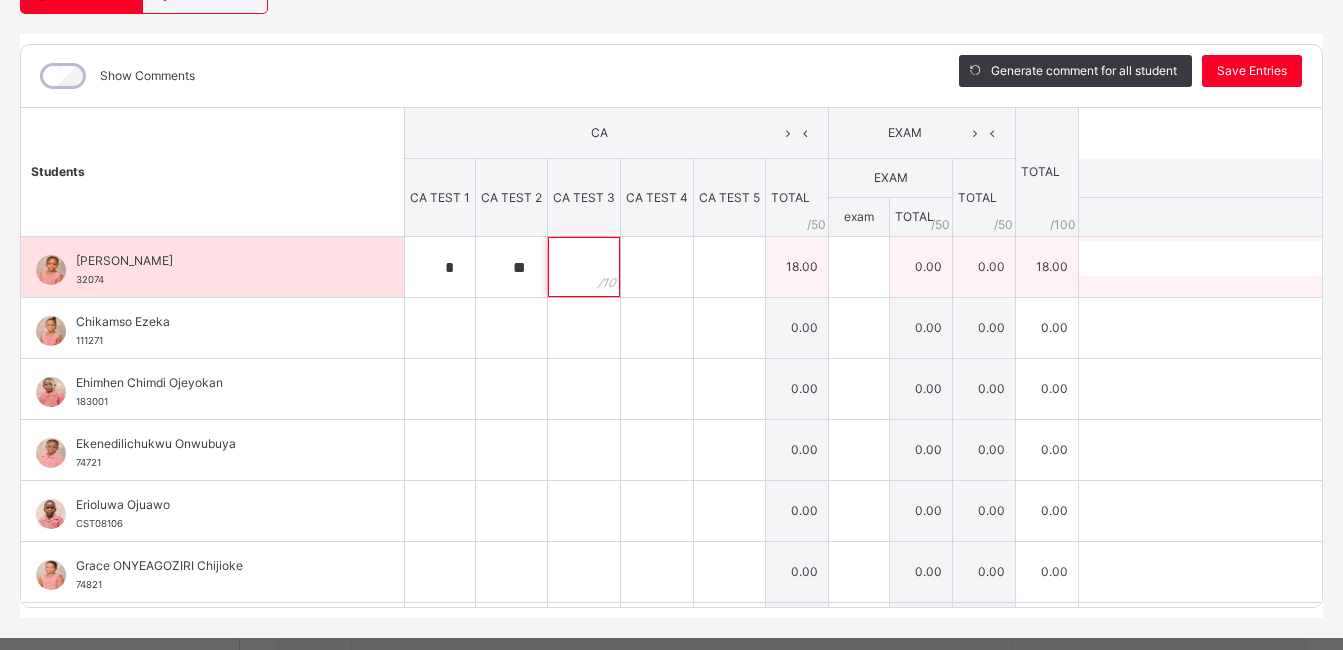 click at bounding box center [584, 267] 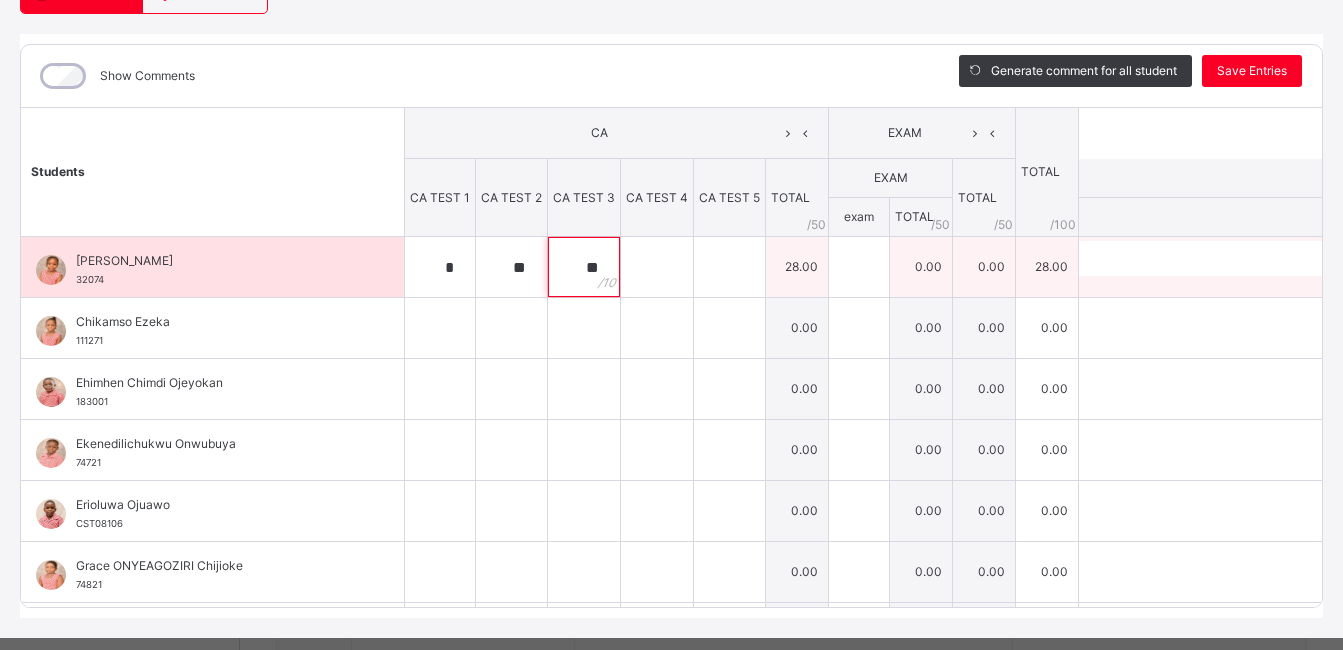 type on "**" 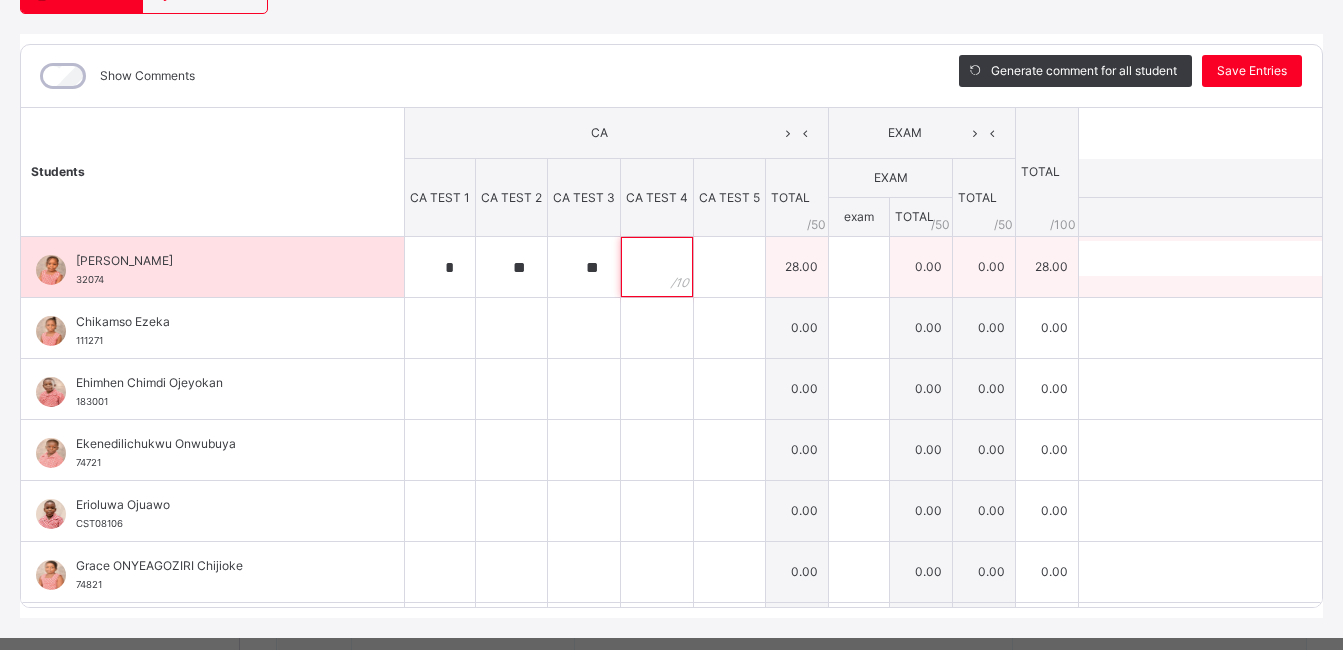 click at bounding box center (657, 267) 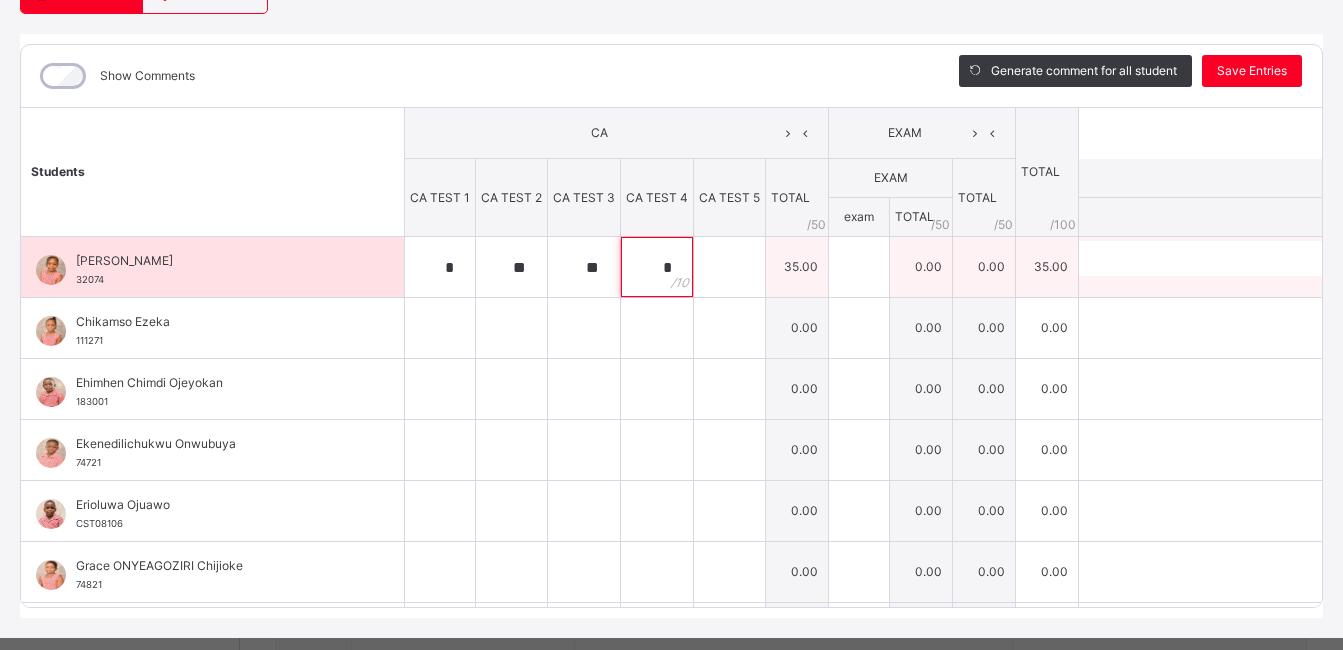 type on "*" 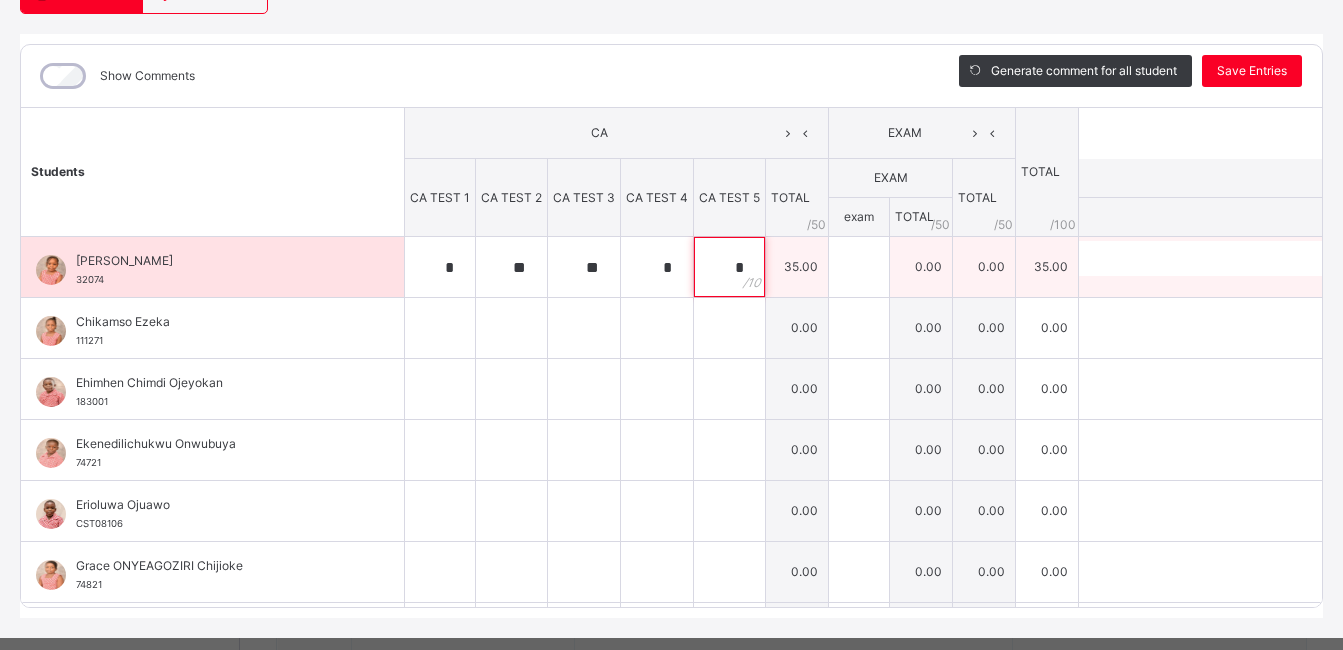 click on "*" at bounding box center (729, 267) 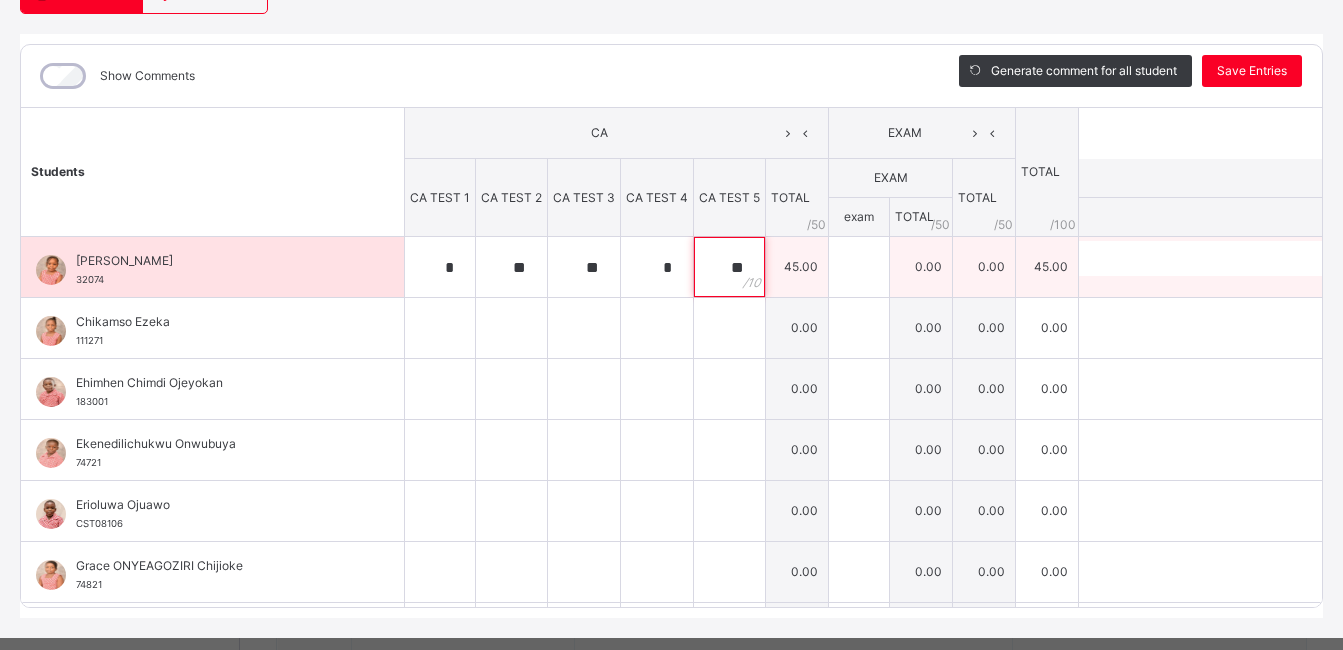 type on "**" 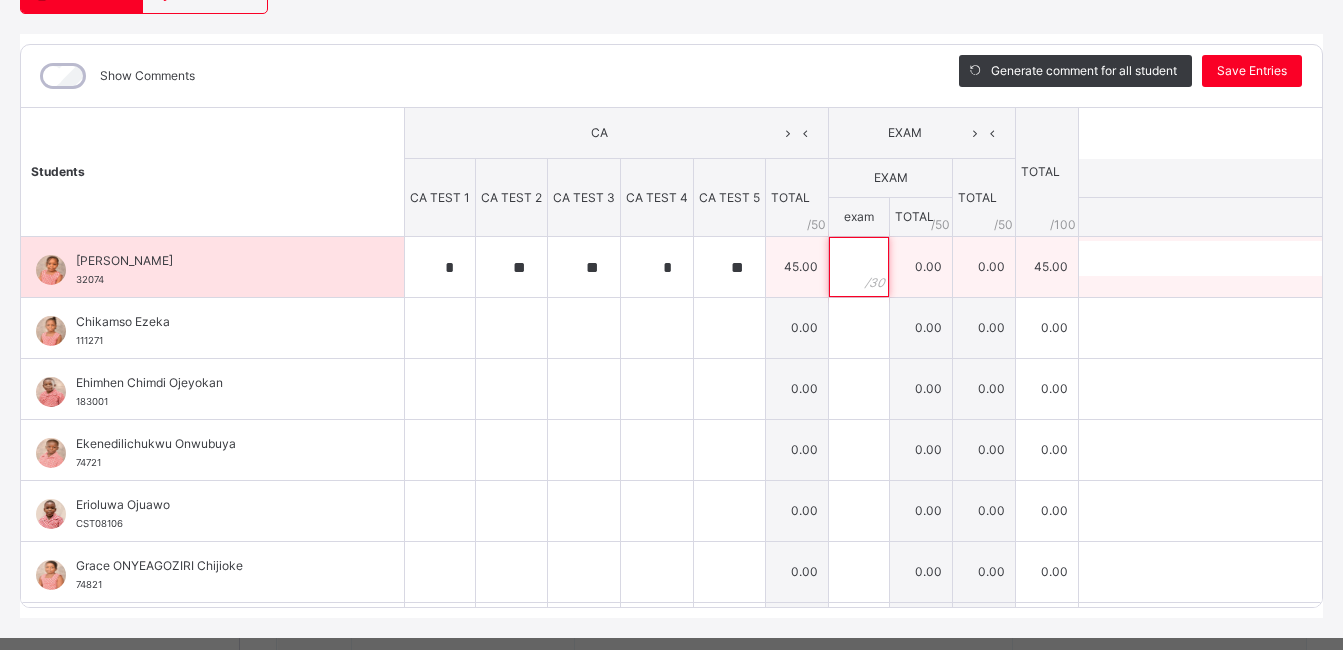 click at bounding box center (859, 267) 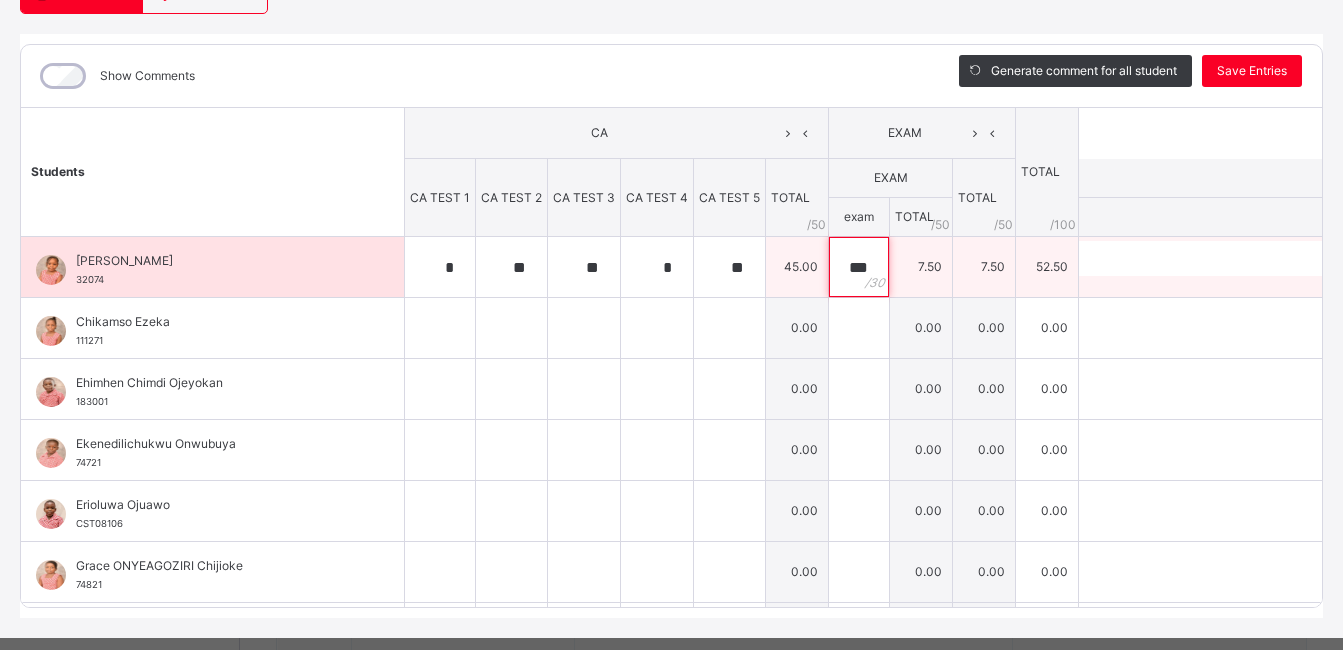 type on "*" 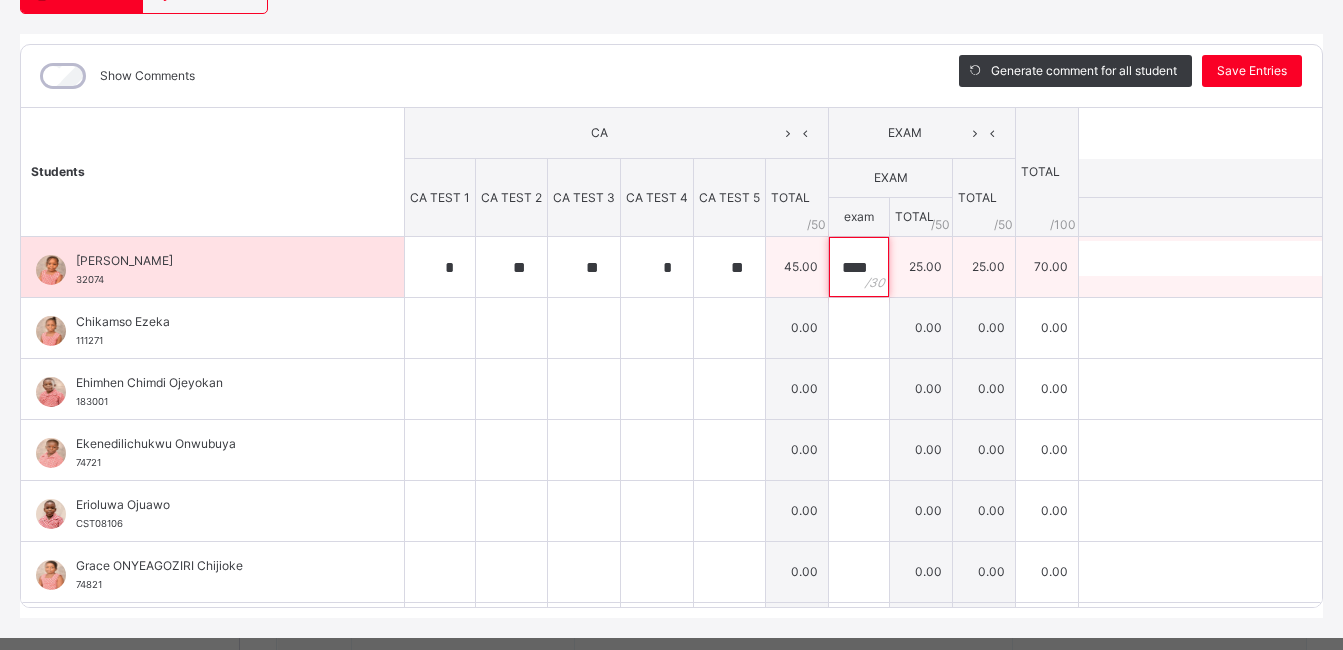 scroll, scrollTop: 0, scrollLeft: 1, axis: horizontal 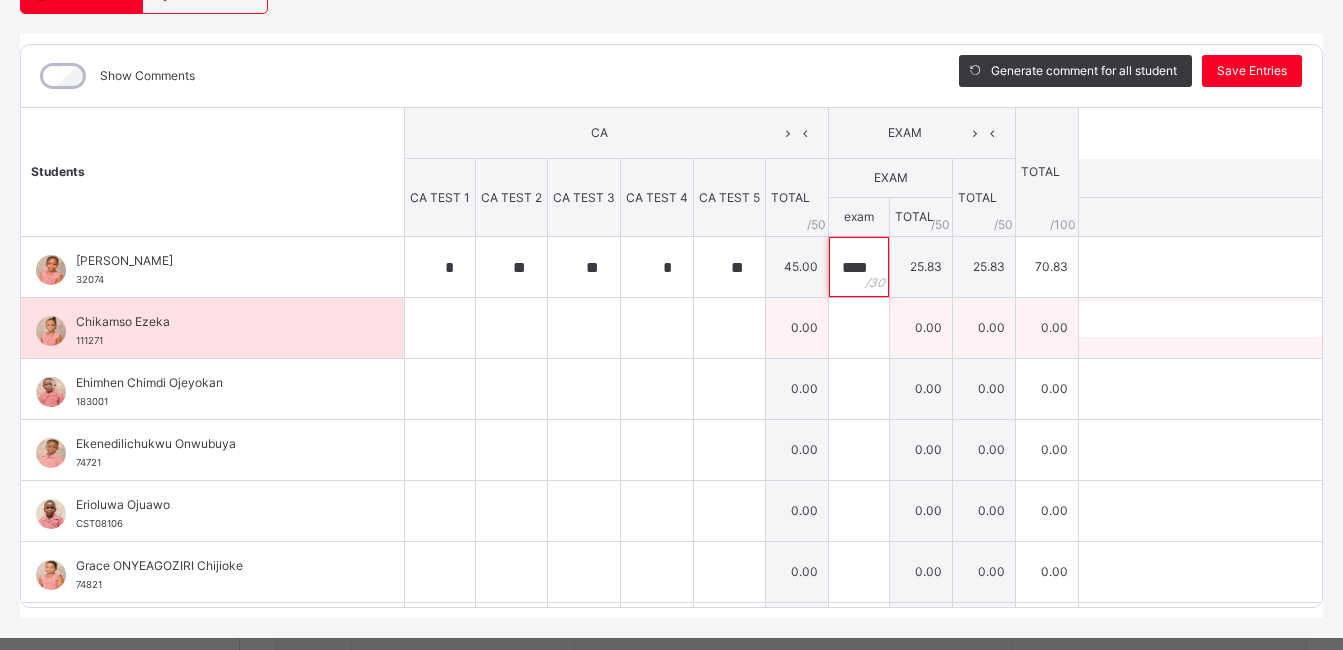 type on "****" 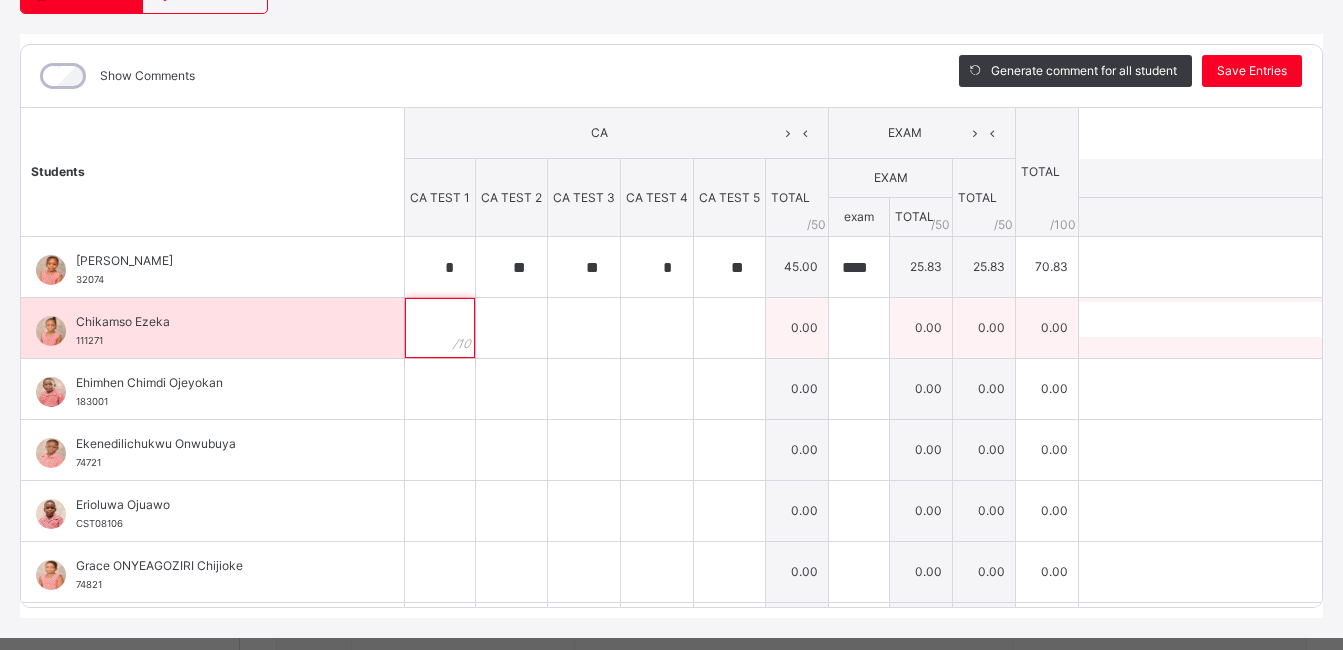 scroll, scrollTop: 0, scrollLeft: 0, axis: both 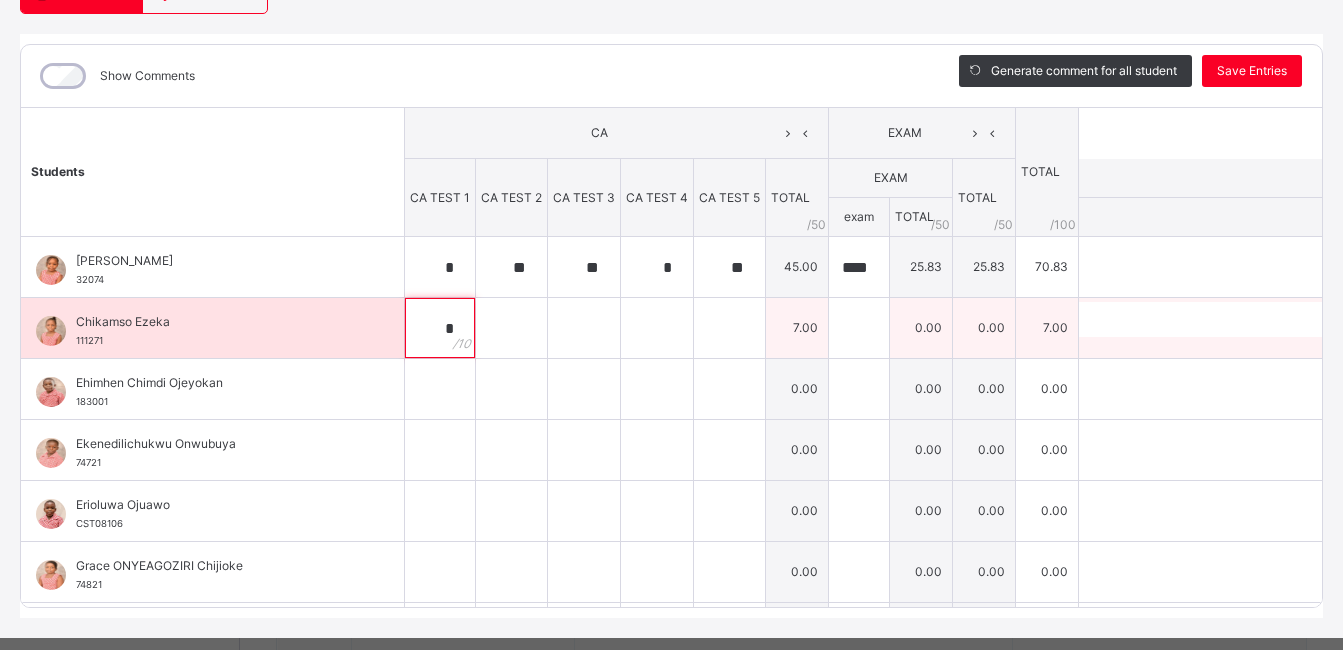 type on "*" 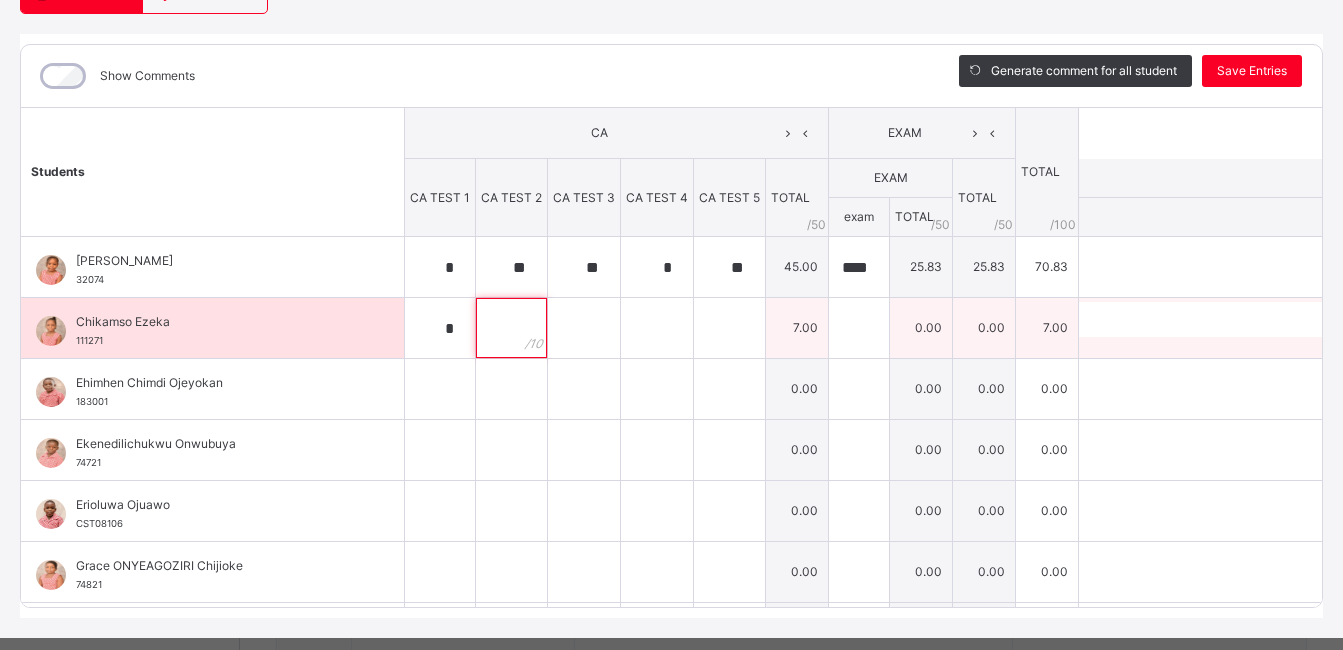 click at bounding box center (511, 328) 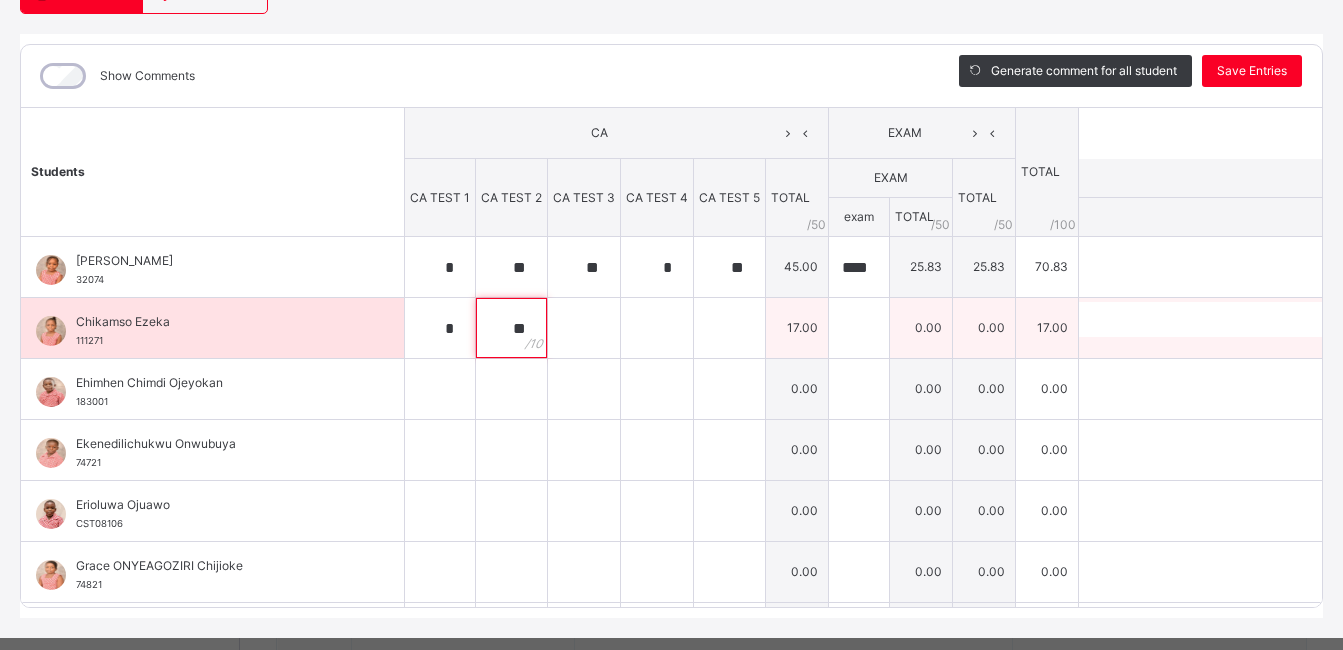 type on "**" 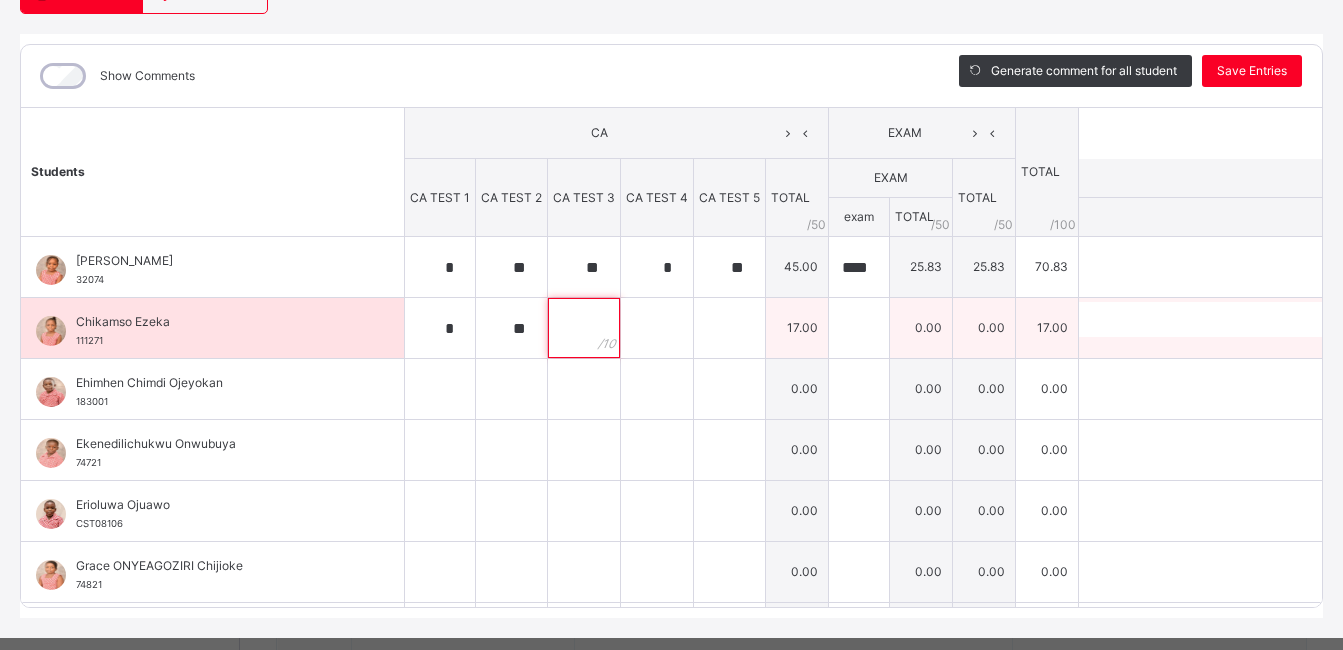 click at bounding box center [584, 328] 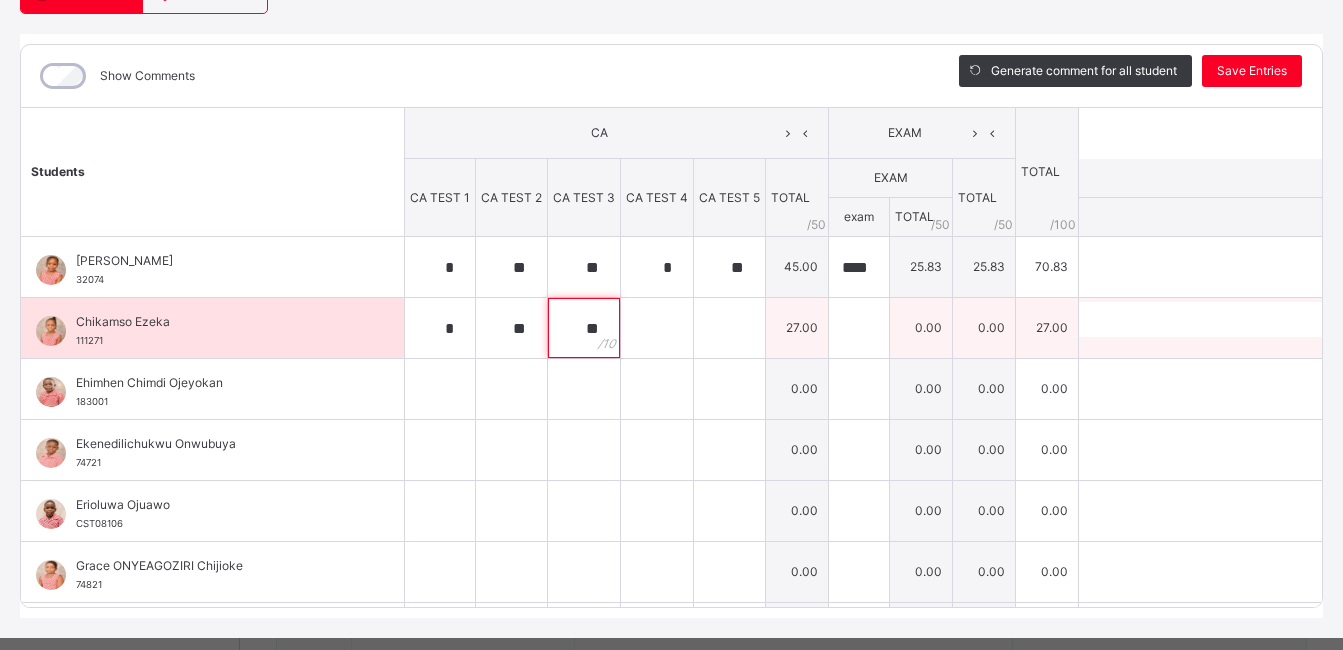 type on "**" 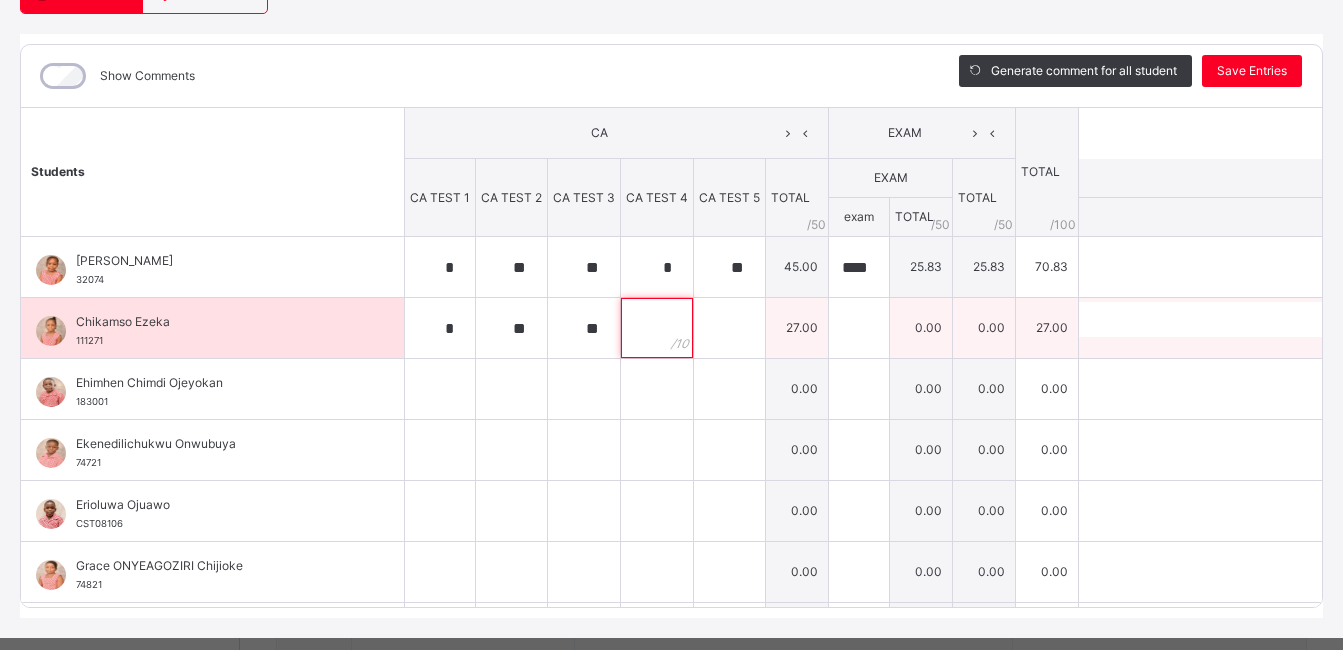 click at bounding box center [657, 328] 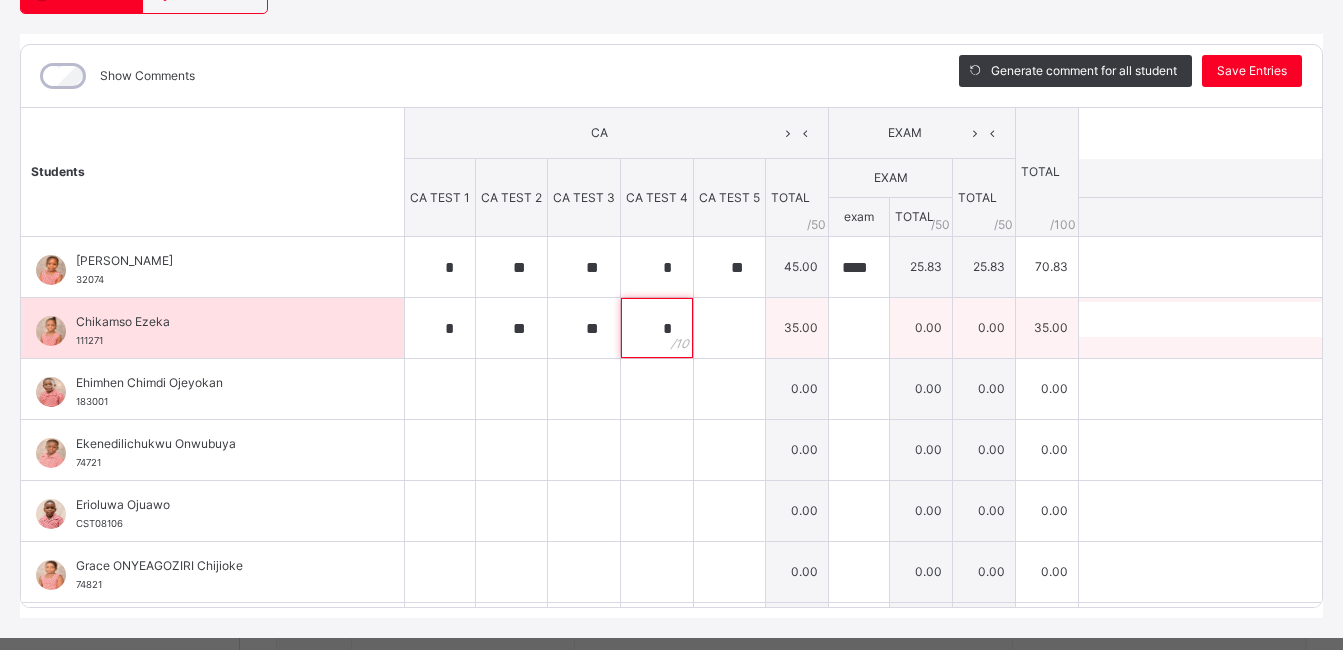 type on "*" 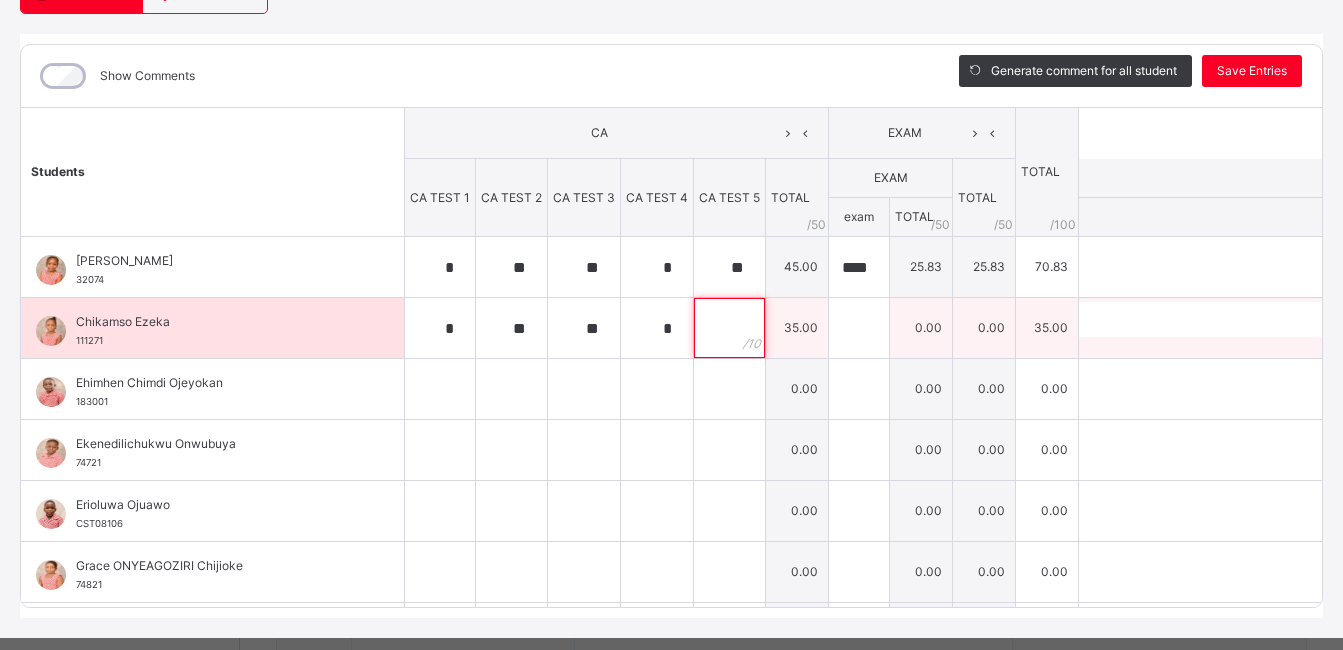 click at bounding box center (729, 328) 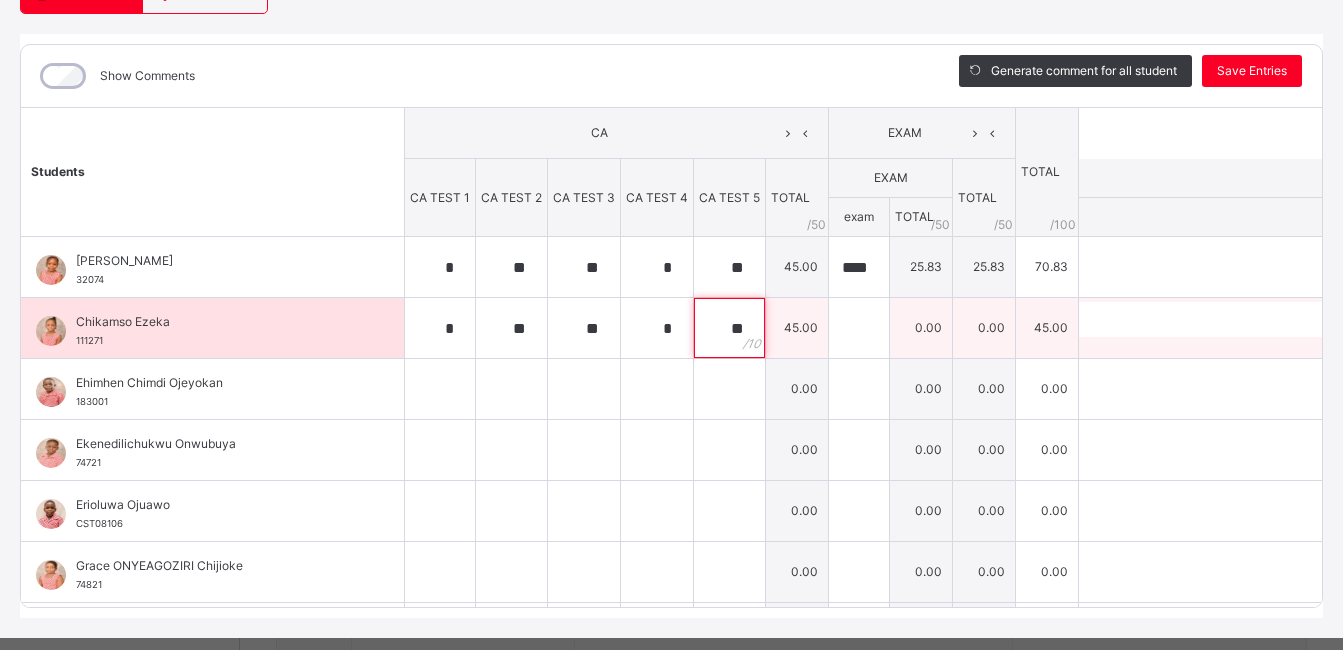 type on "**" 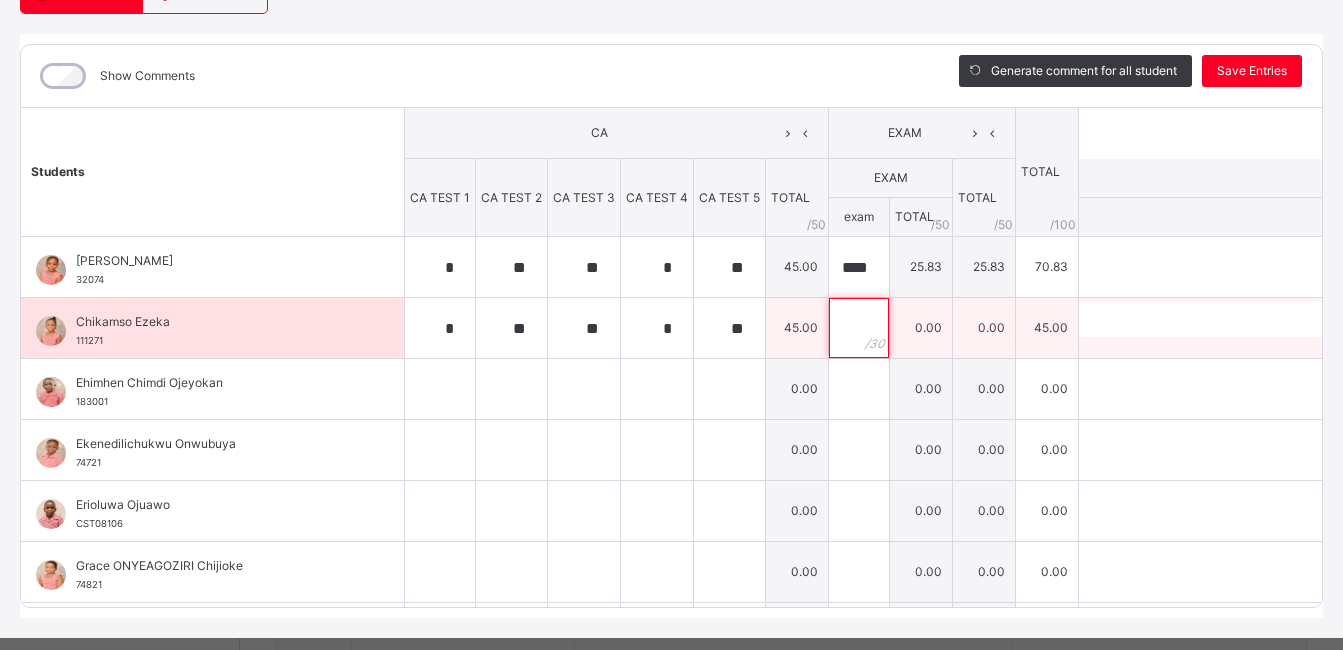 click at bounding box center [859, 328] 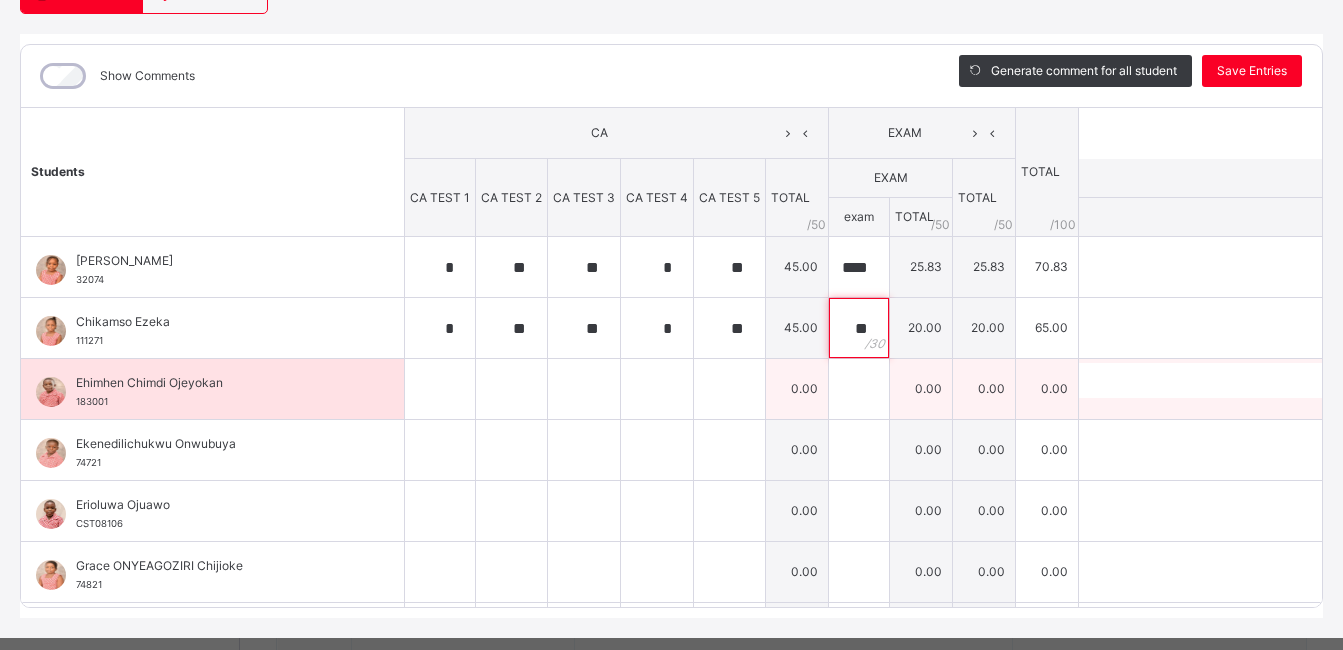 type on "**" 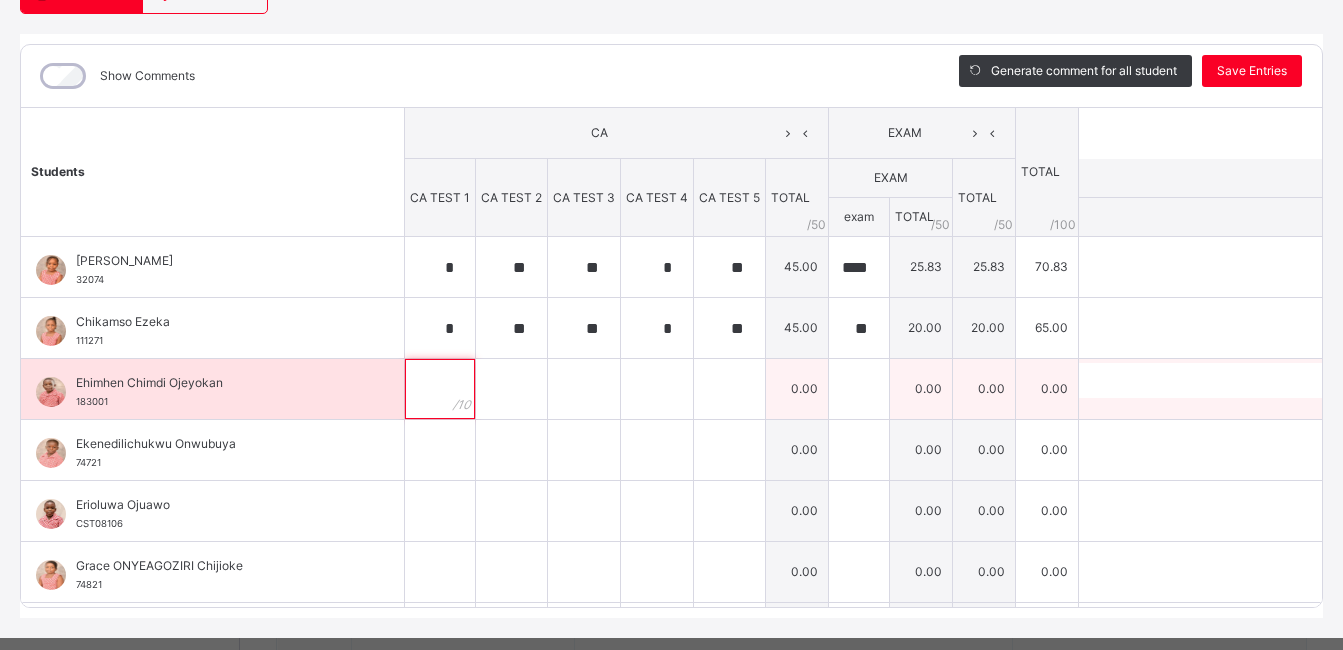 click at bounding box center (440, 389) 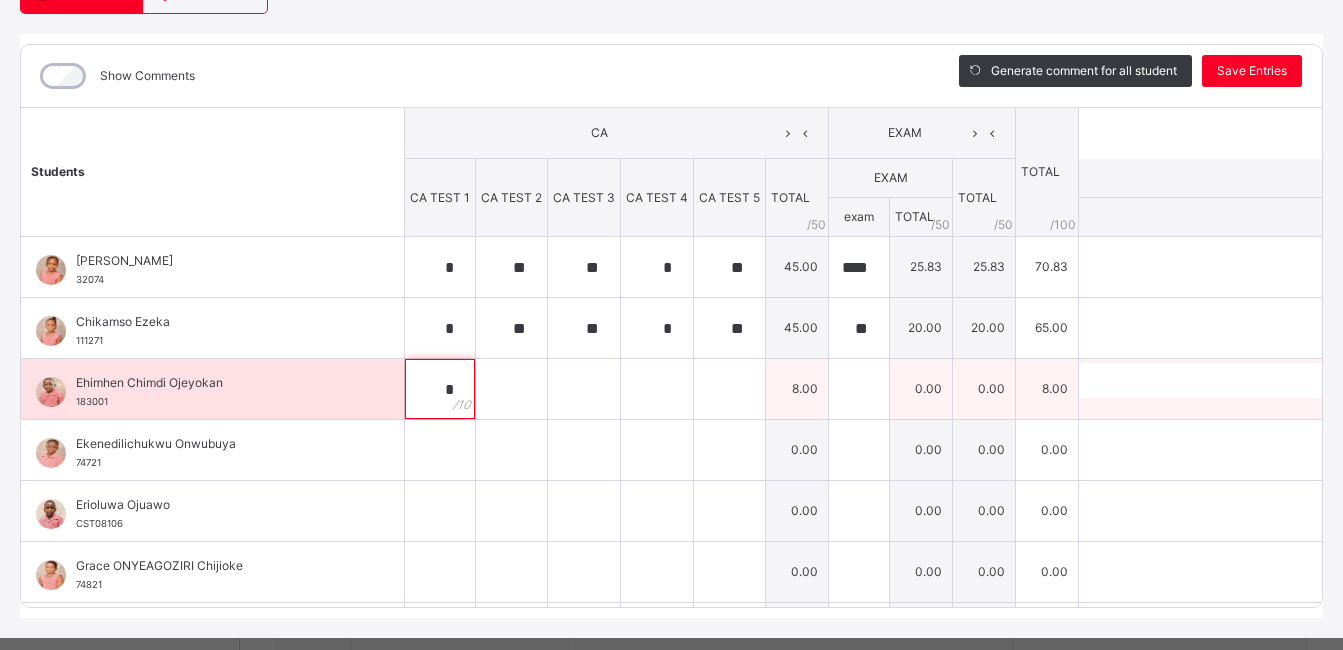 type on "*" 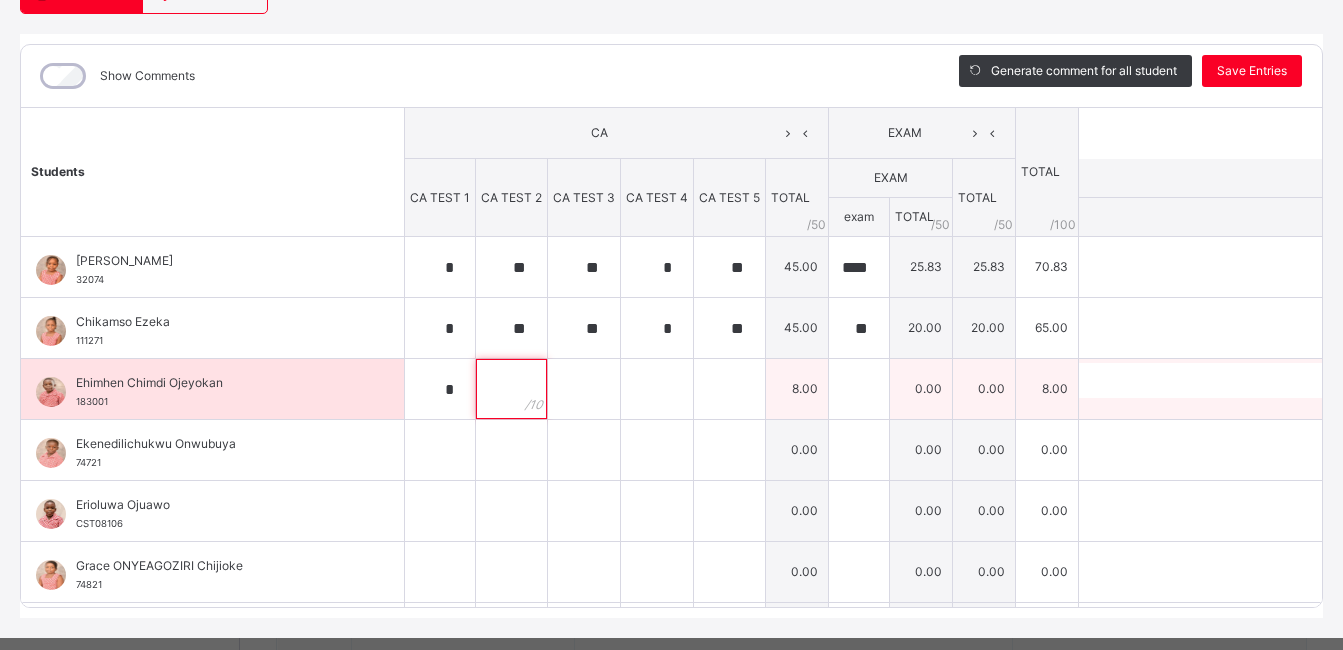 click at bounding box center [511, 389] 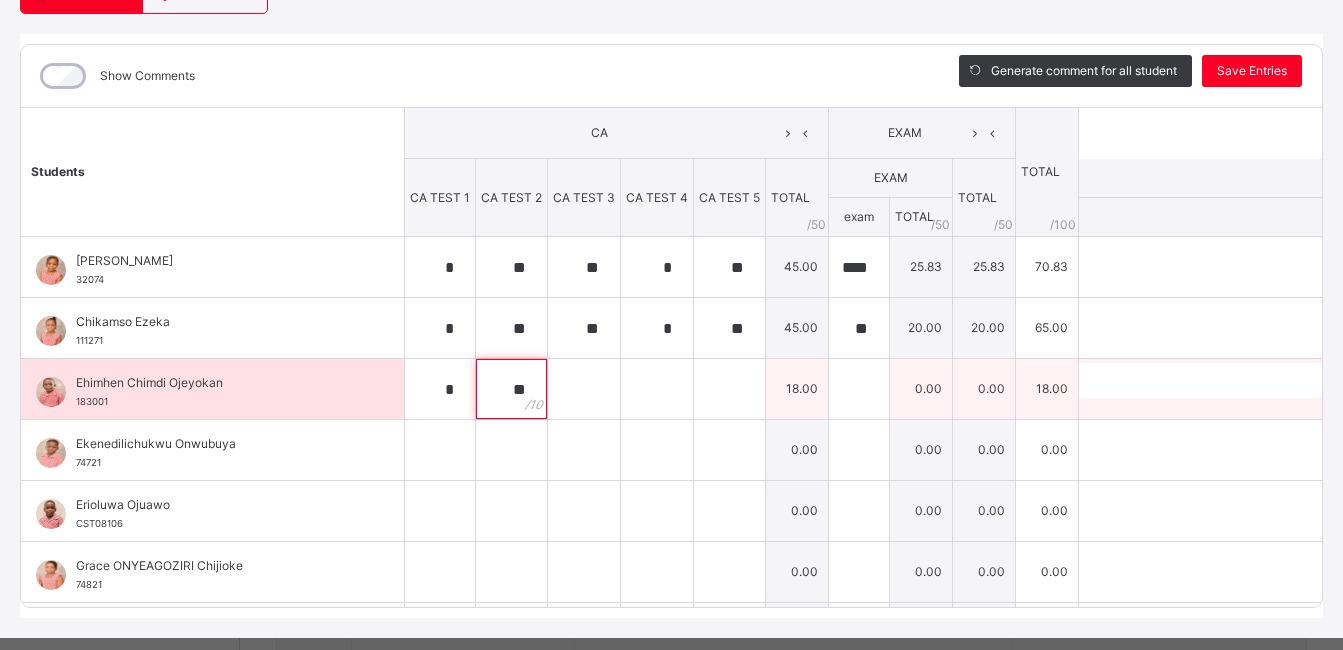 type on "**" 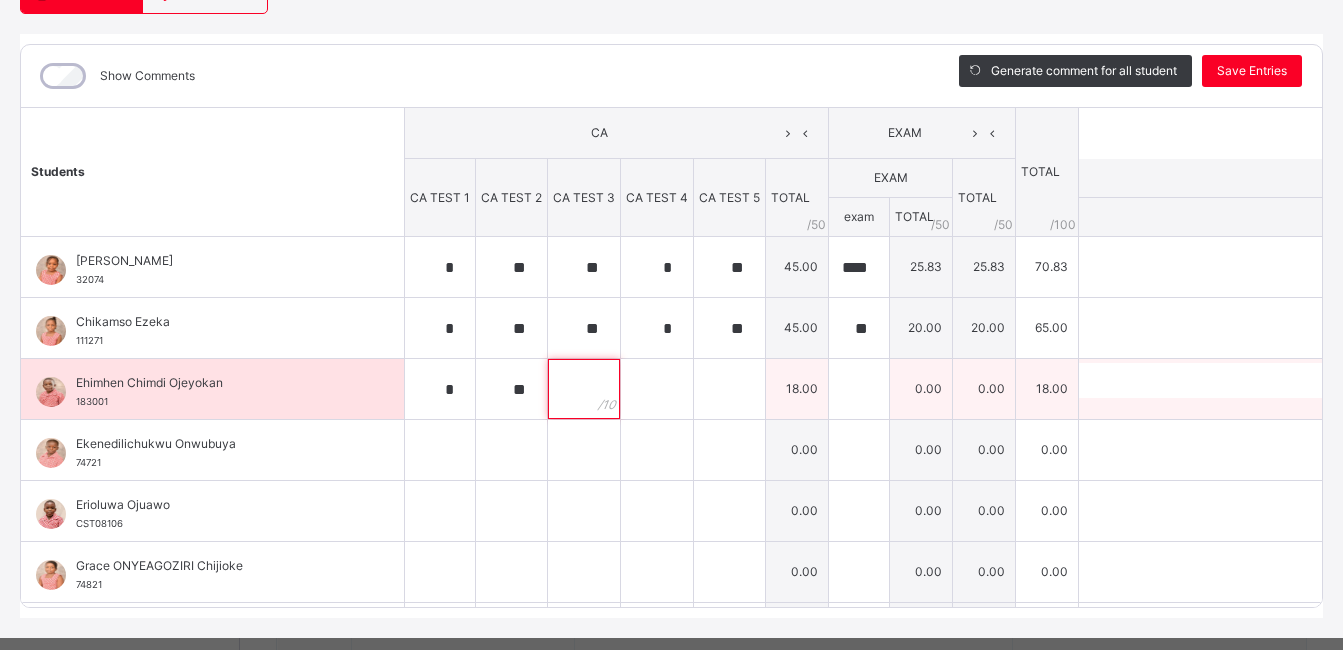 click at bounding box center [584, 389] 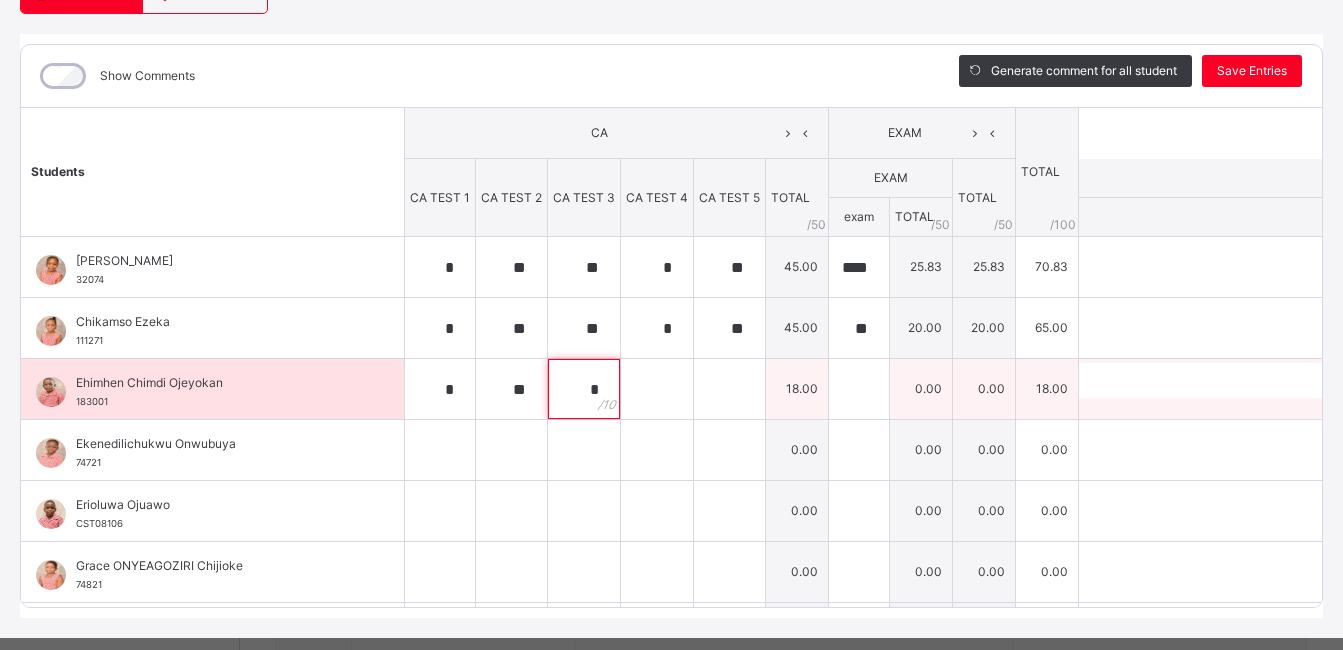 type on "**" 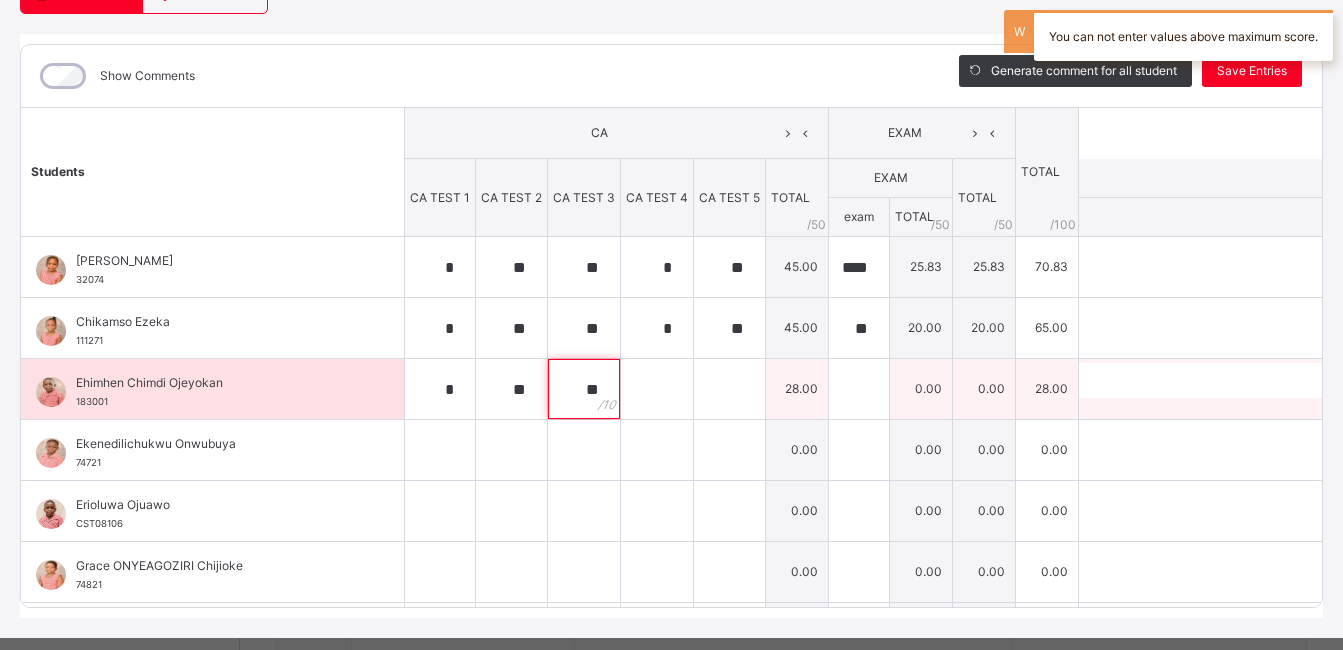 type on "**" 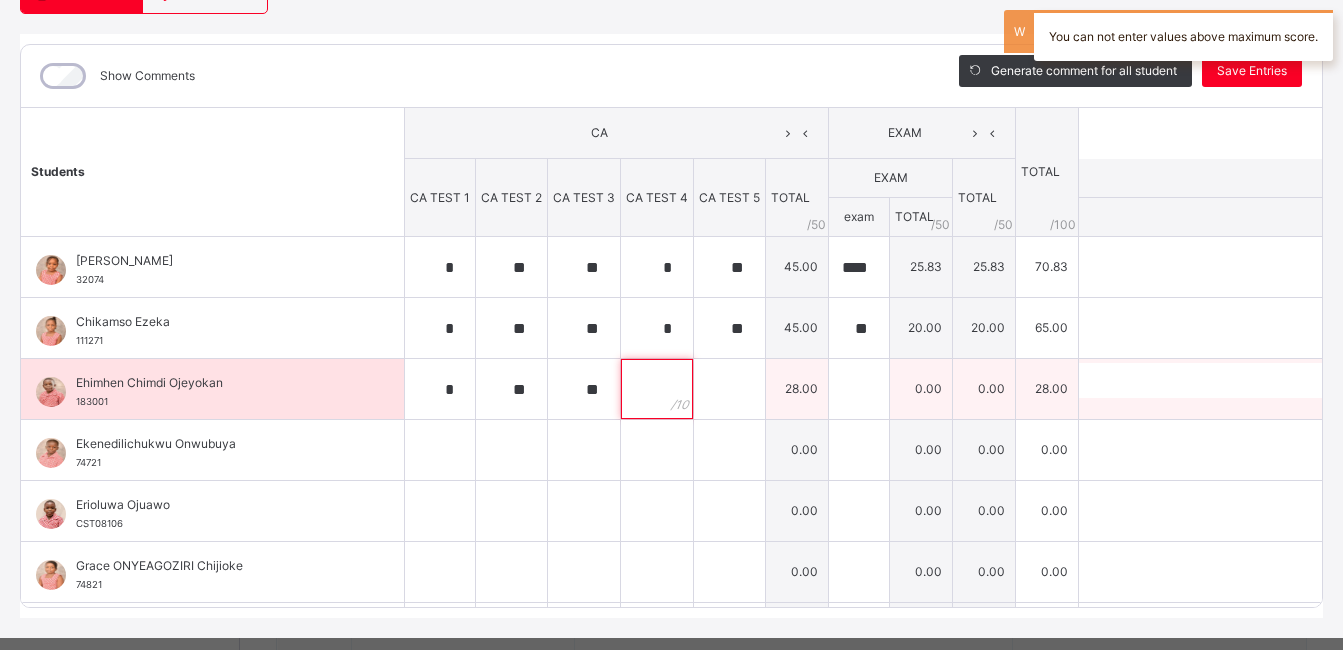 click at bounding box center [657, 389] 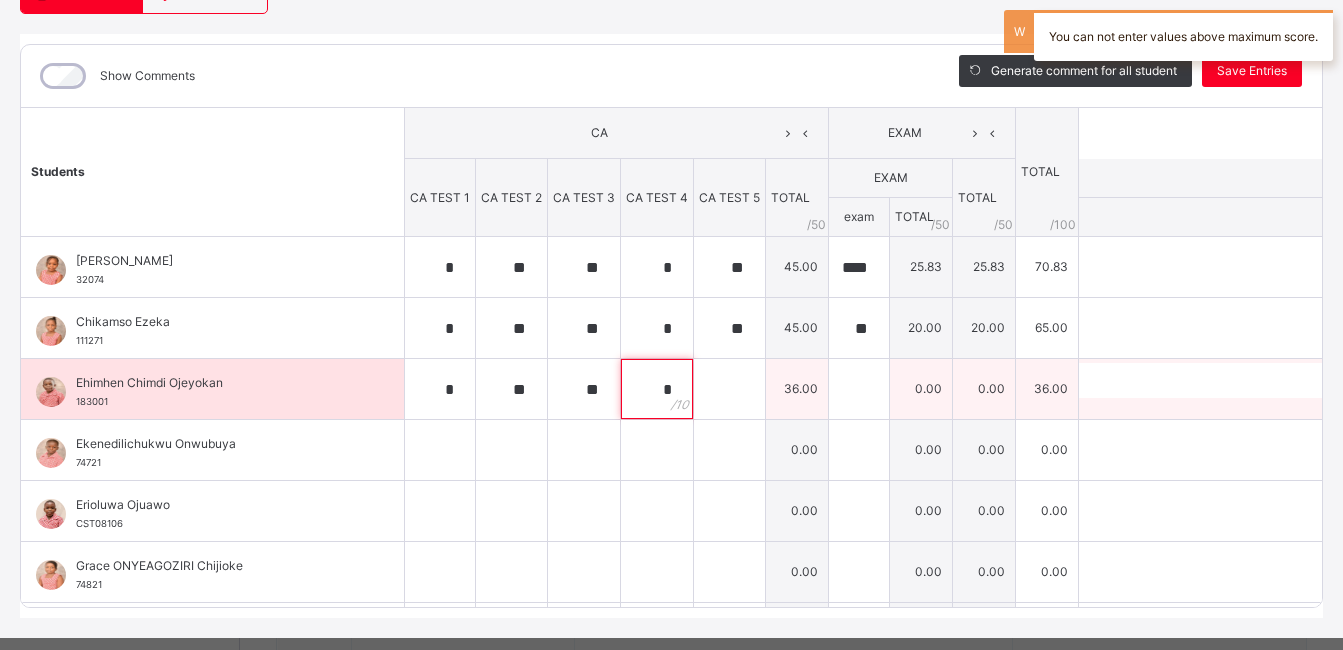 type on "*" 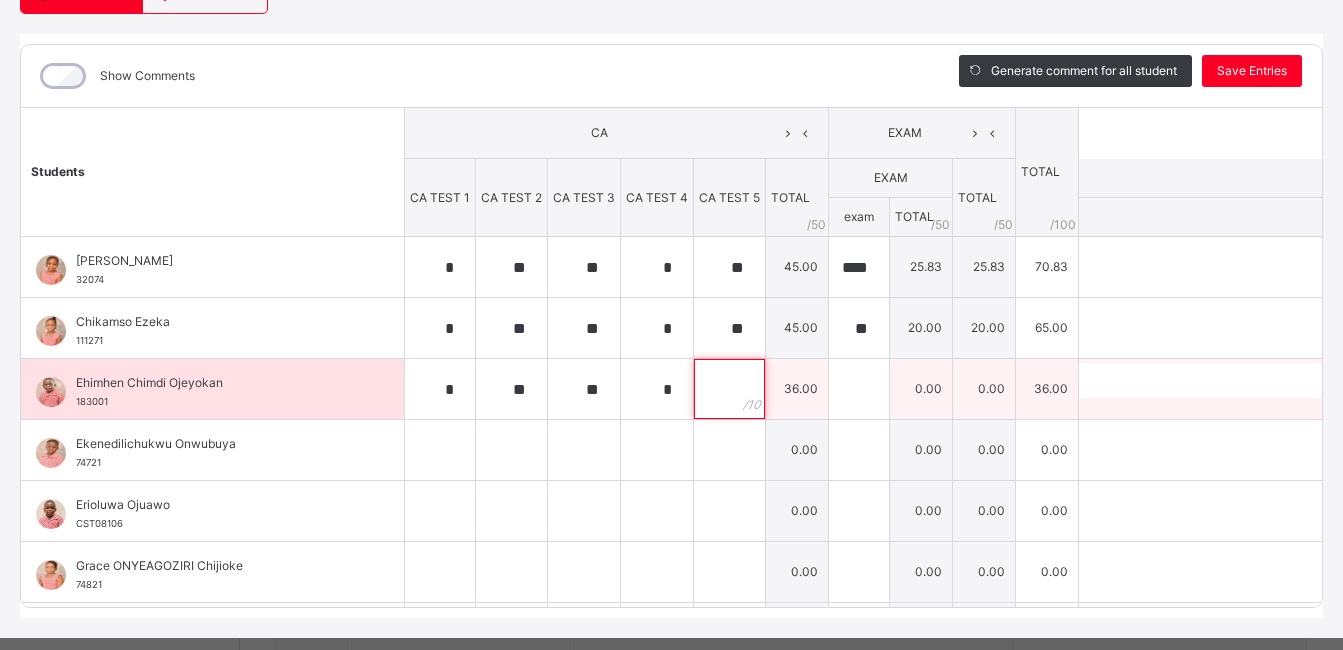 click at bounding box center (729, 389) 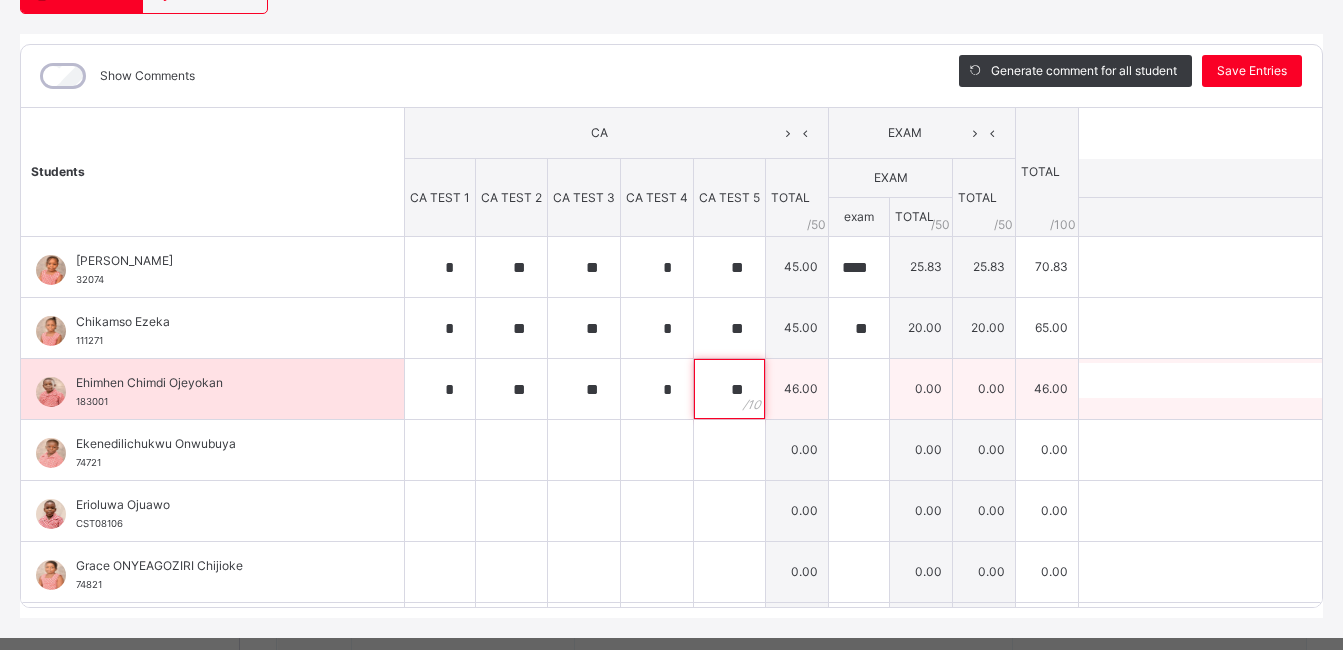 type on "**" 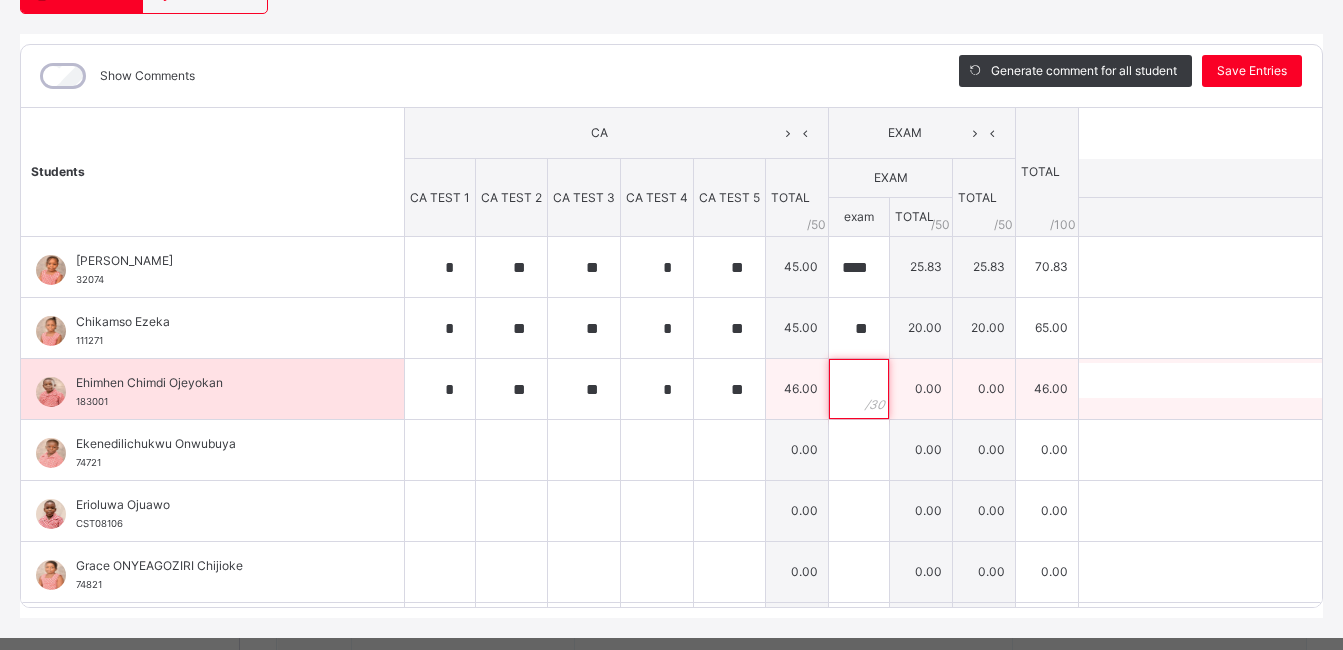 click at bounding box center [859, 389] 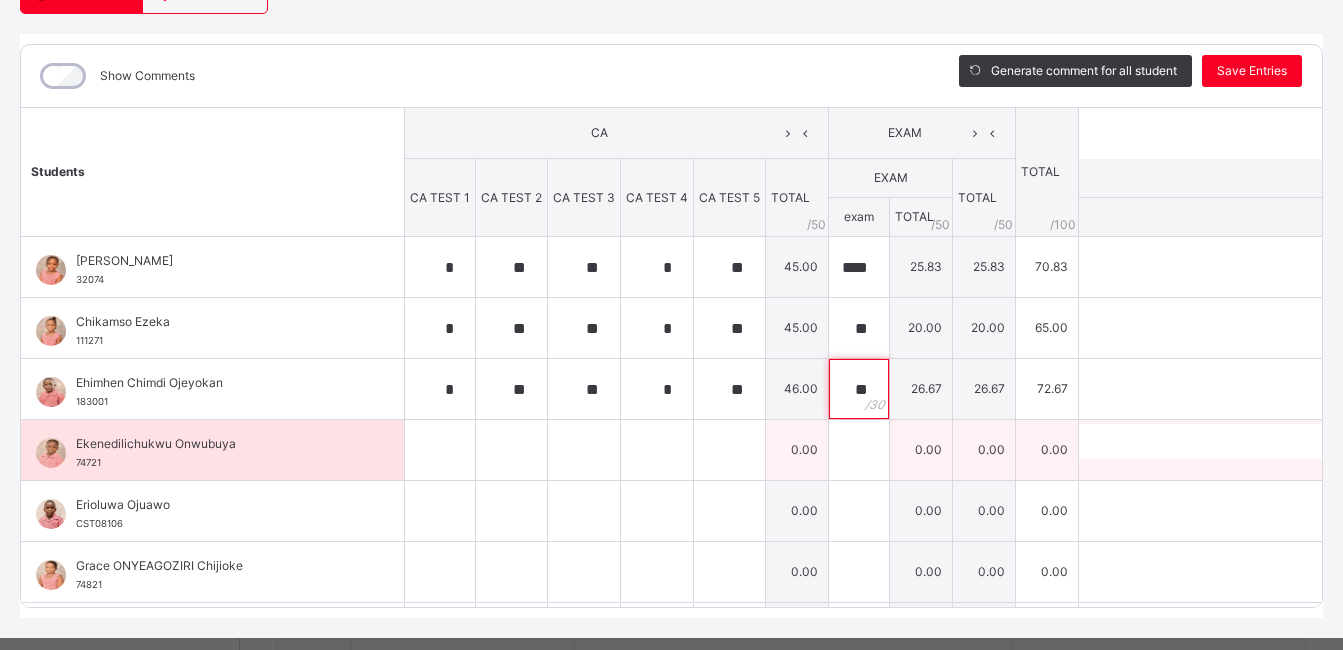 type on "**" 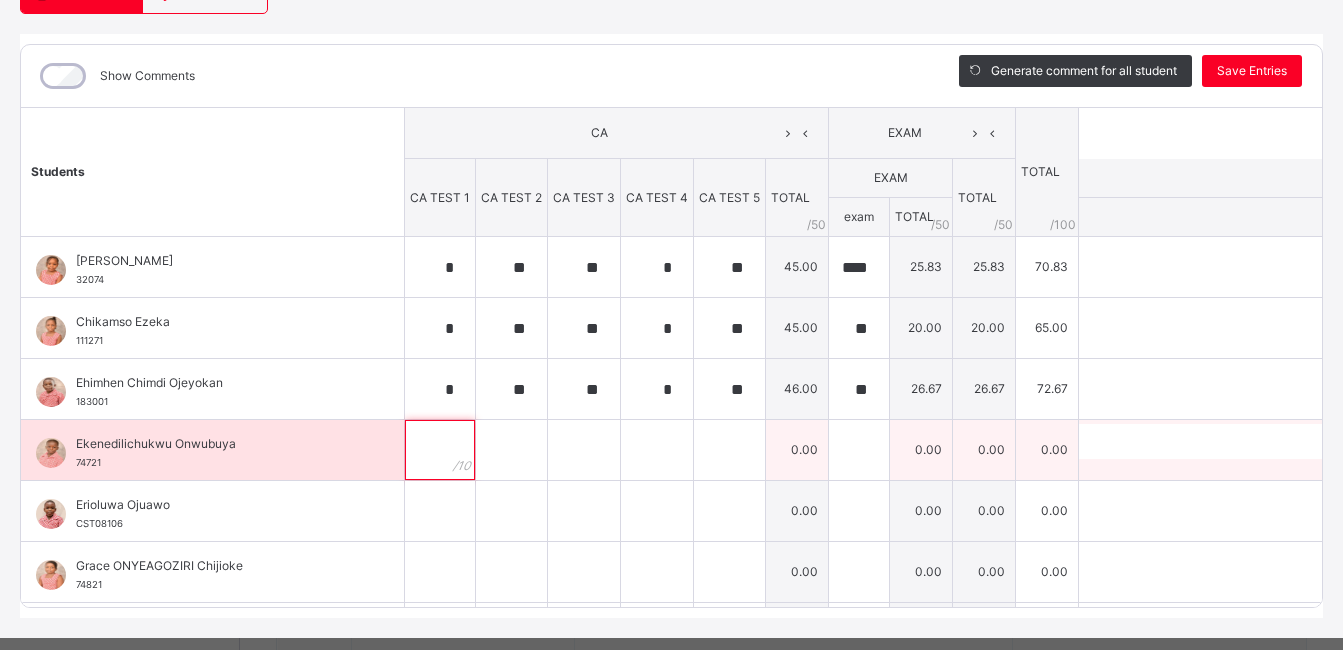 click at bounding box center (440, 450) 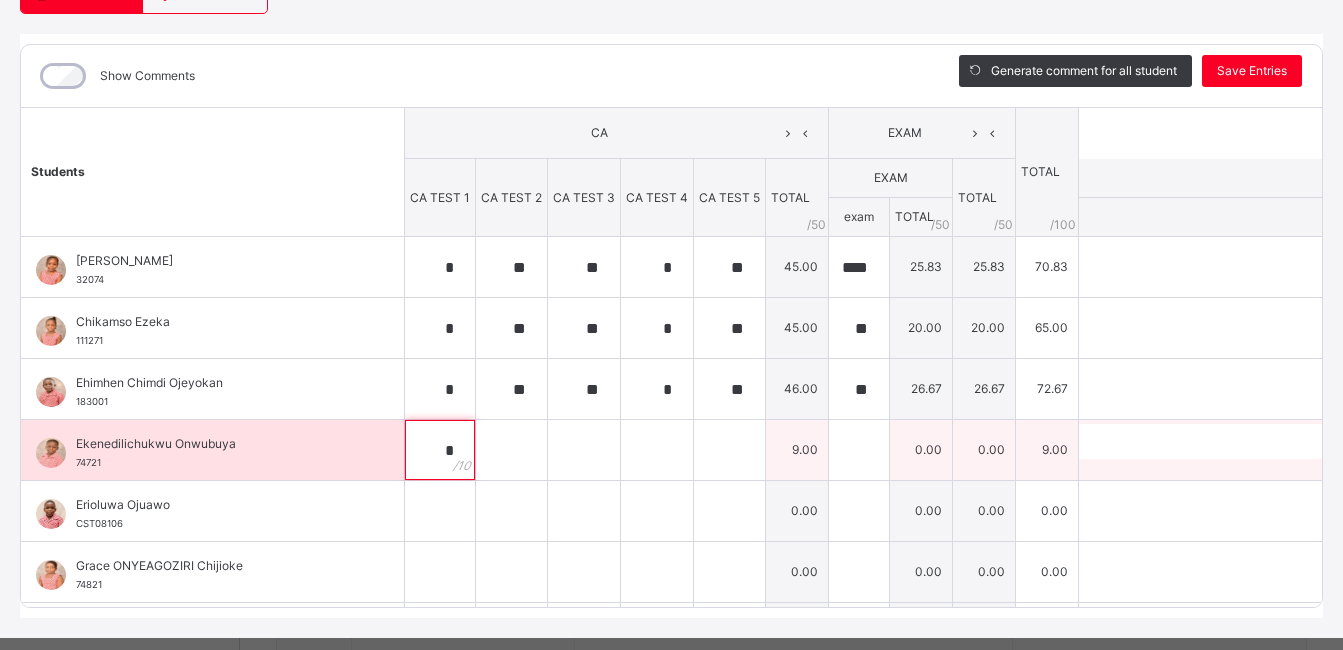 type on "*" 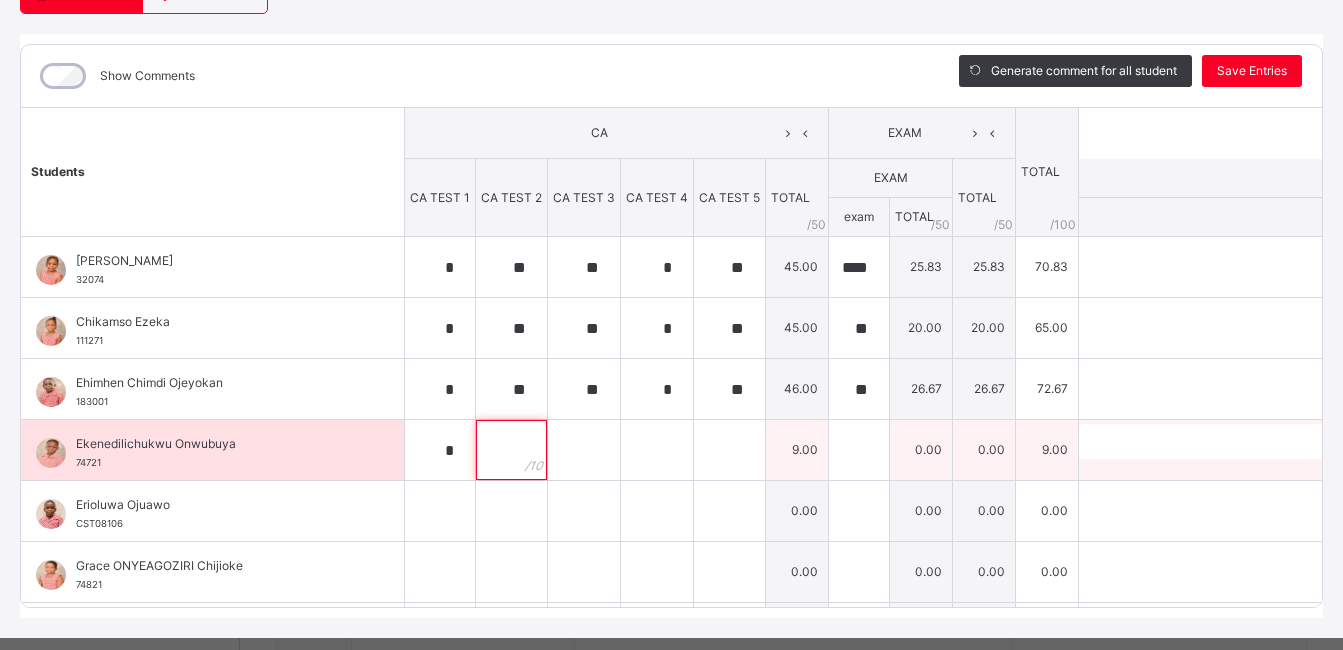 click at bounding box center (511, 450) 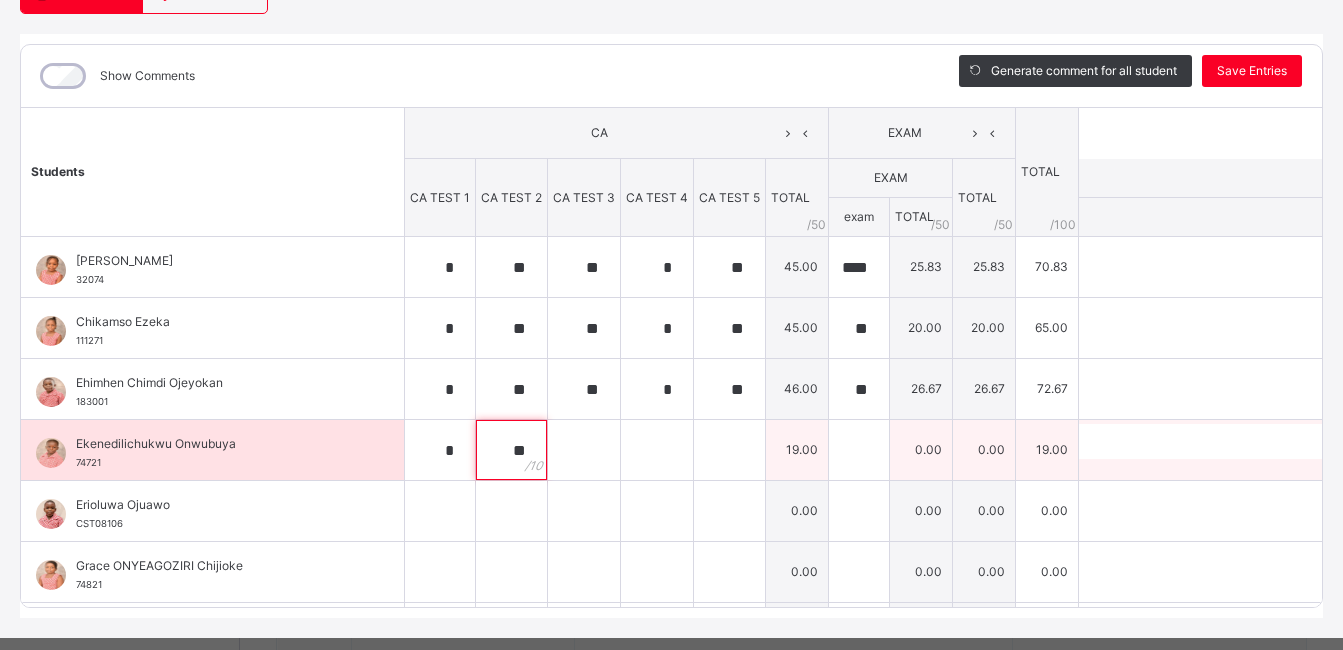 type on "**" 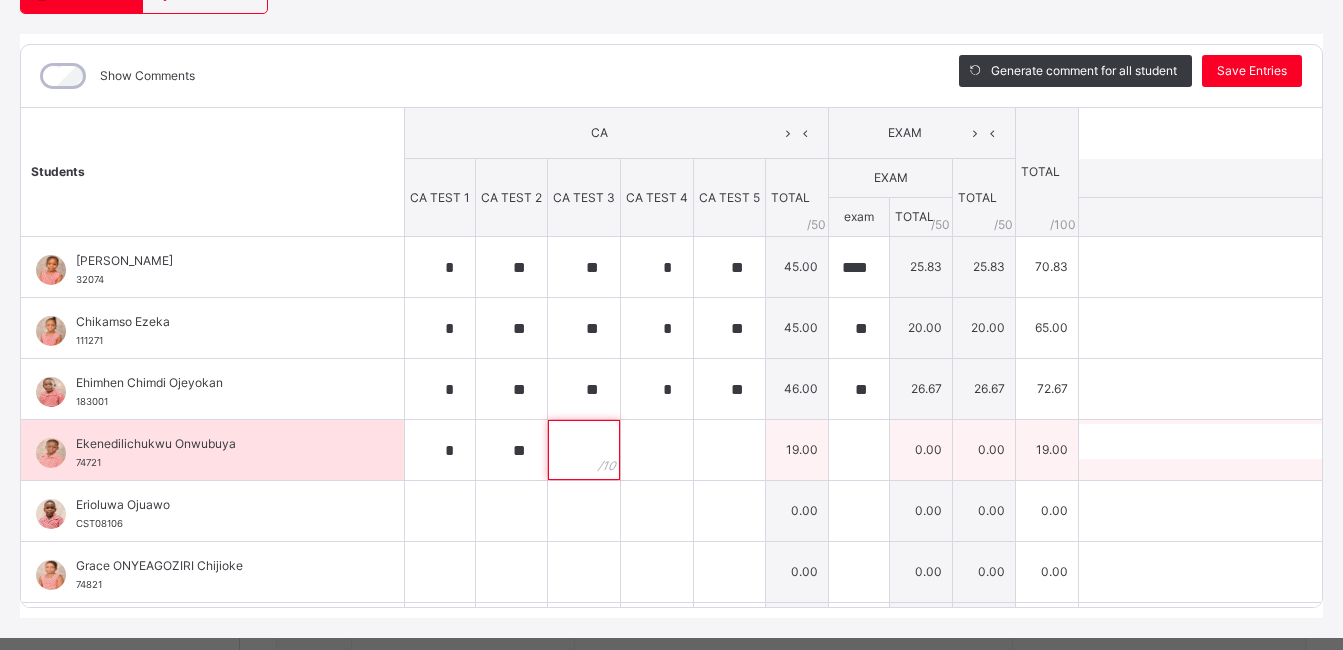 click at bounding box center [584, 450] 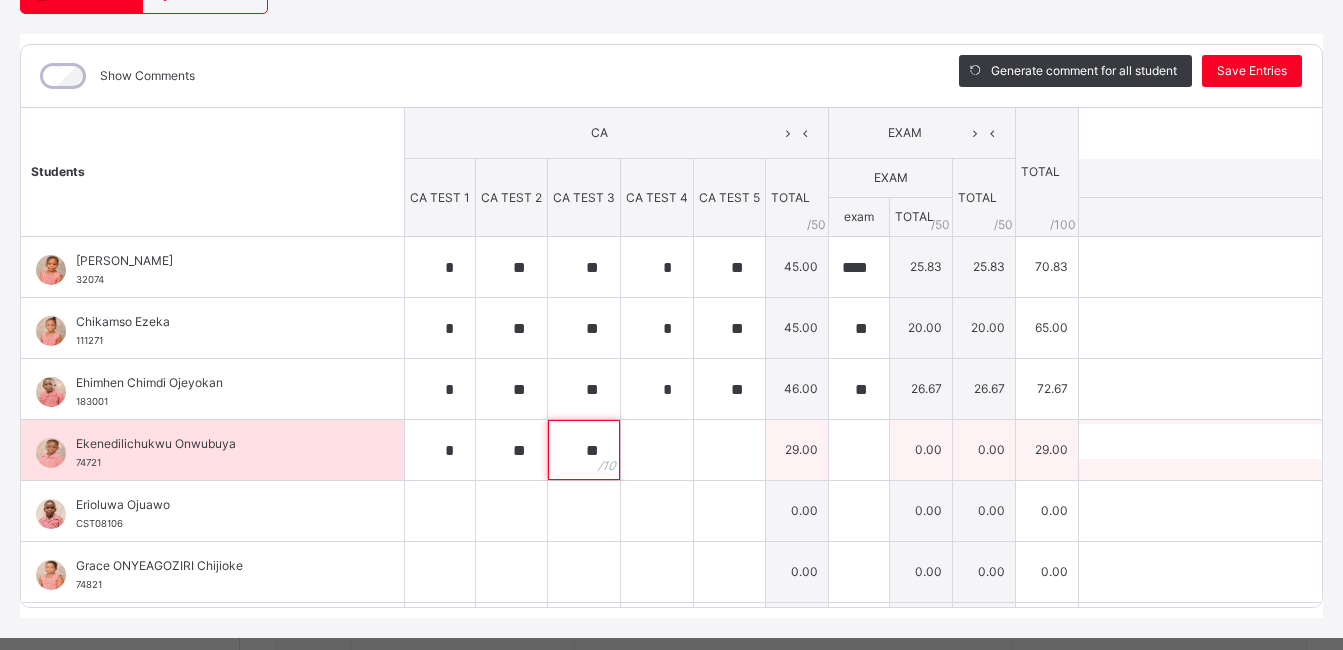 type on "**" 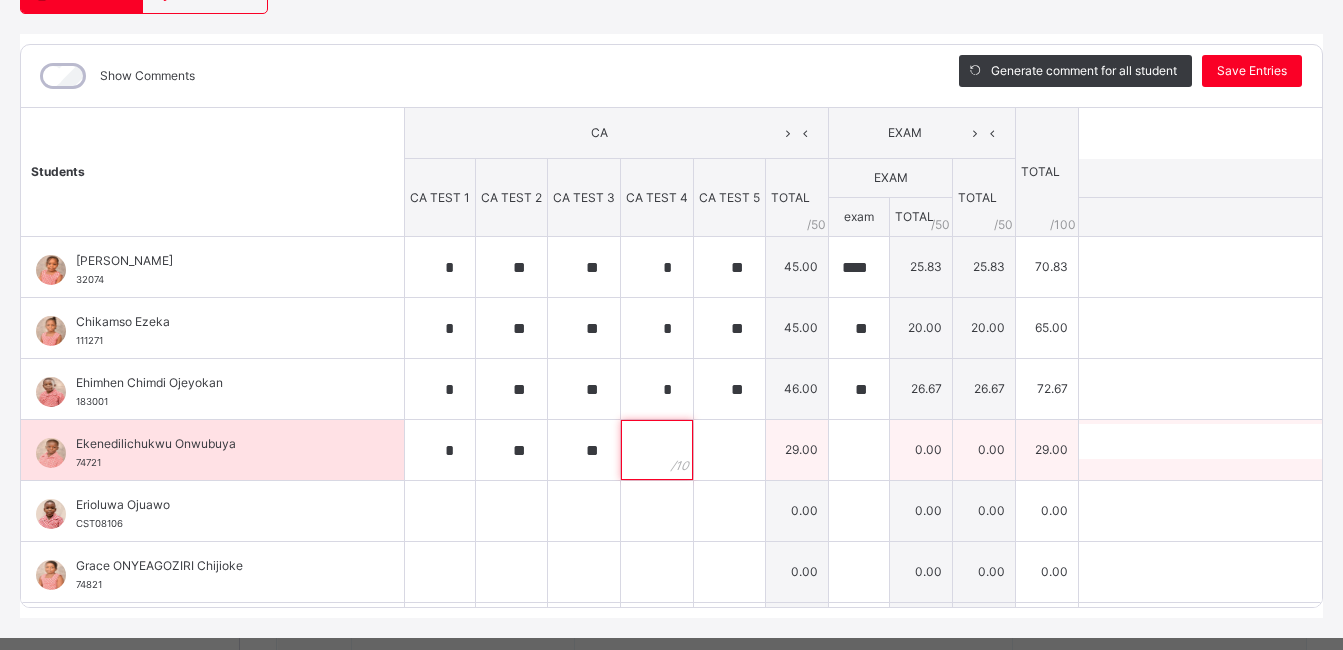 click at bounding box center [657, 450] 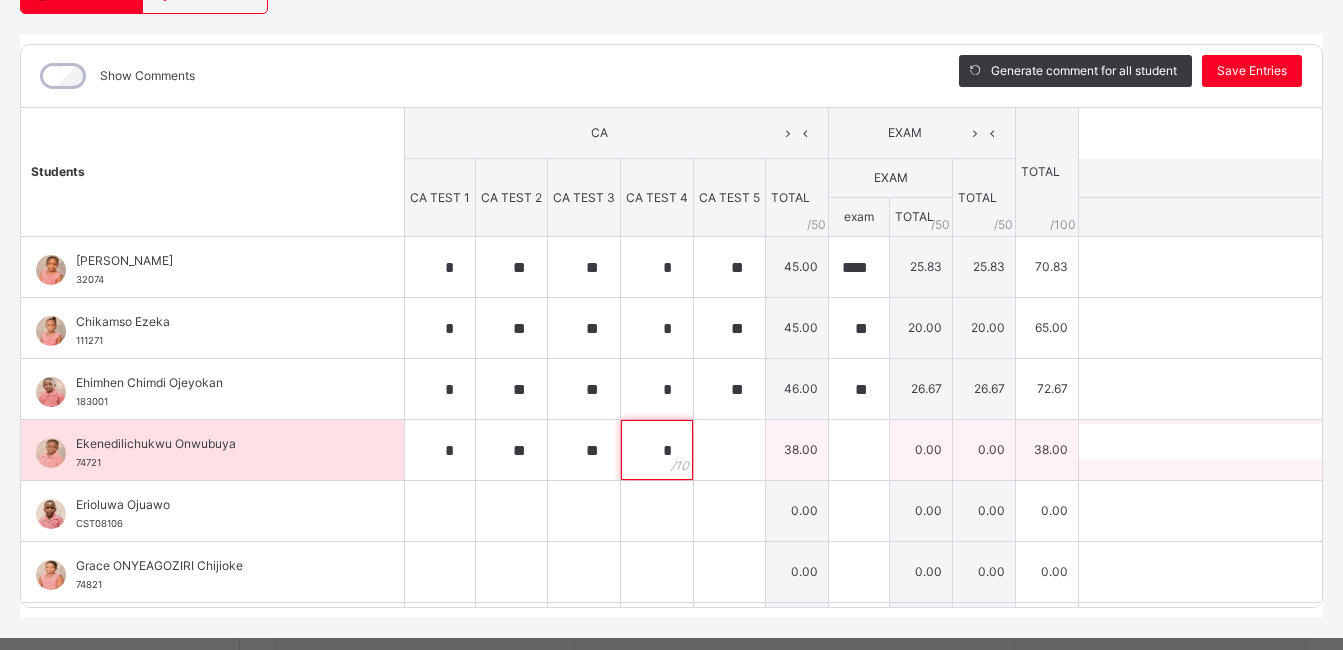 type on "*" 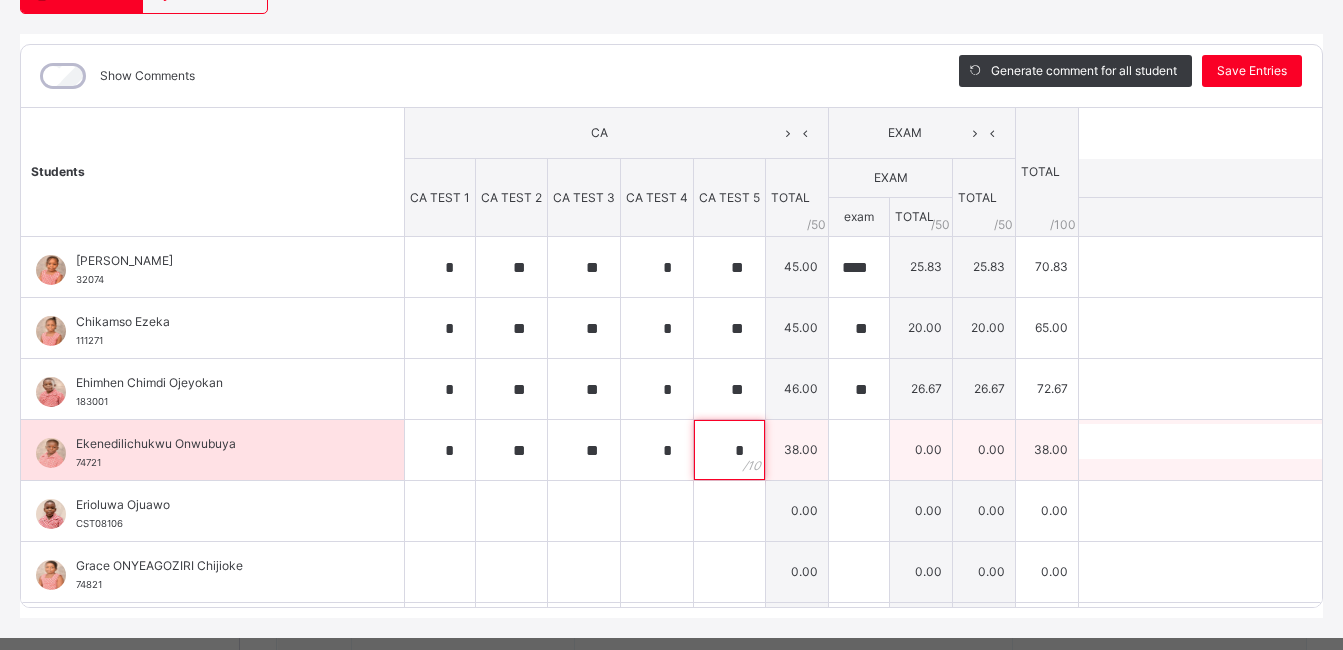 click on "*" at bounding box center (729, 450) 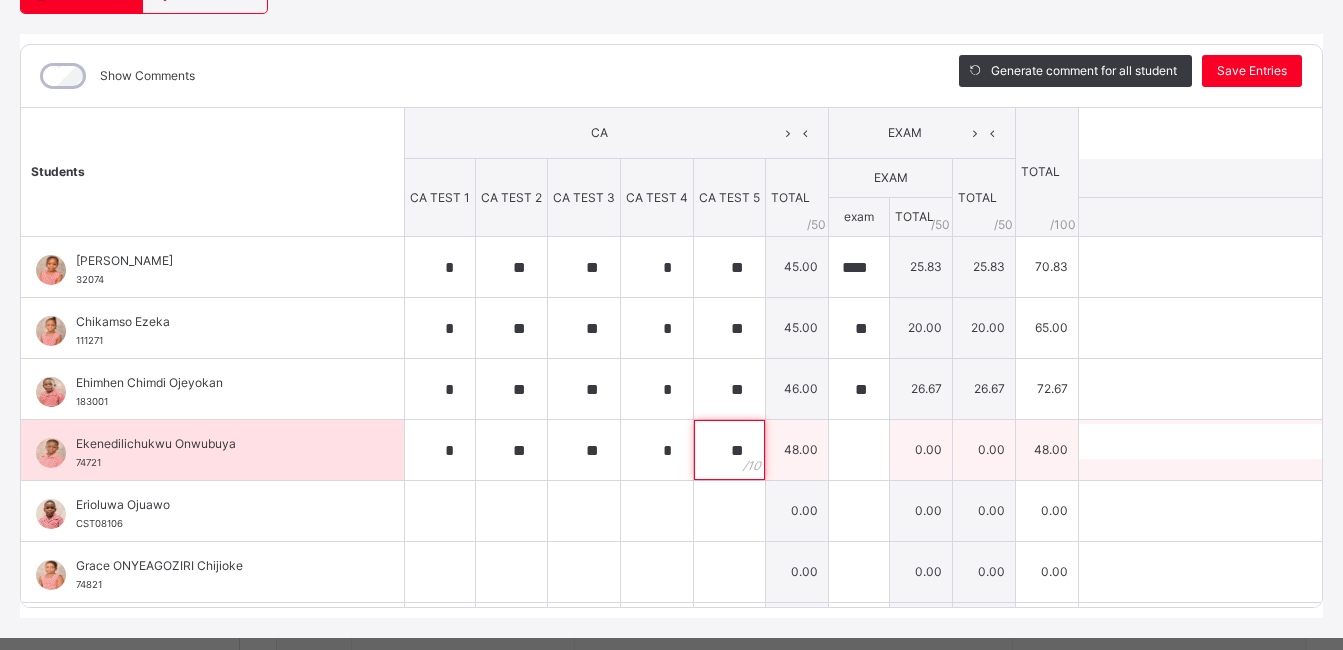 type on "**" 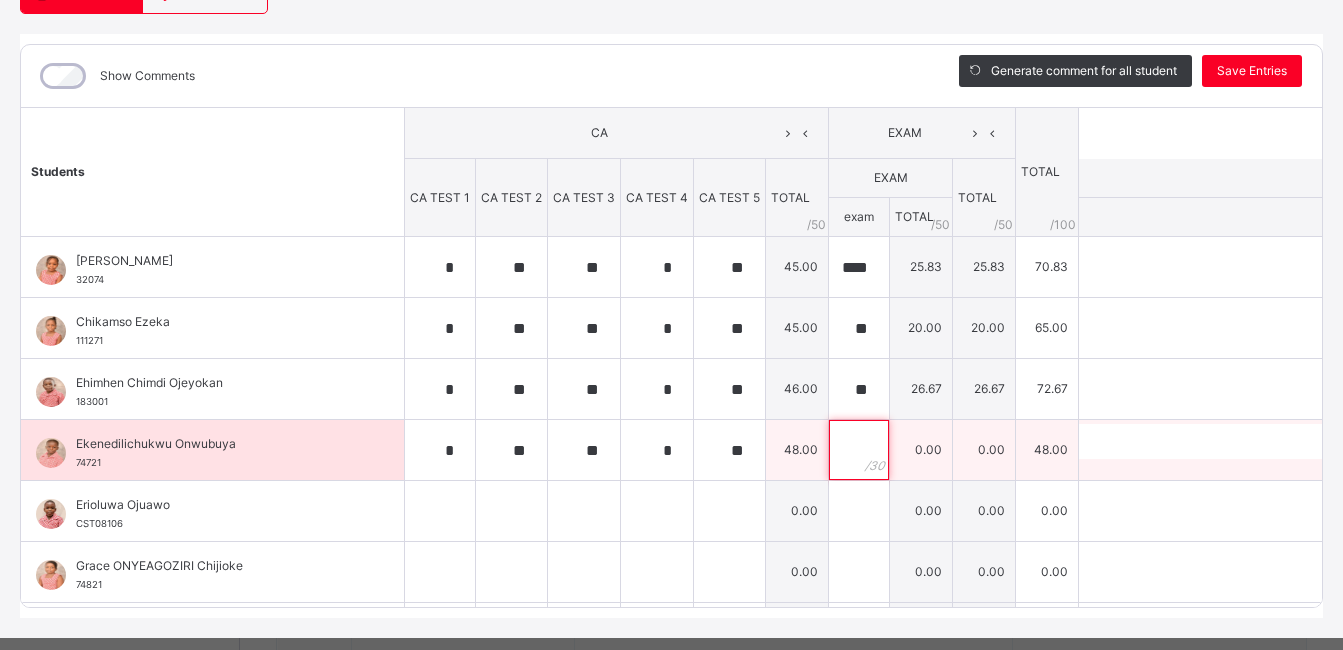 click at bounding box center [859, 450] 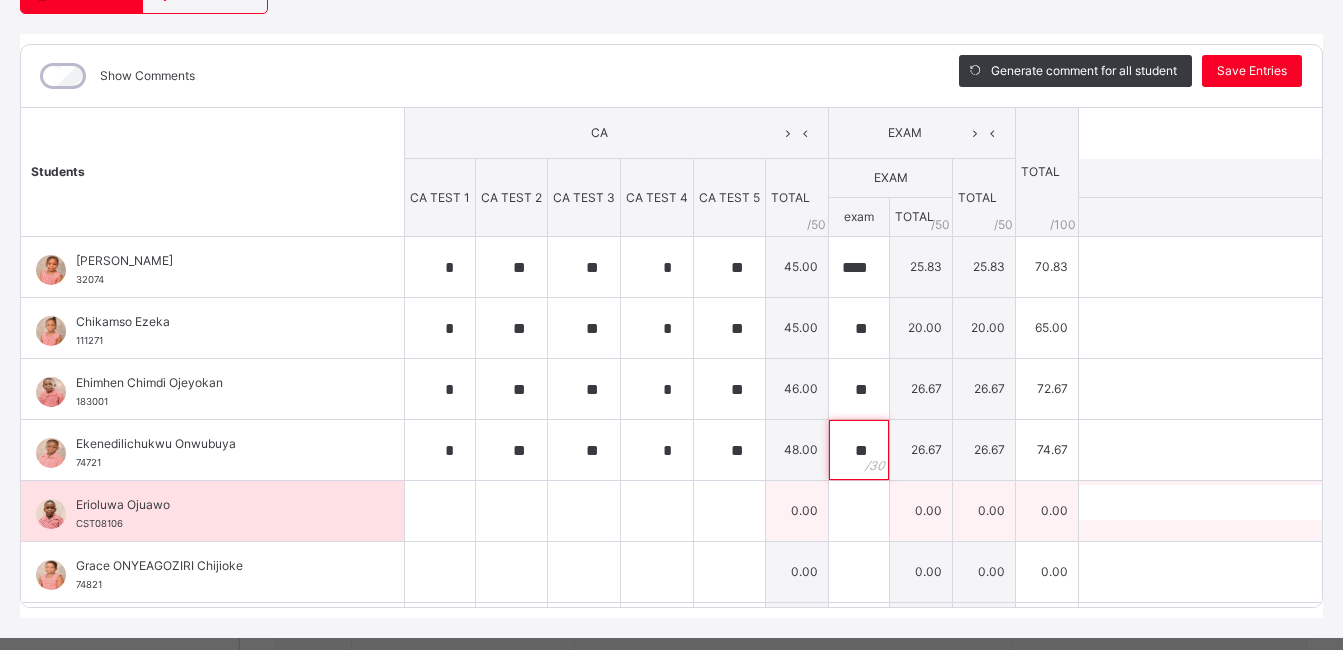 type on "**" 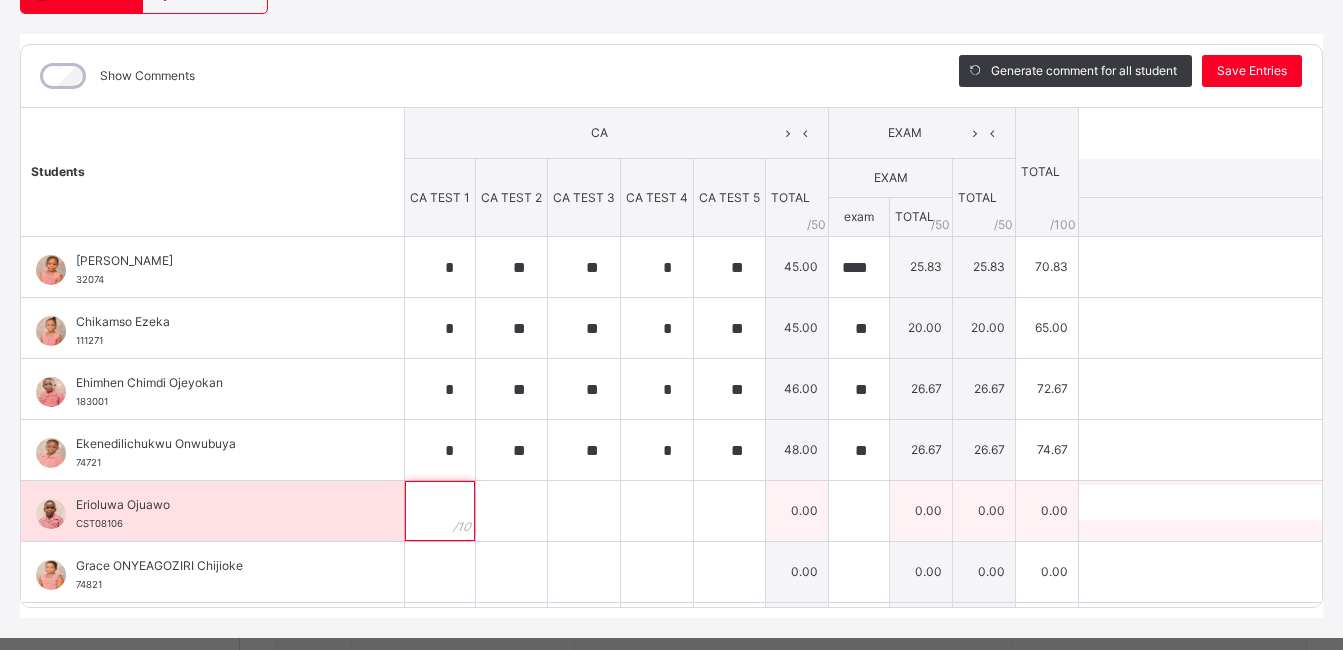 click at bounding box center (440, 511) 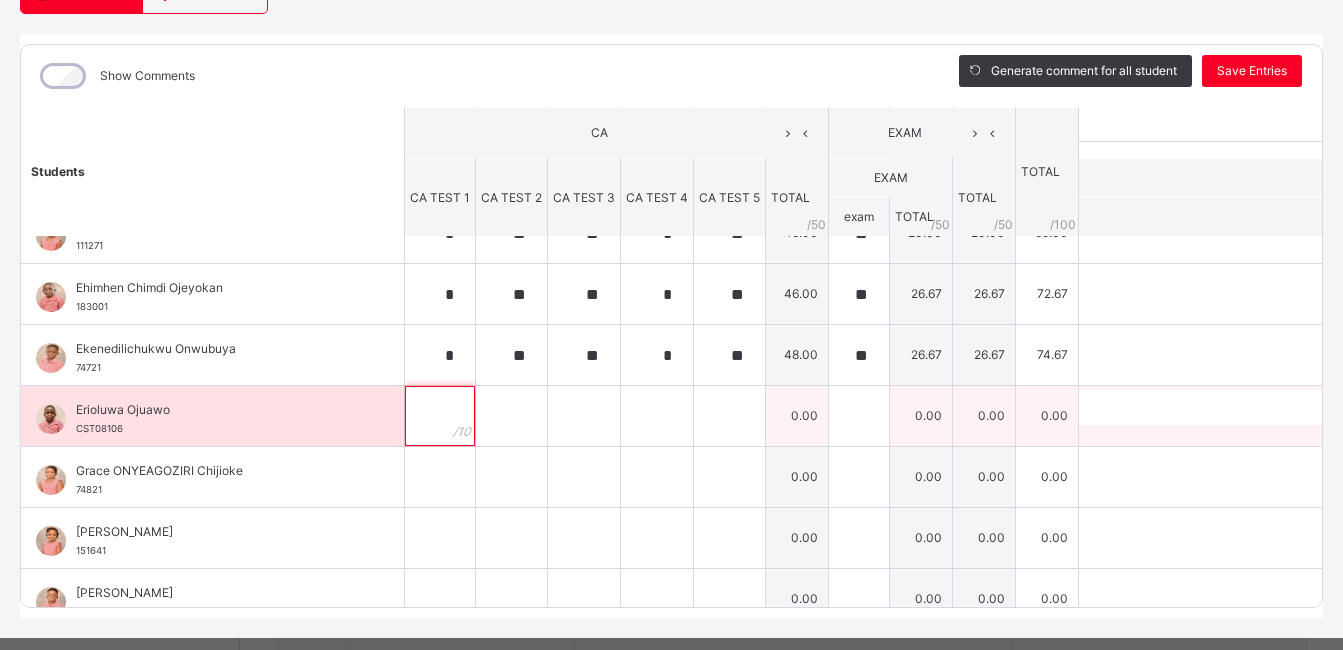scroll, scrollTop: 98, scrollLeft: 0, axis: vertical 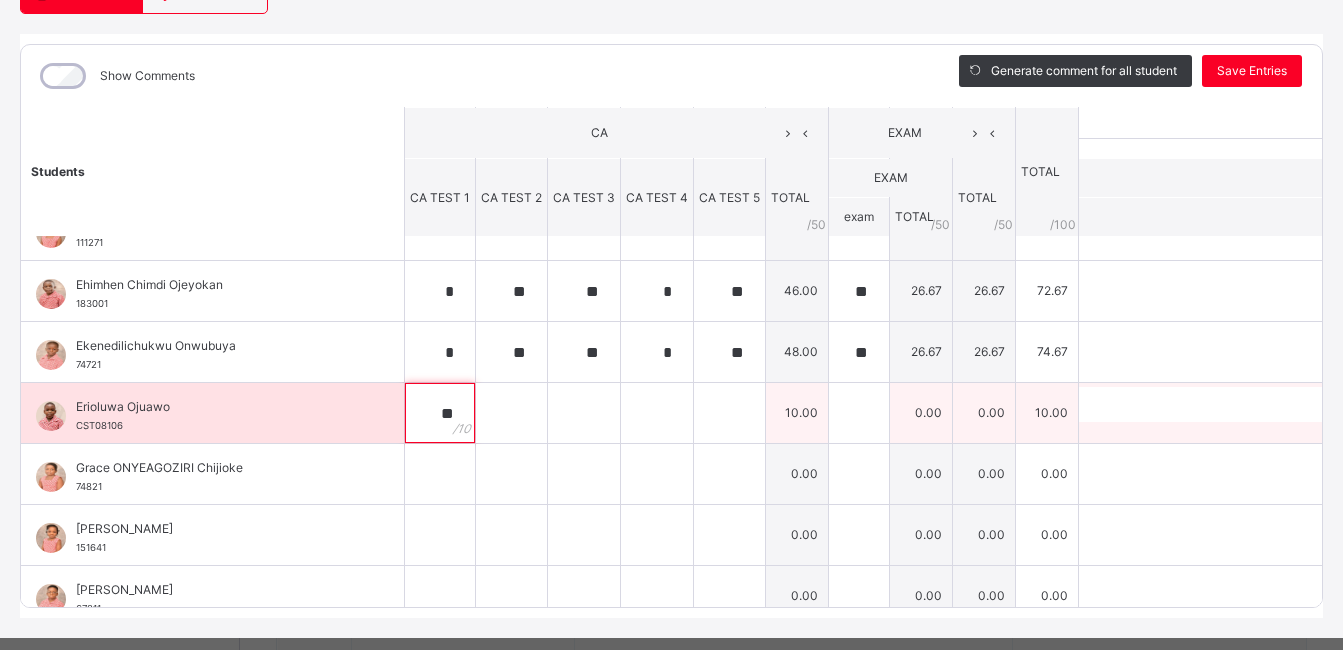 type on "**" 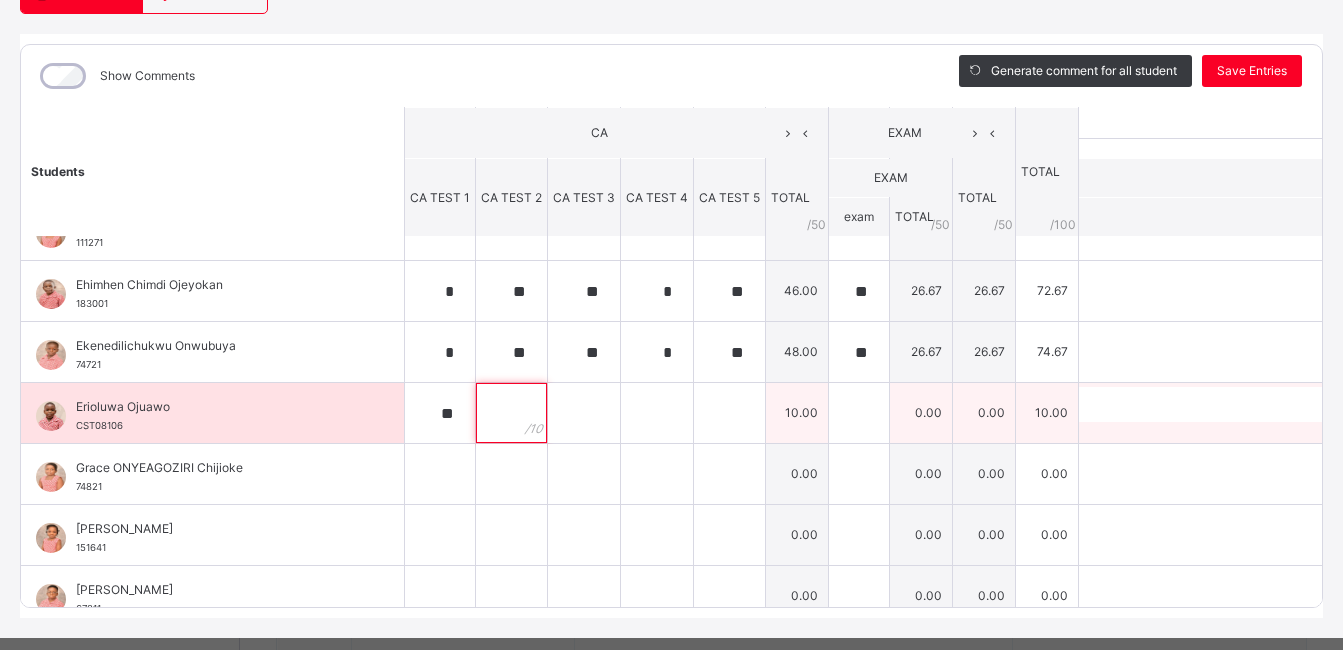 click at bounding box center [511, 413] 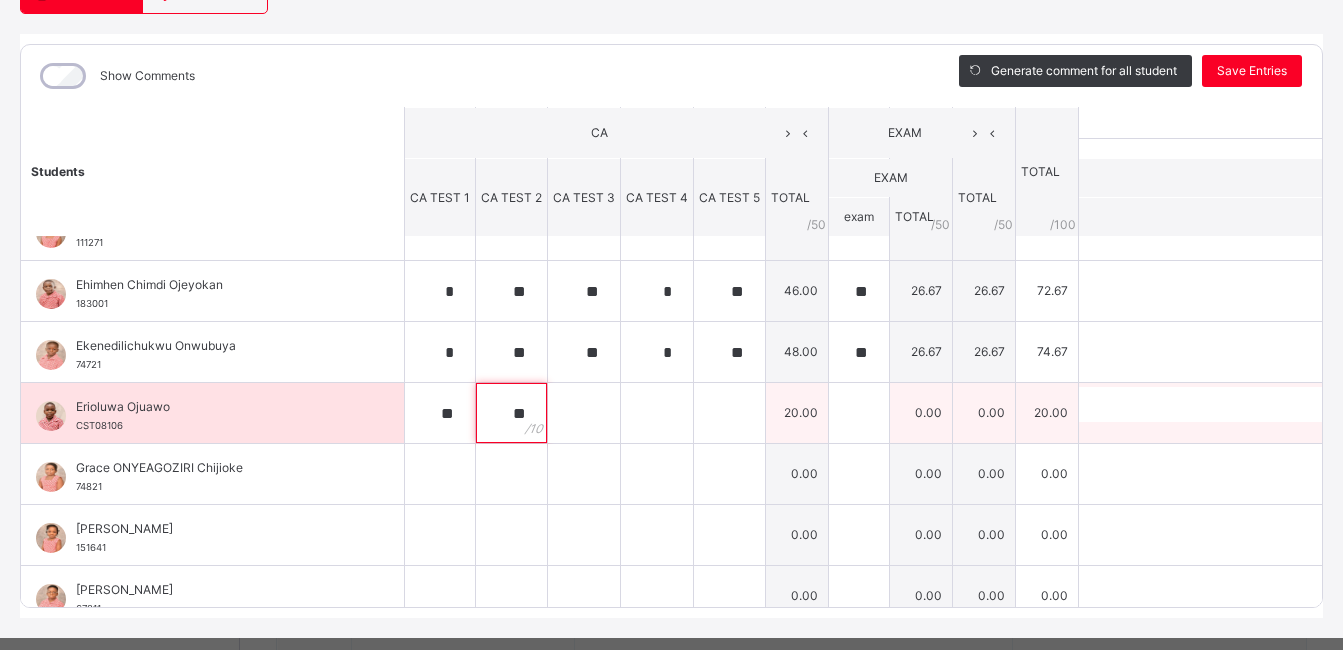 type on "**" 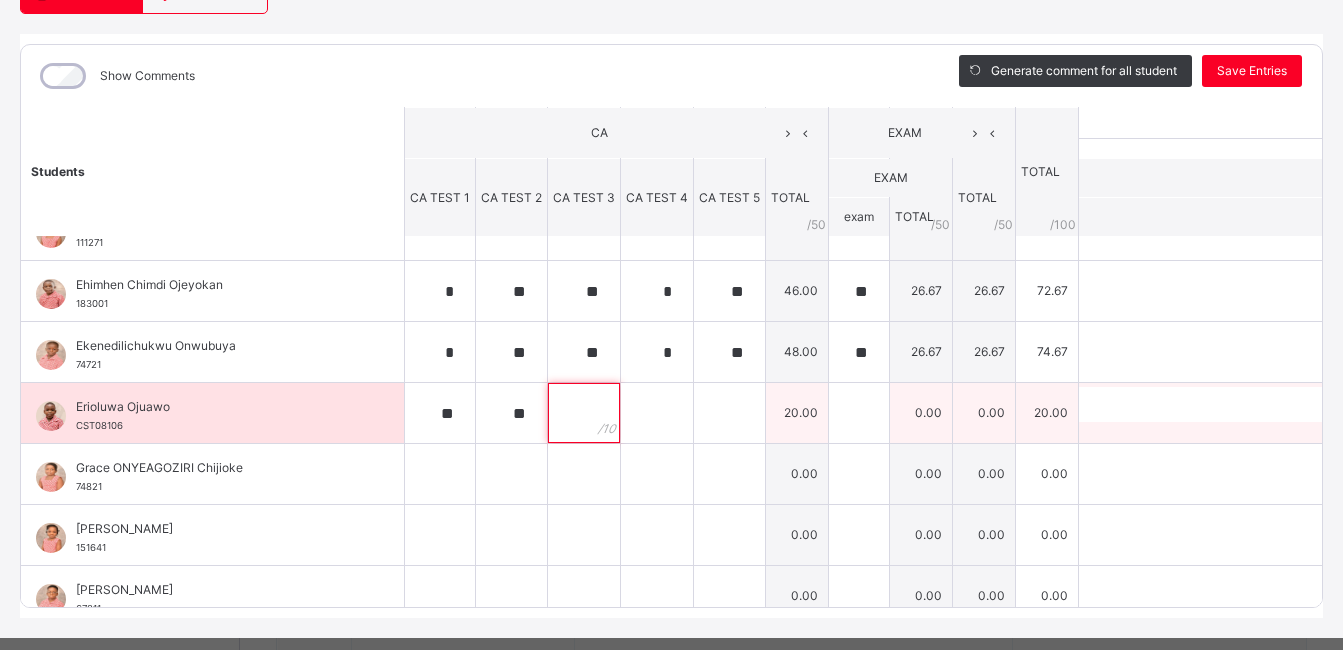 click at bounding box center [584, 413] 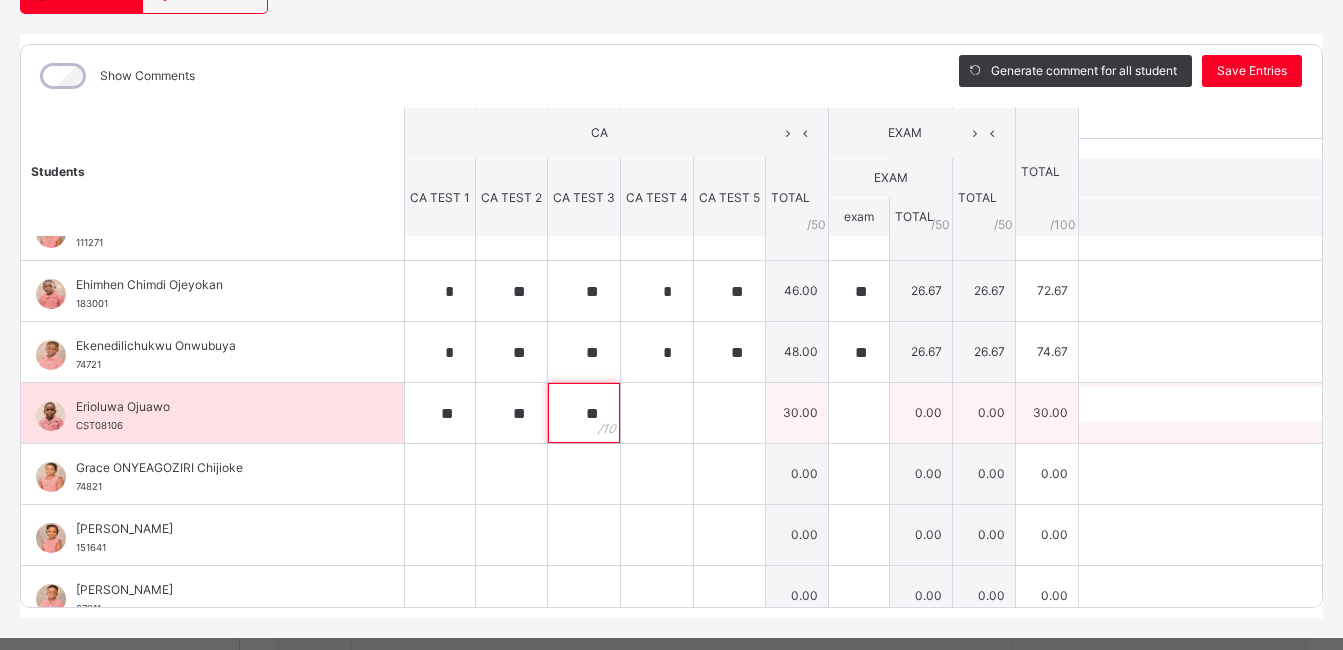 type on "**" 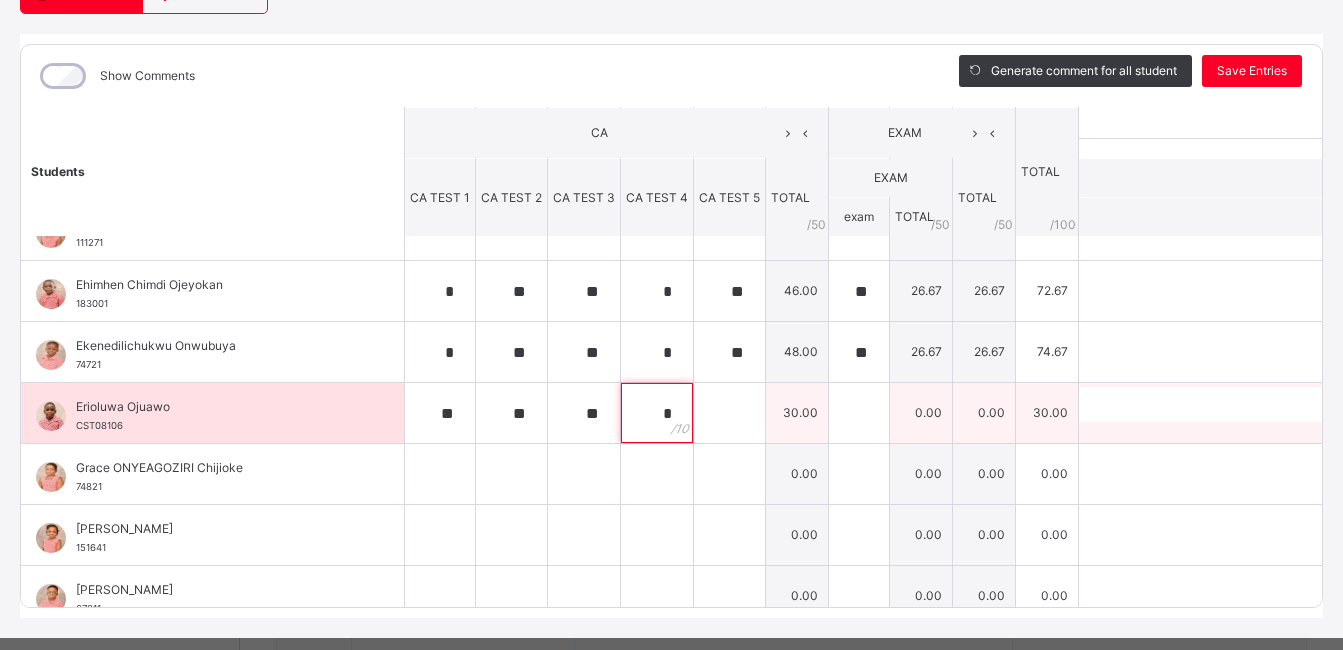 click on "*" at bounding box center (657, 413) 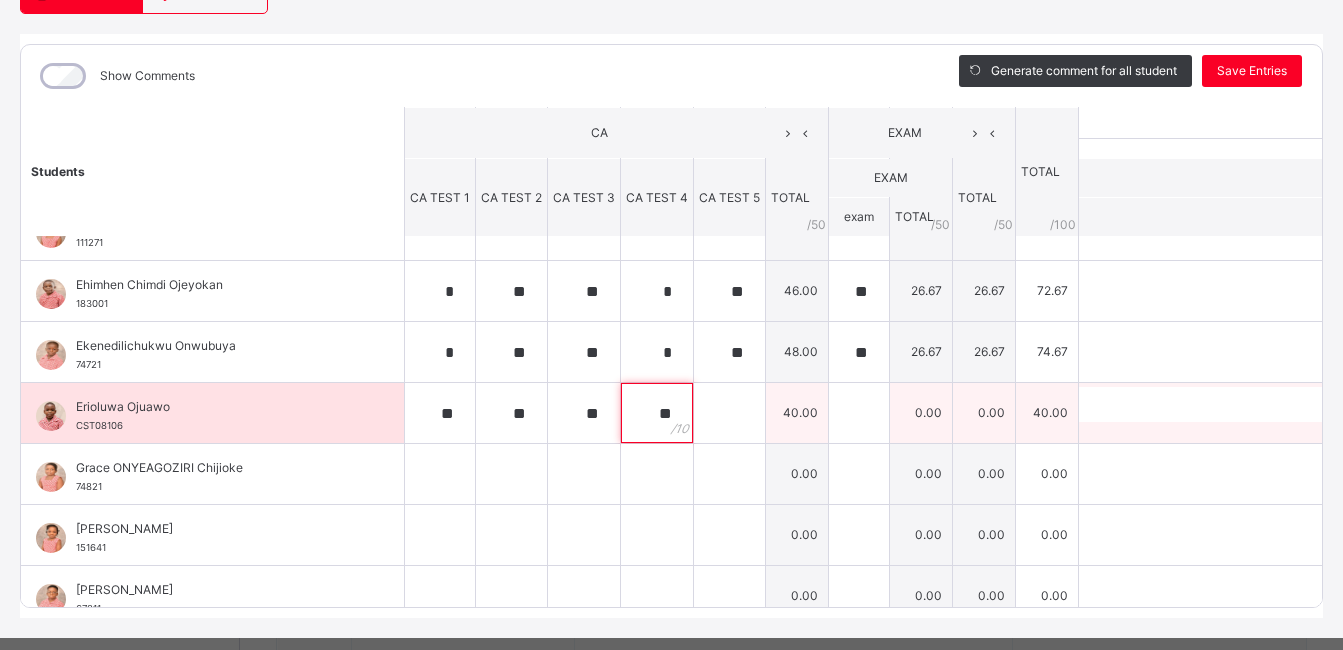 type on "**" 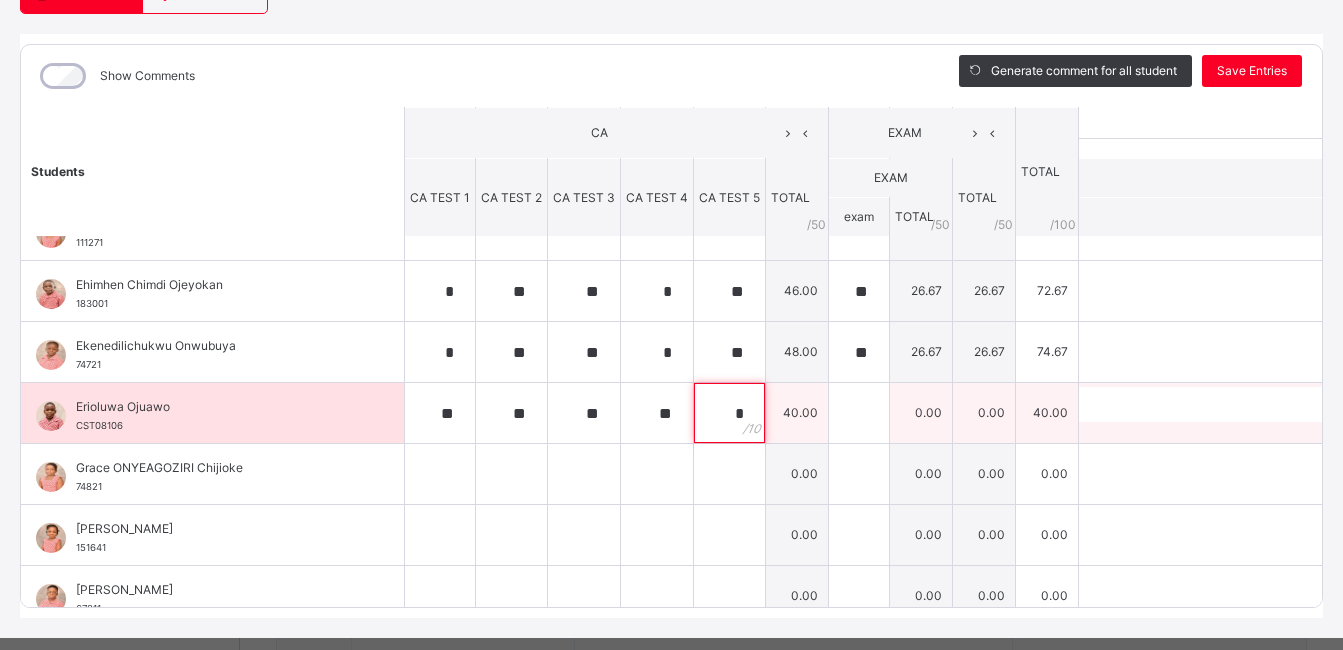 click on "*" at bounding box center (729, 413) 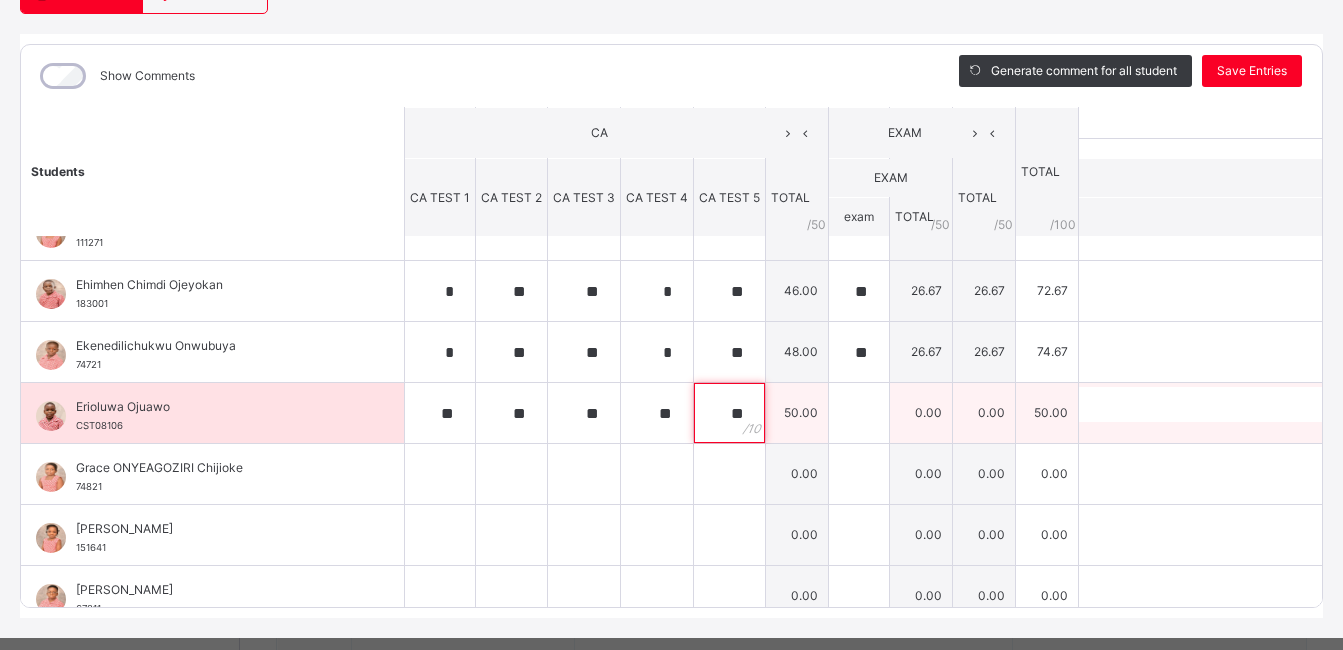 type on "**" 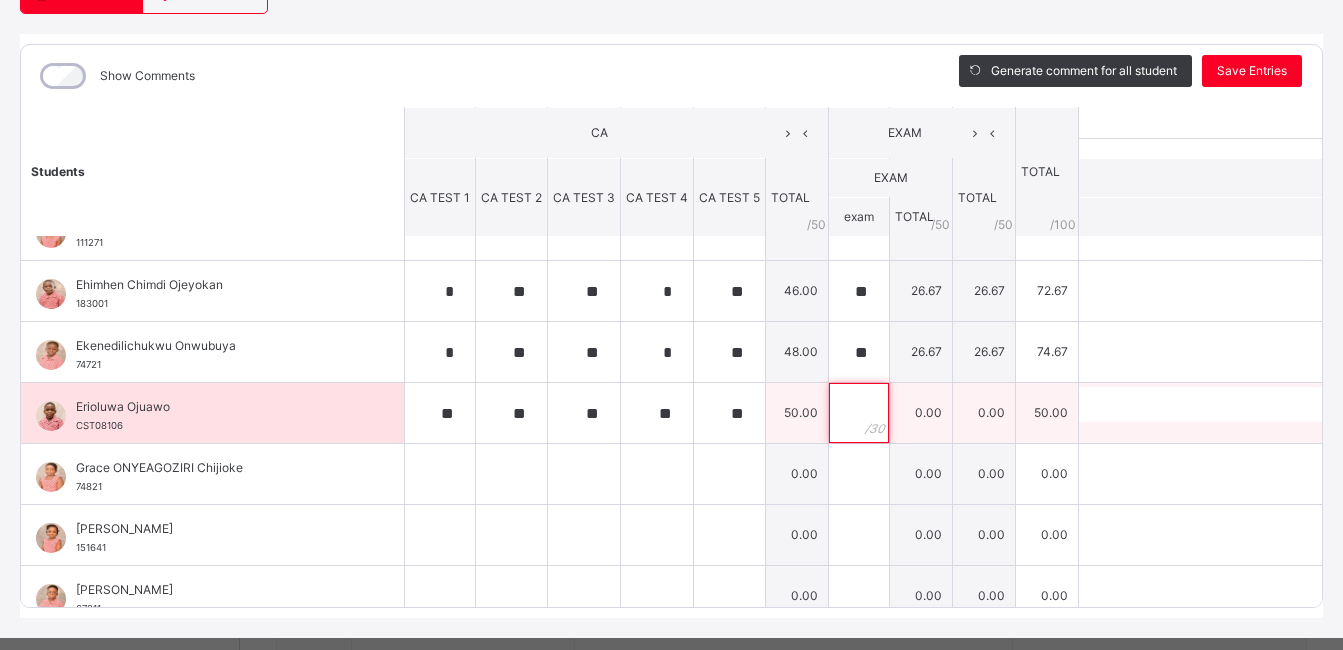 click at bounding box center (859, 413) 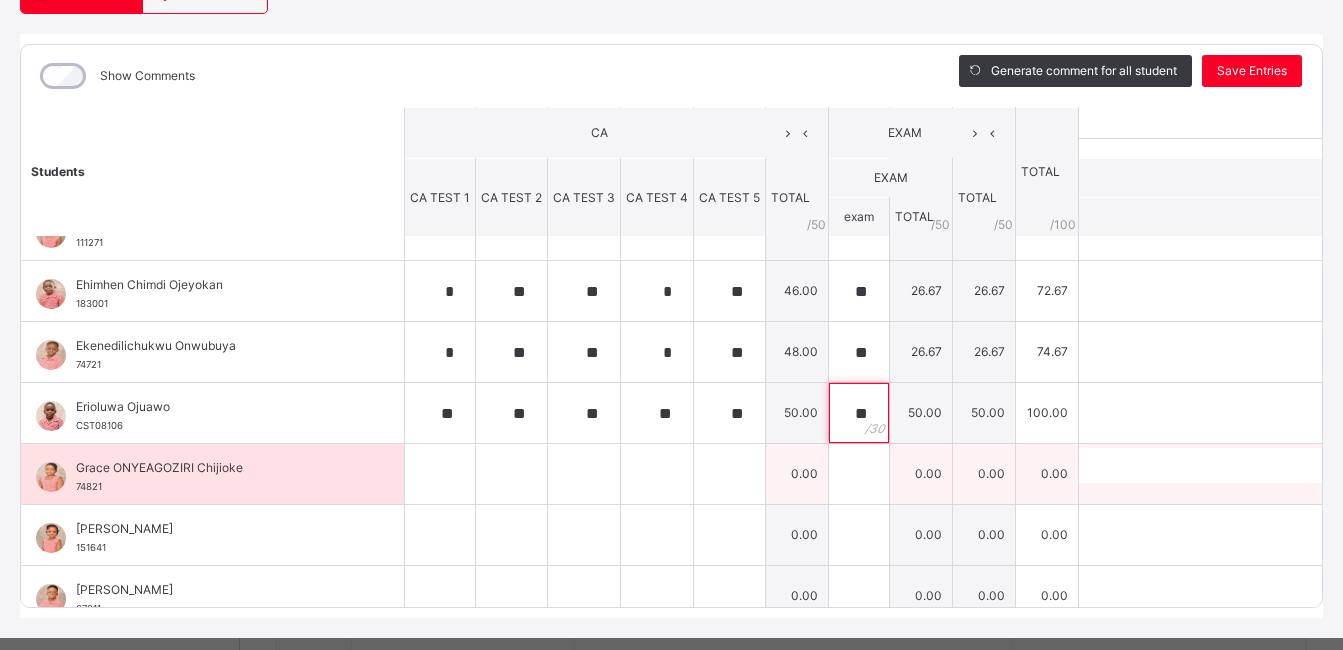 type on "**" 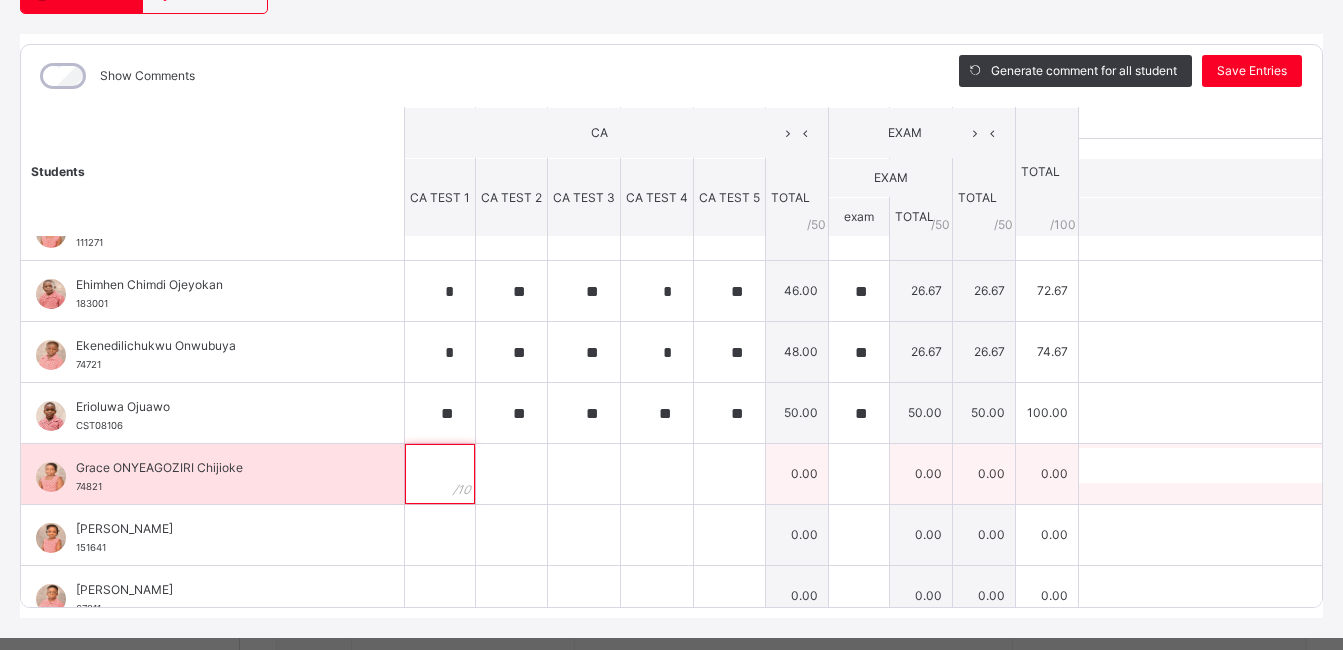 click at bounding box center (440, 474) 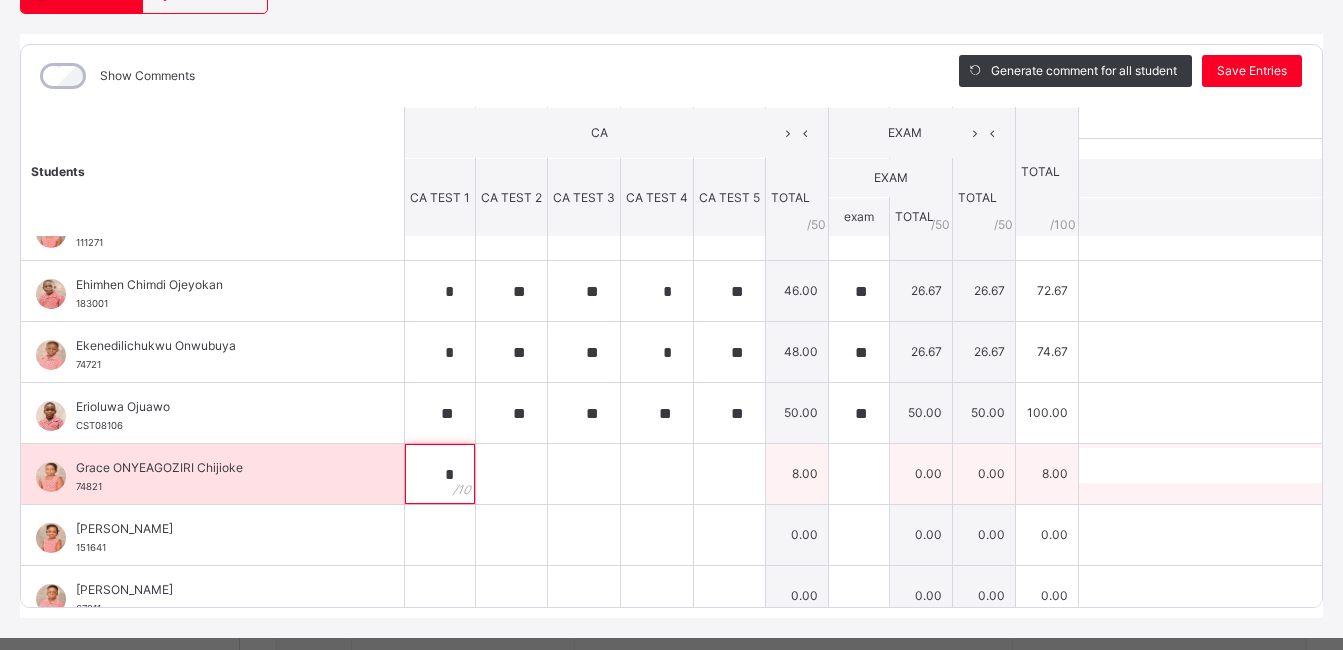 type on "*" 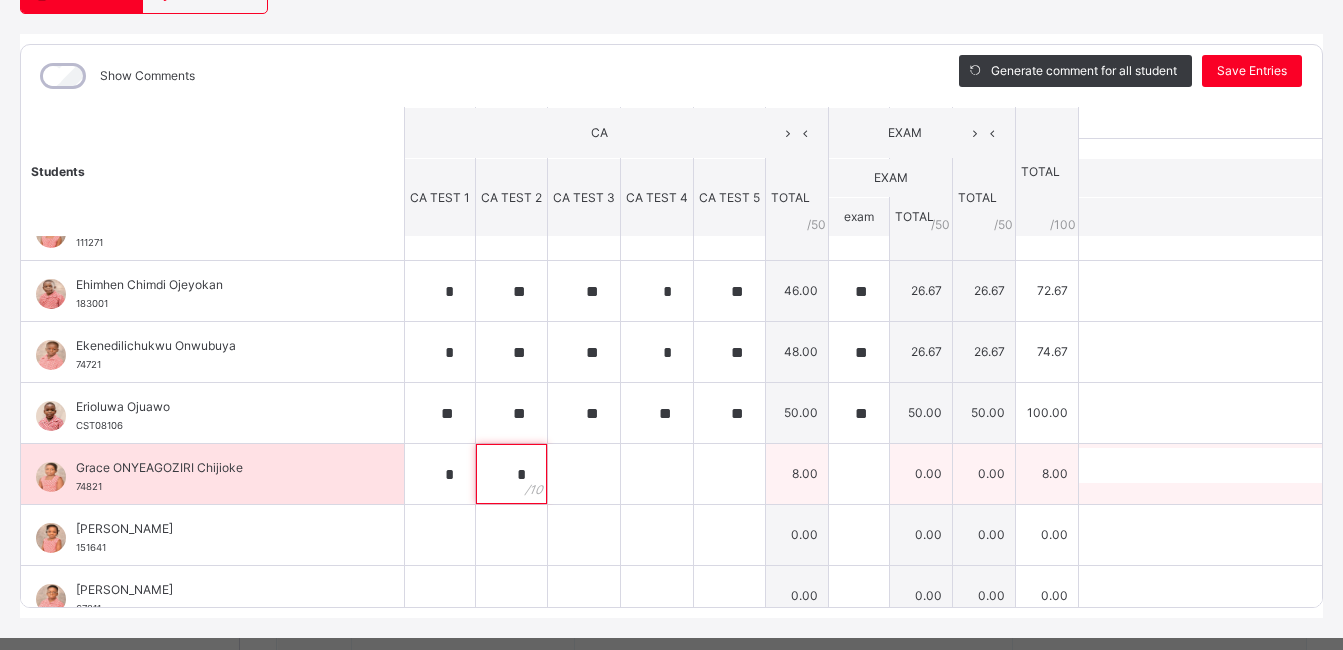 click on "*" at bounding box center (511, 474) 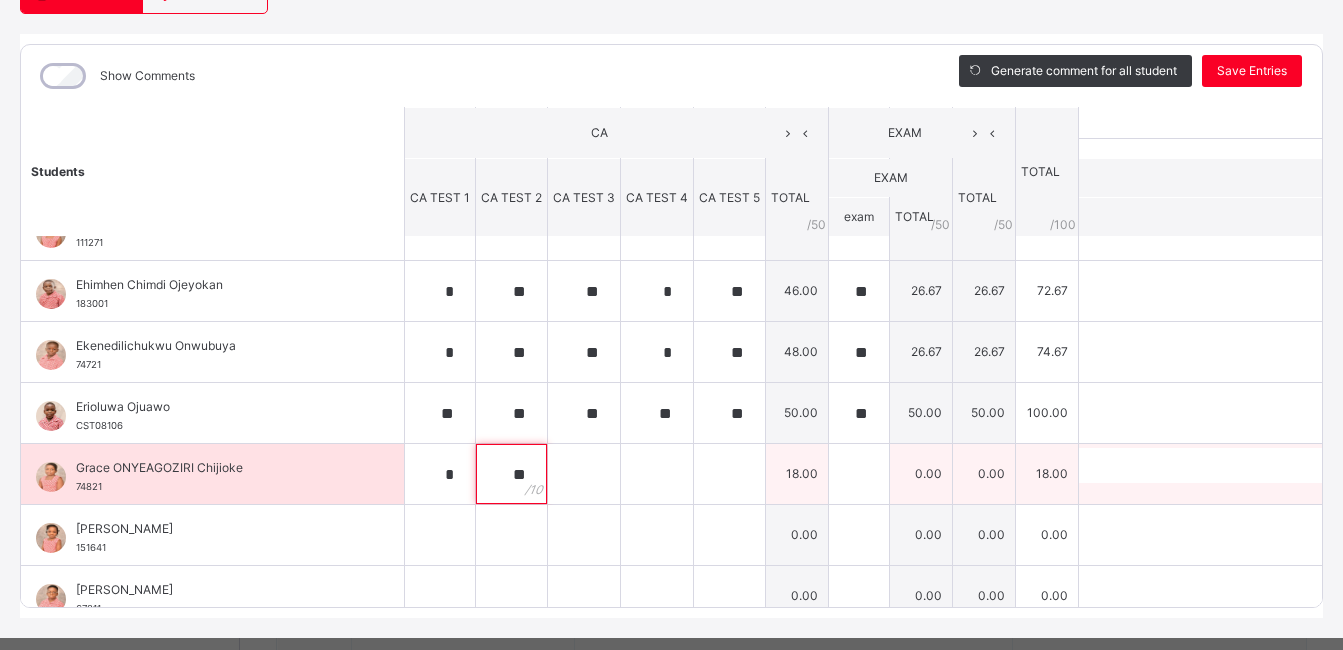 type on "**" 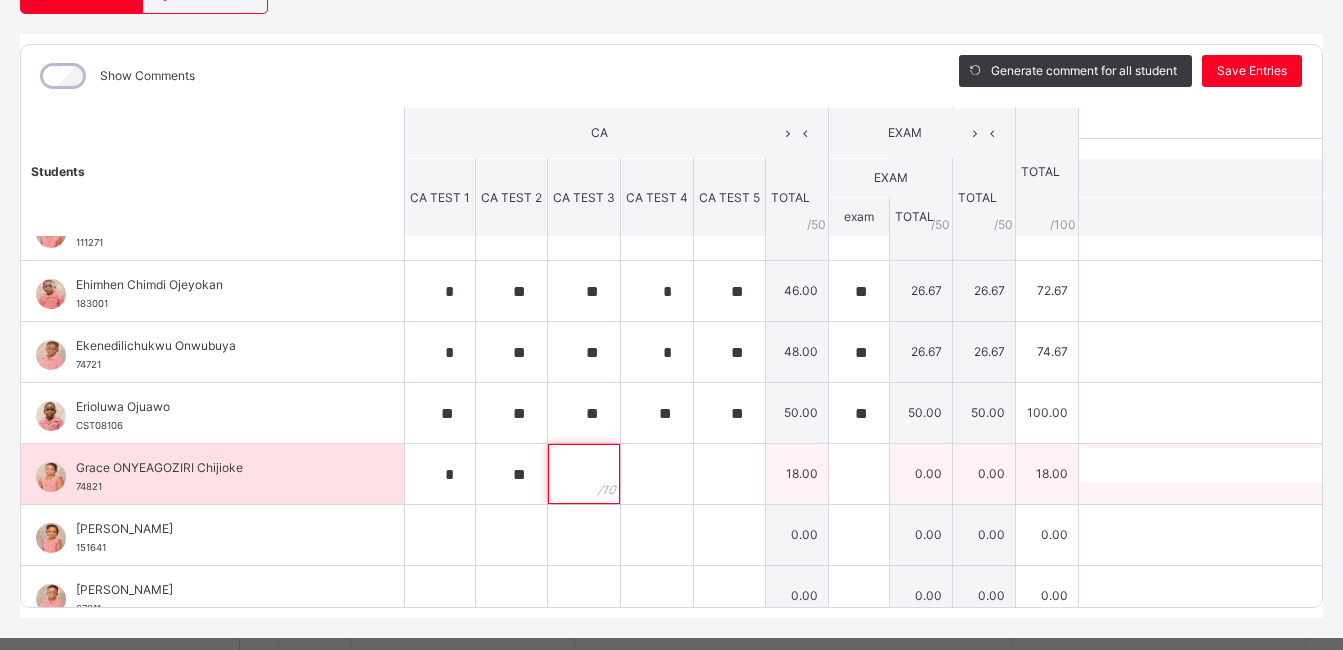 click at bounding box center (584, 474) 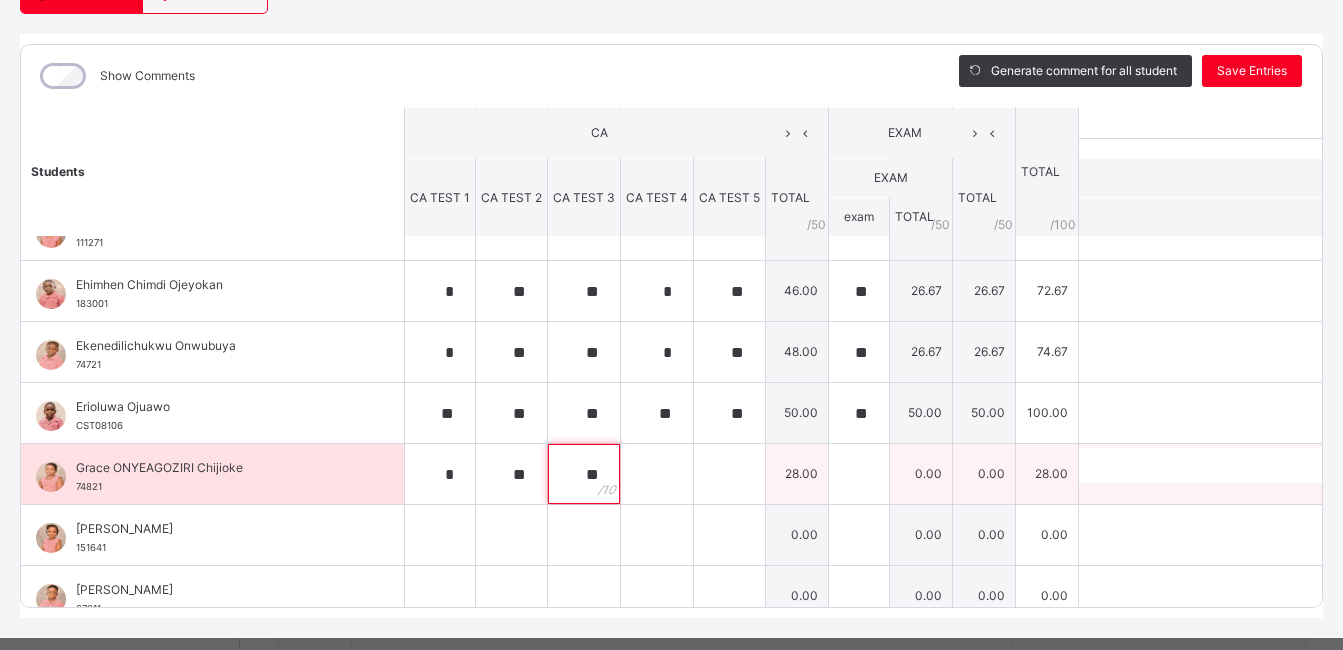 type on "**" 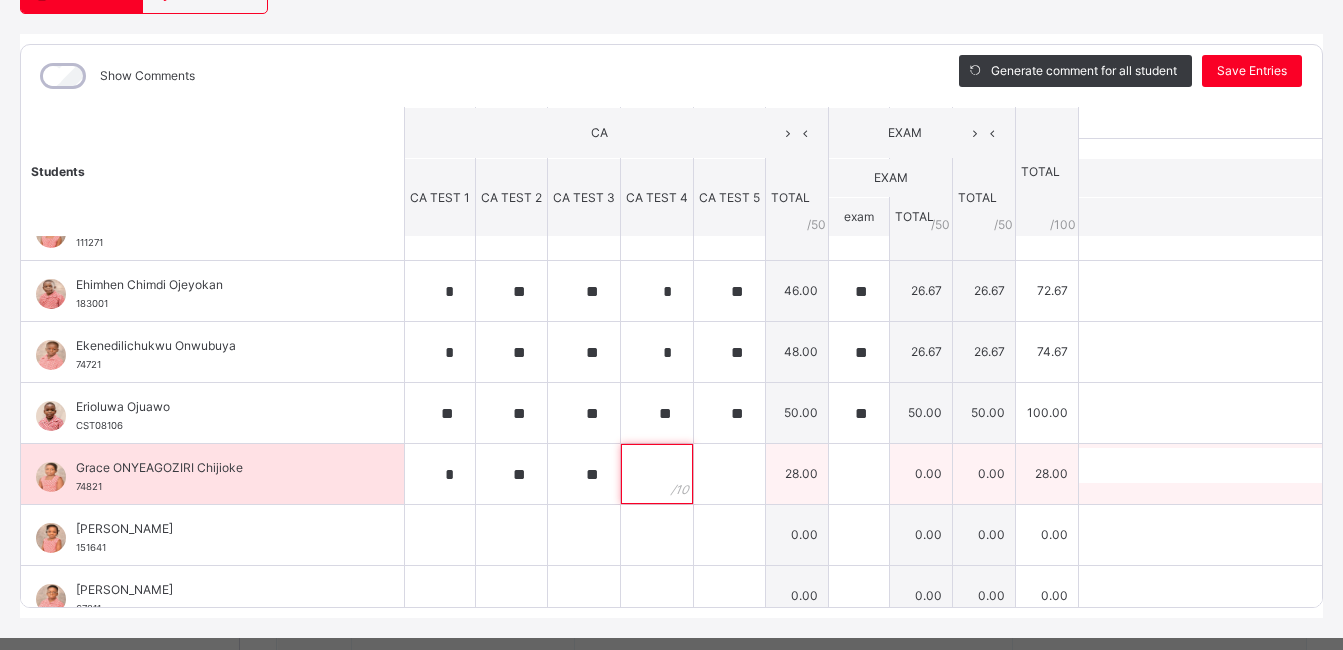 click at bounding box center (657, 474) 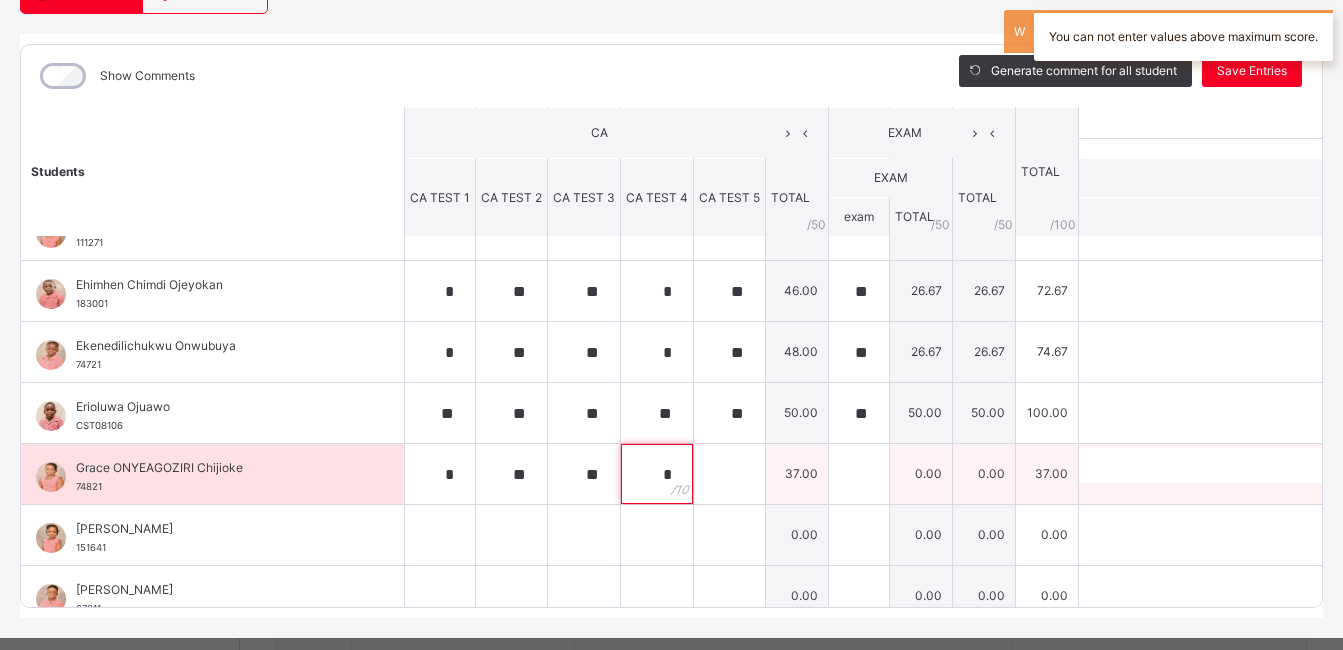 type on "*" 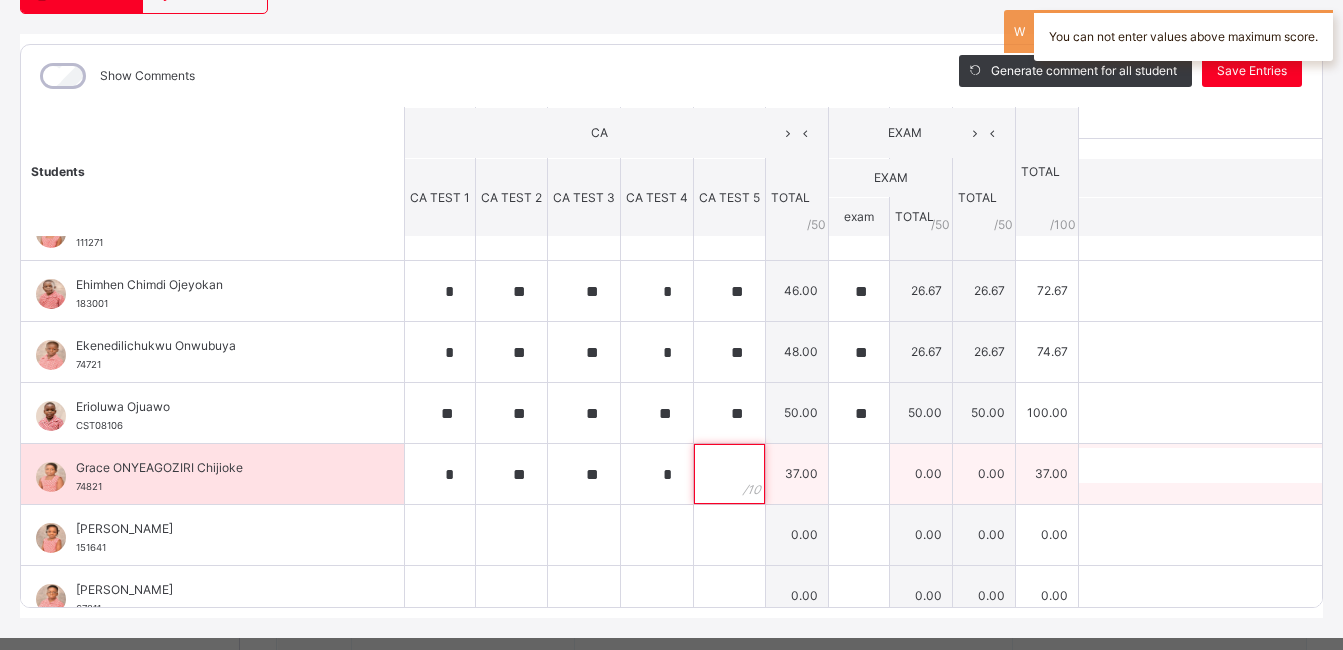 click at bounding box center [729, 474] 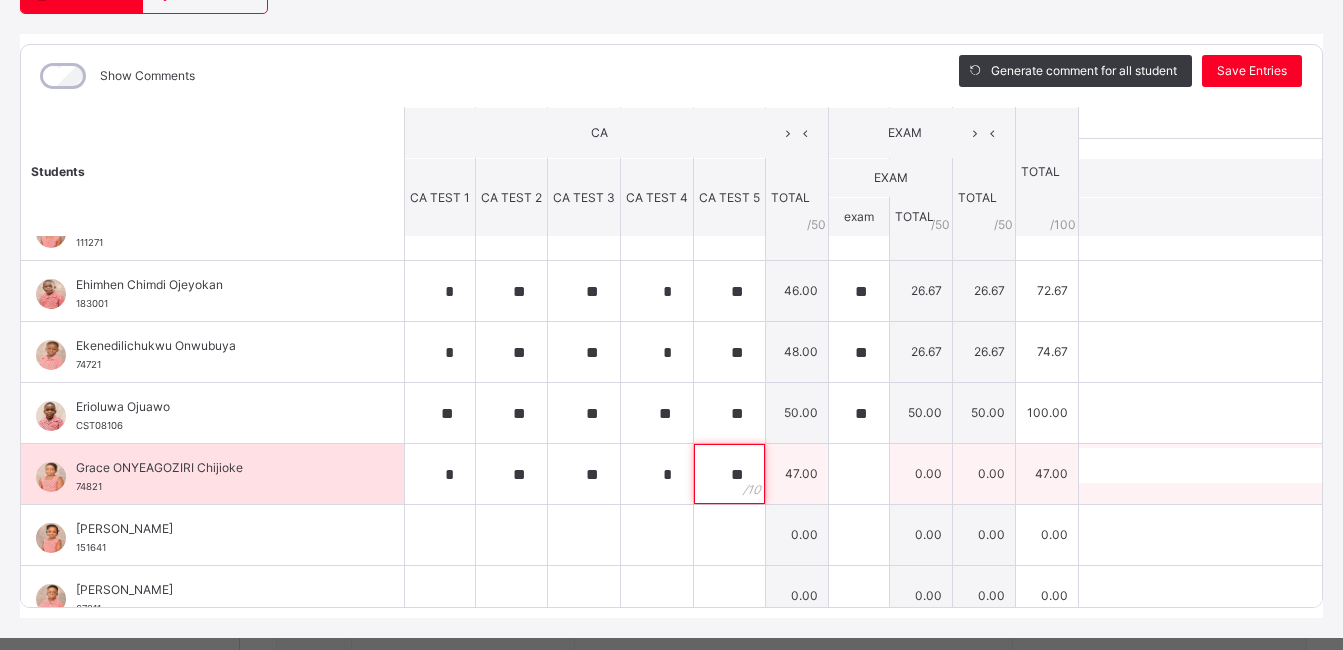 type on "**" 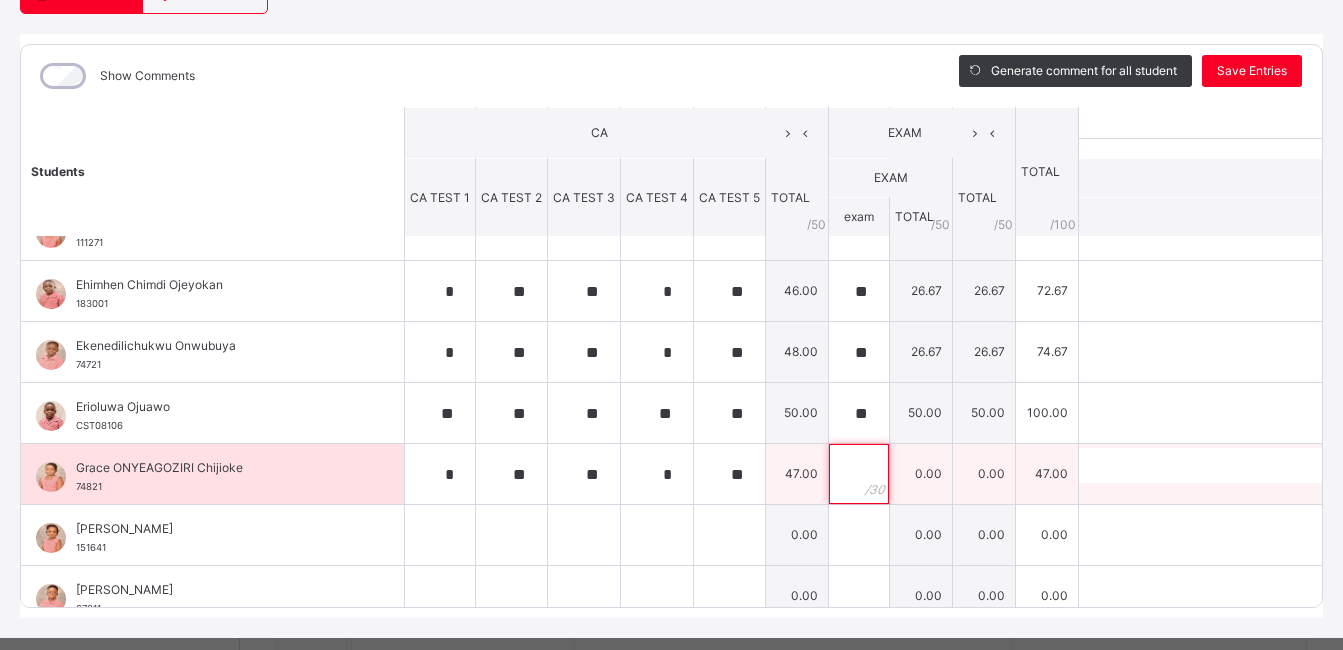 click at bounding box center (859, 474) 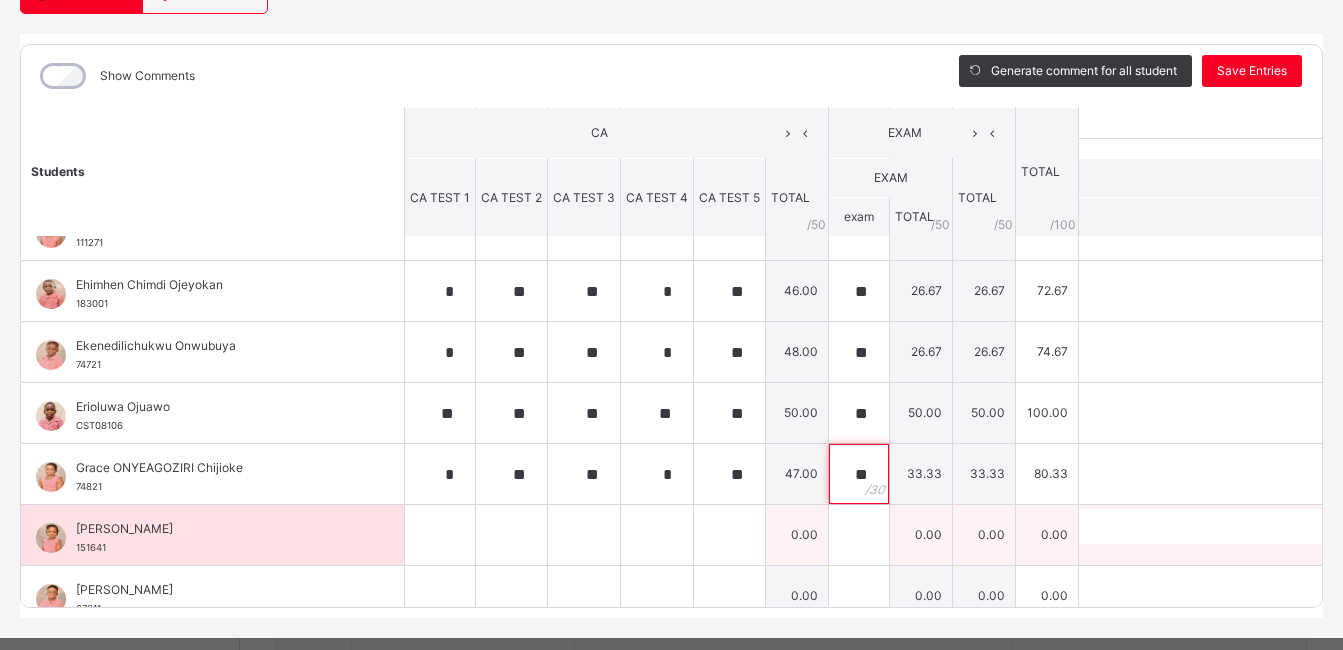 type on "**" 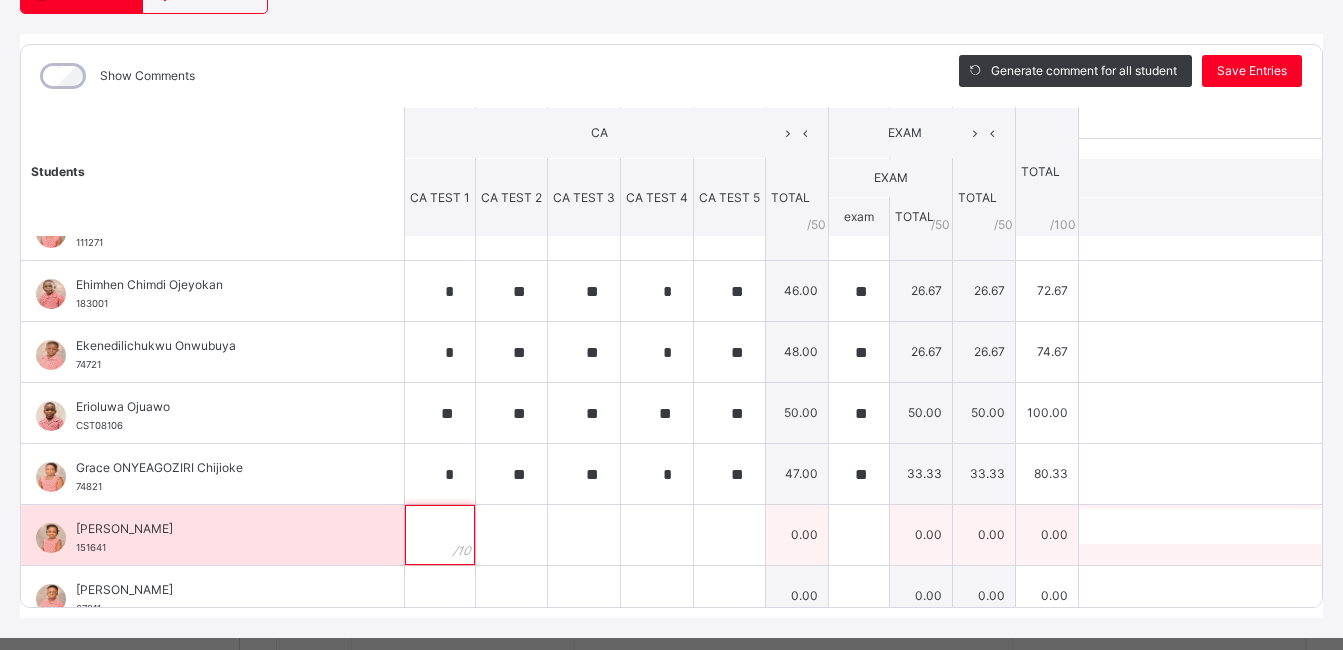 click at bounding box center [440, 535] 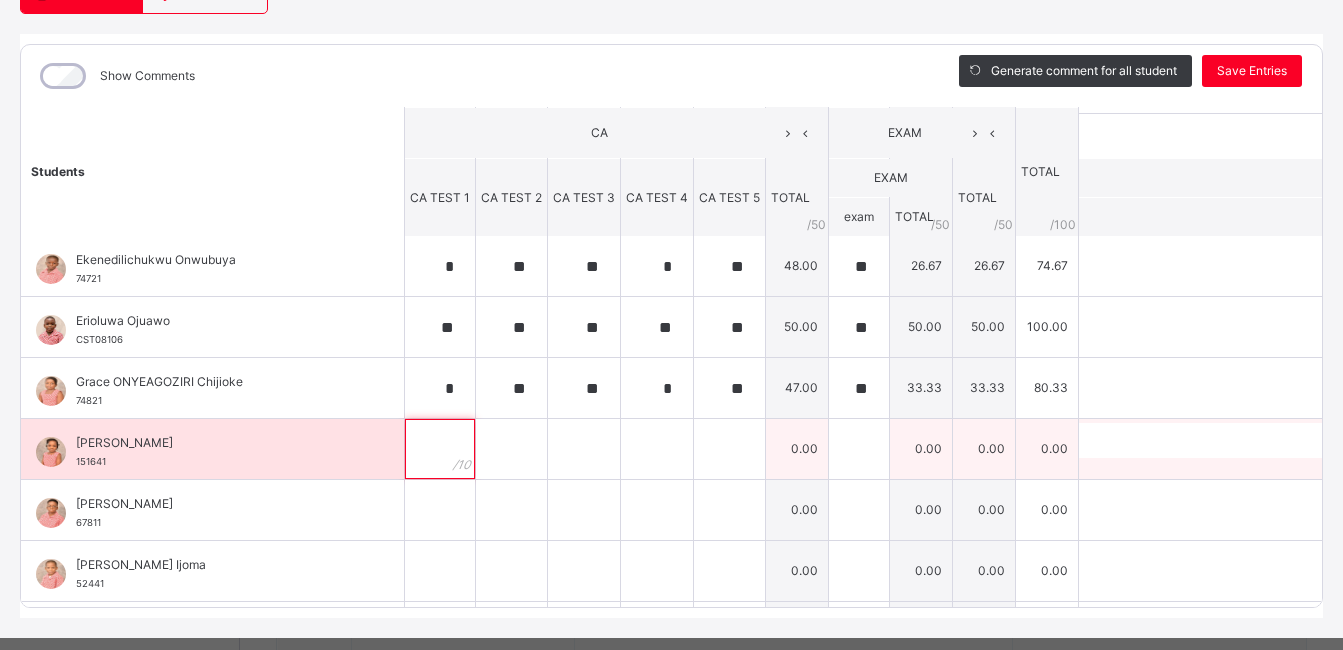 scroll, scrollTop: 186, scrollLeft: 0, axis: vertical 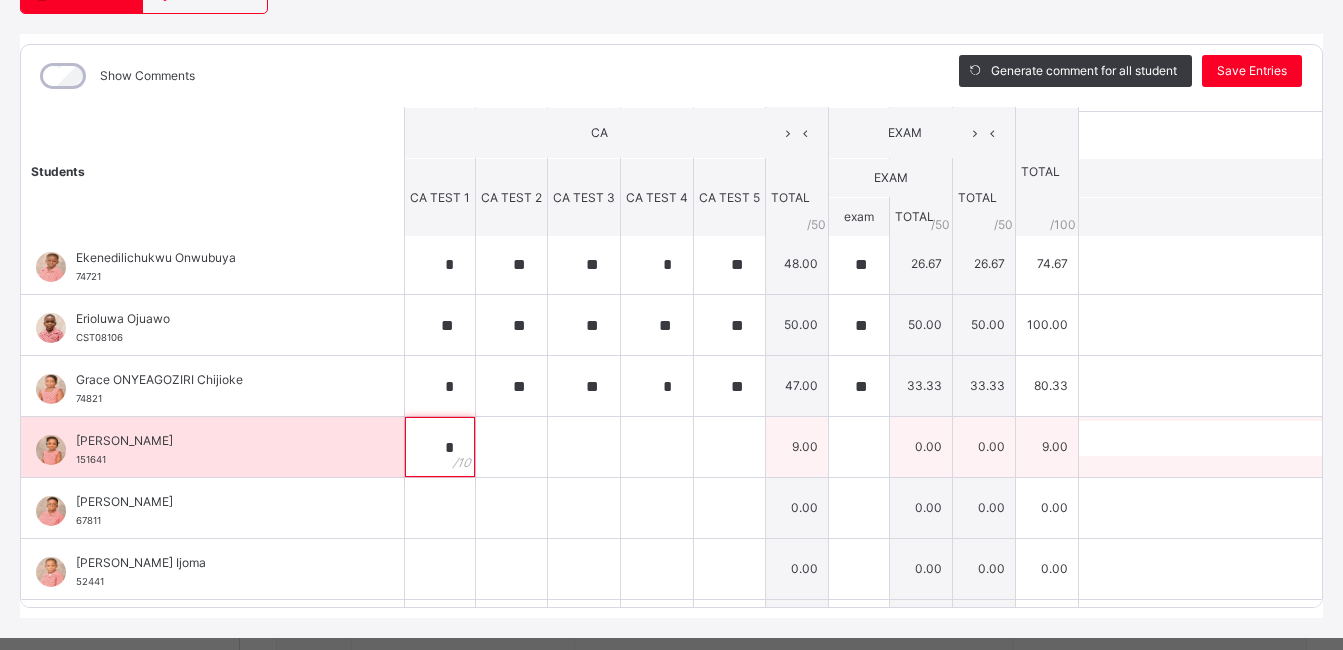 type on "*" 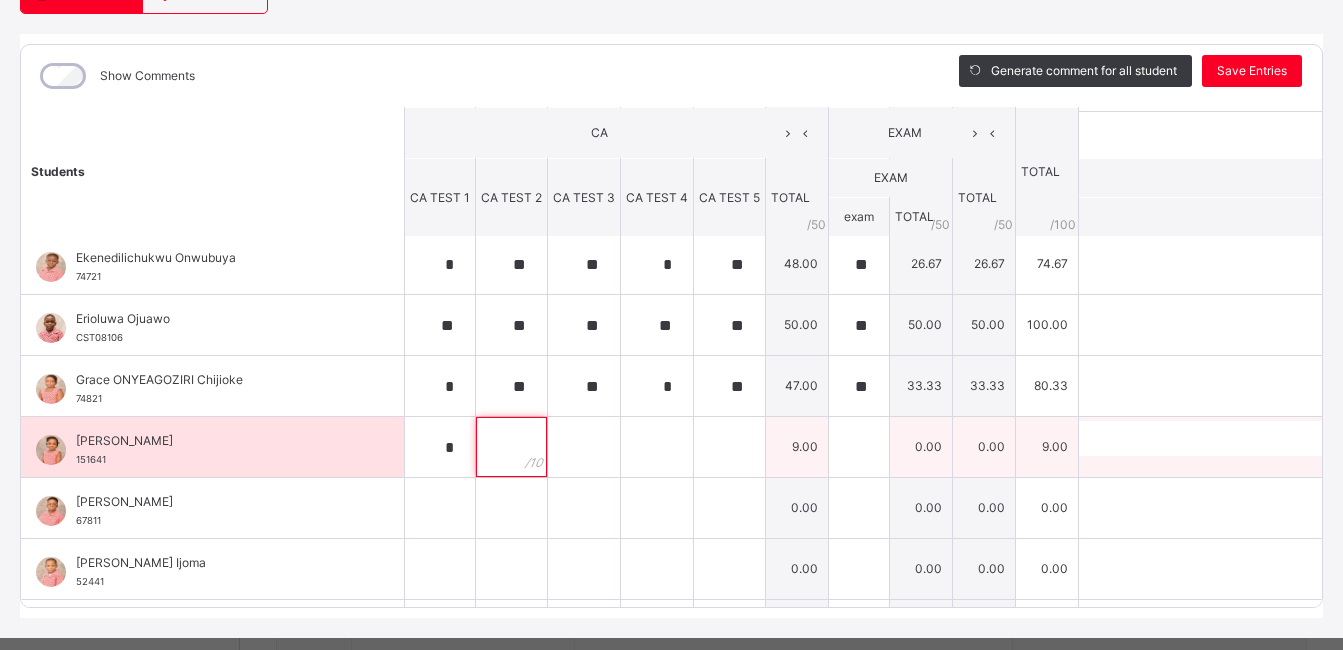 click at bounding box center (511, 447) 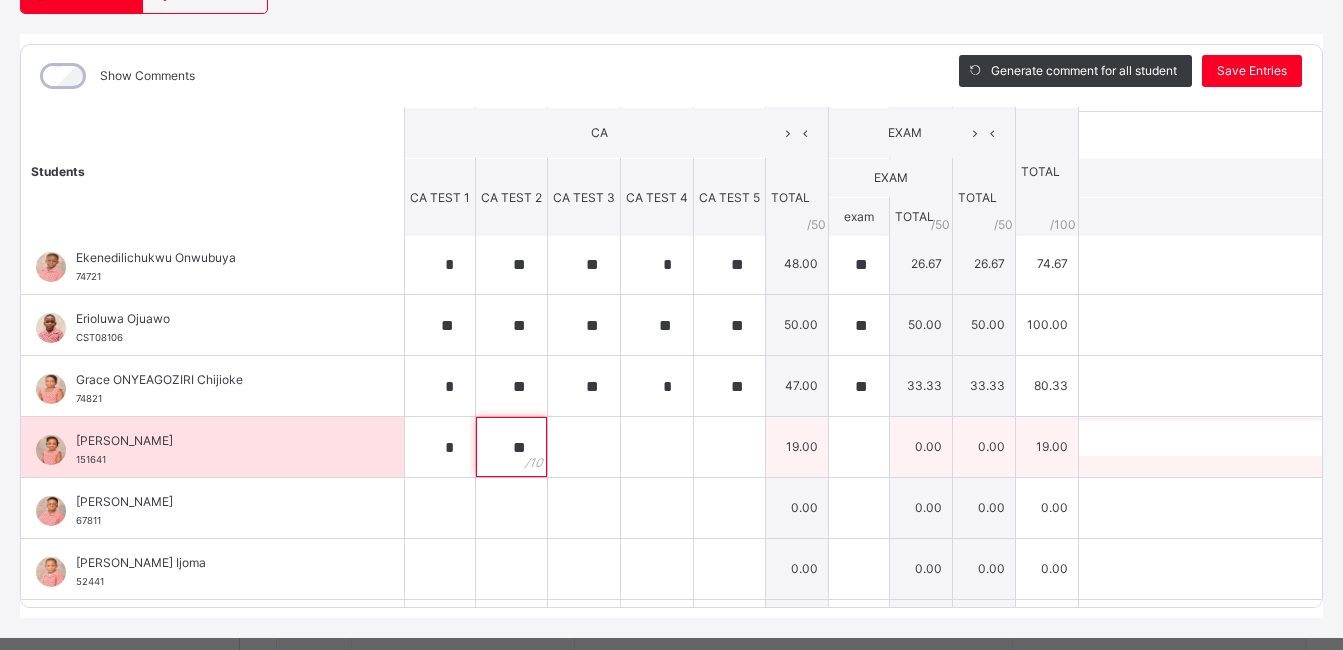 type on "**" 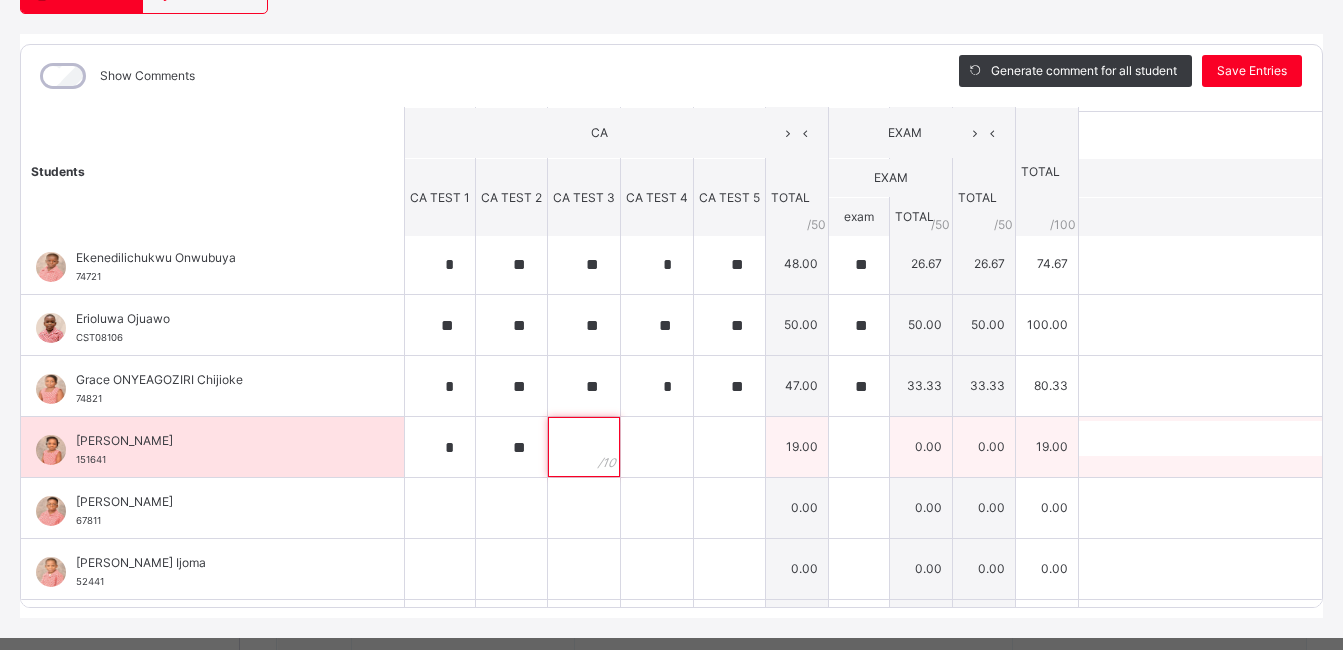 click at bounding box center (584, 447) 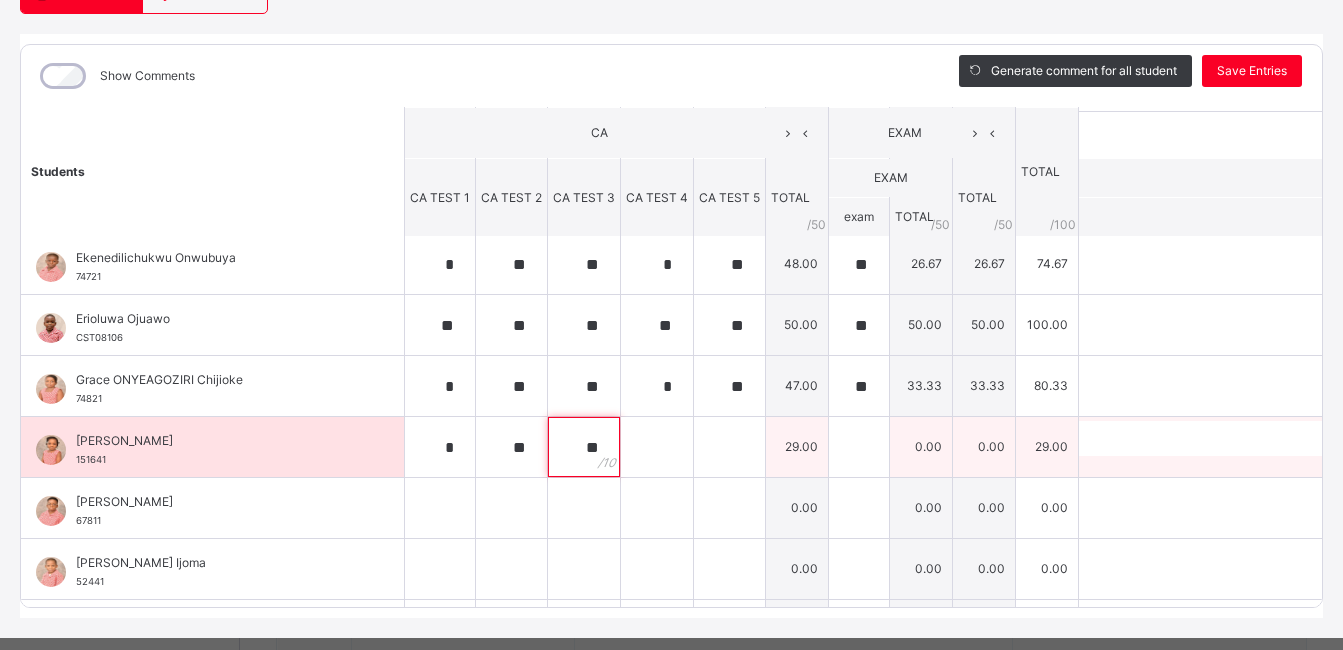 type on "**" 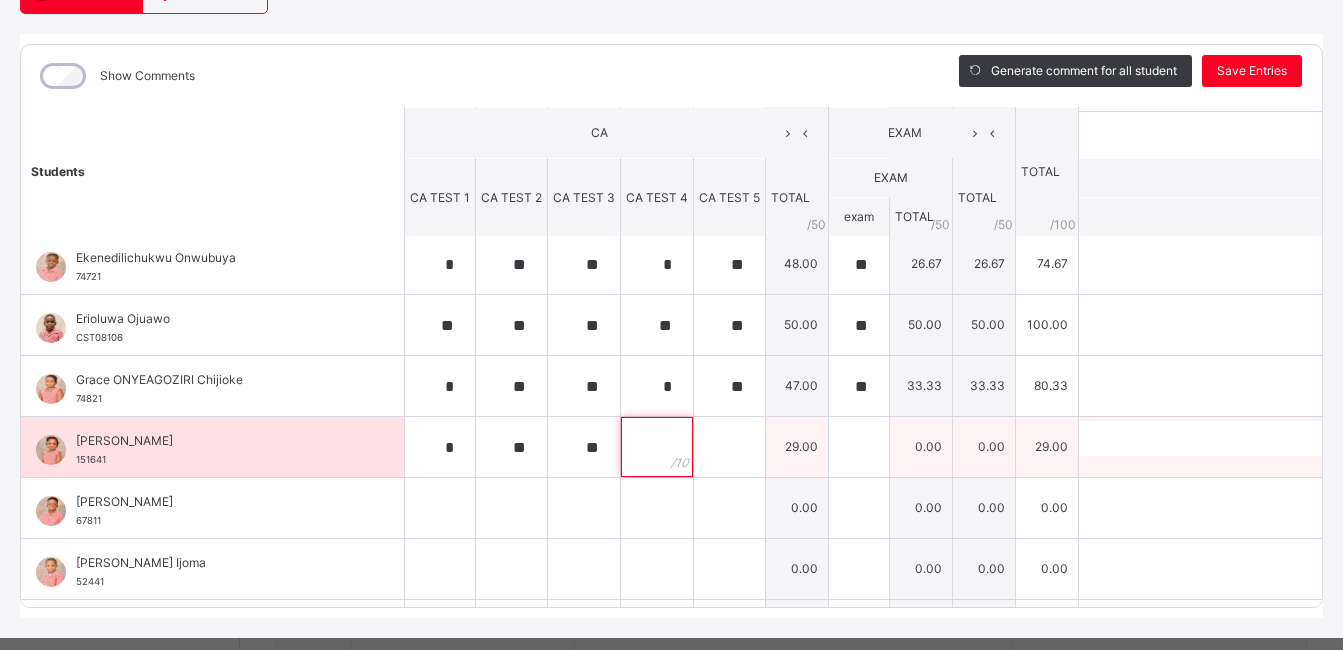 click at bounding box center (657, 447) 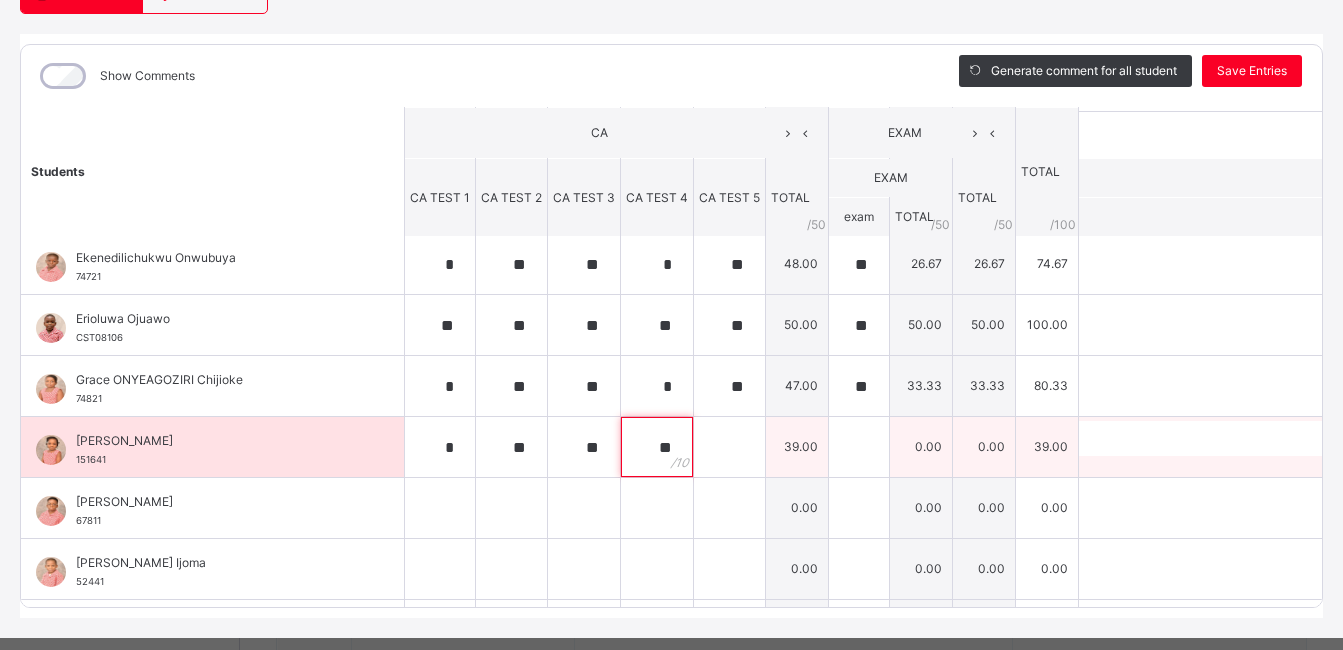 type on "**" 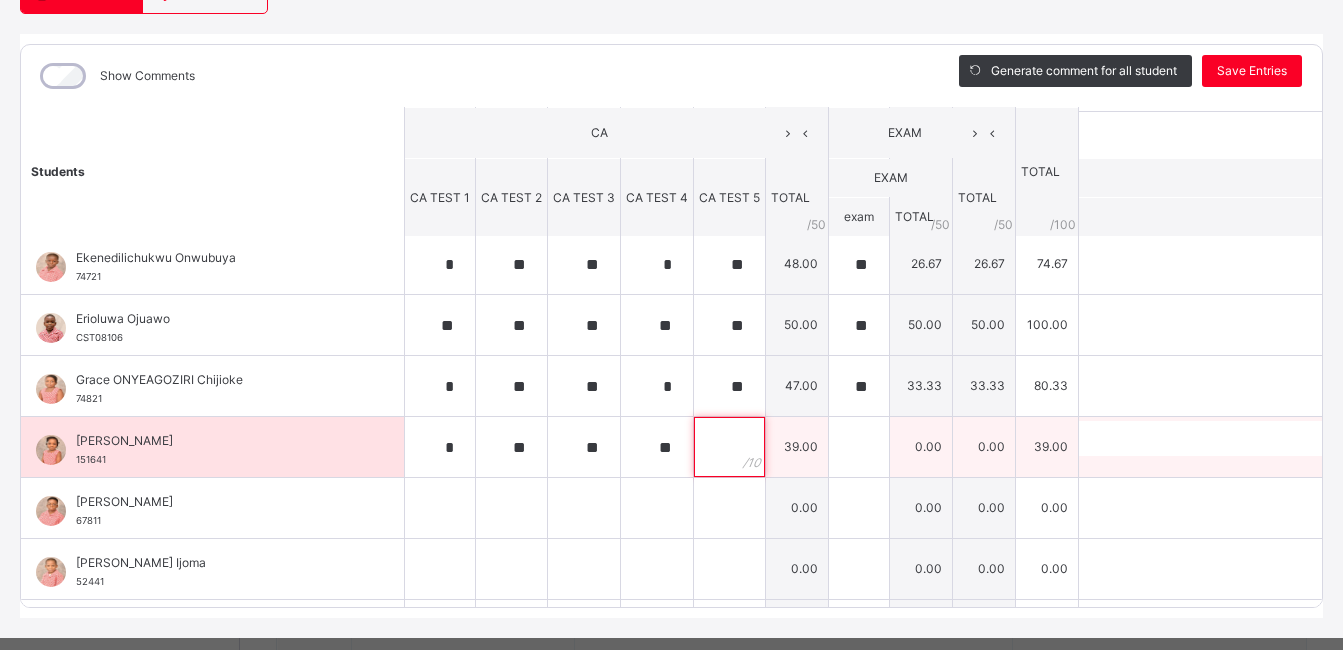 click at bounding box center (729, 447) 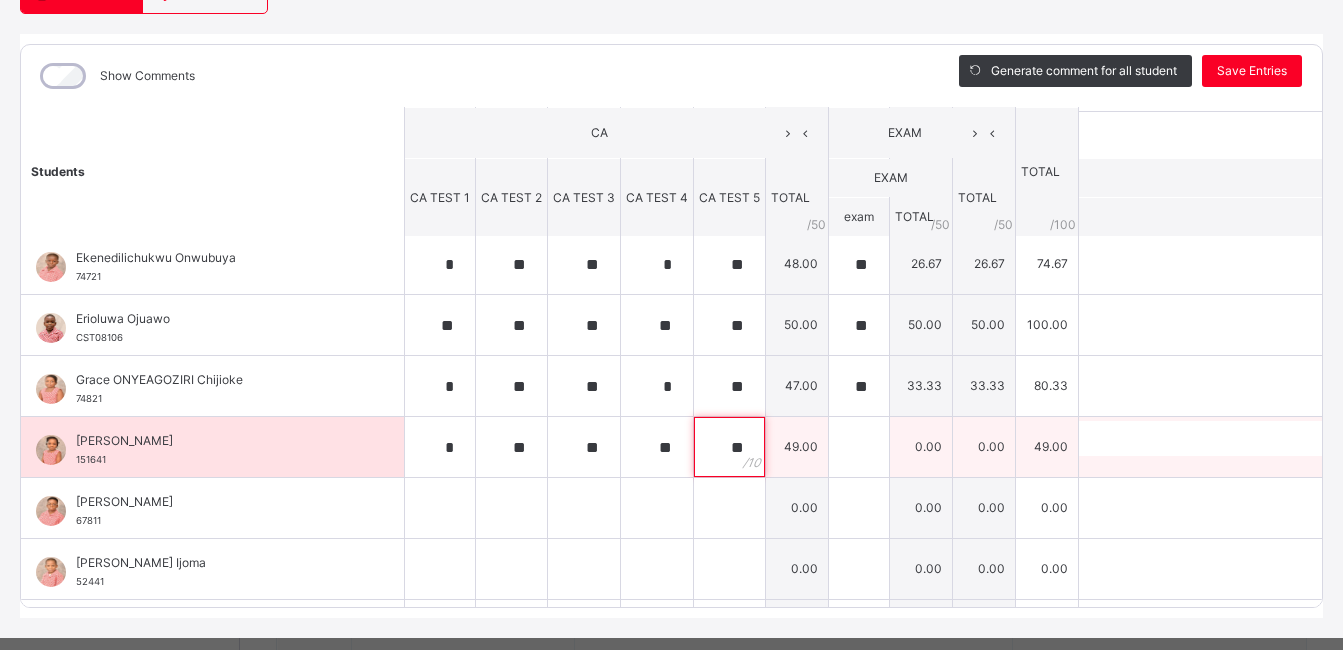 type on "**" 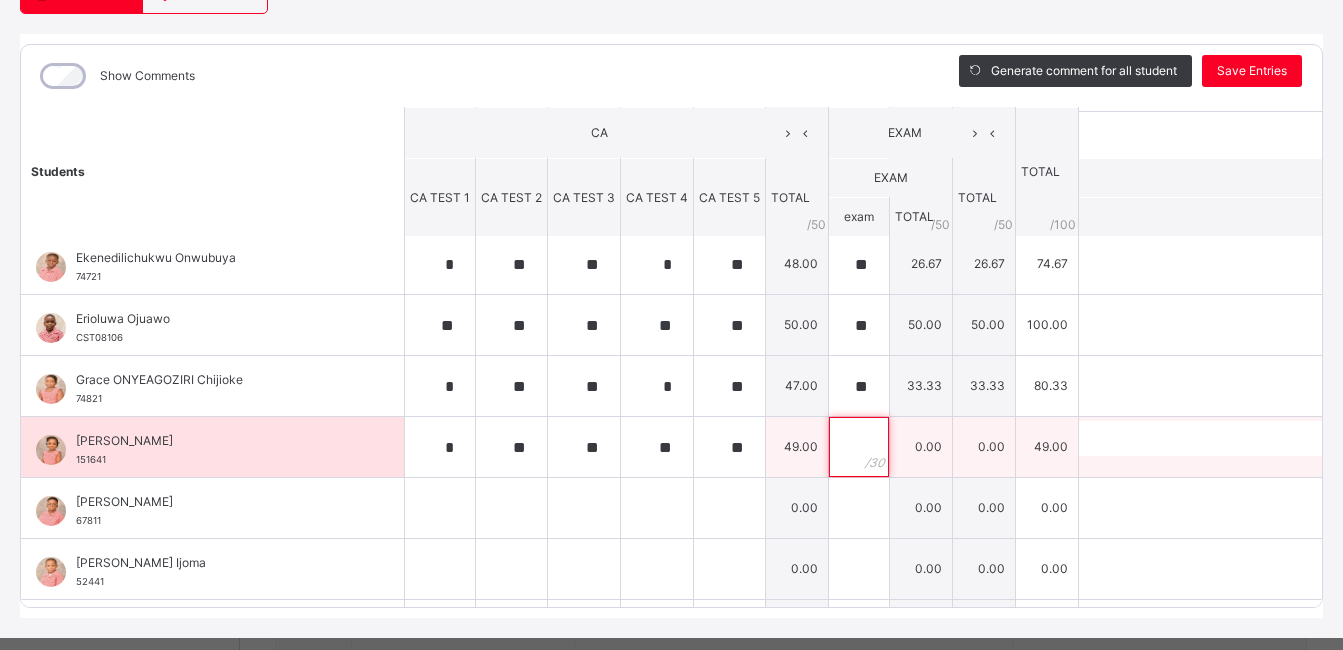 click at bounding box center [859, 447] 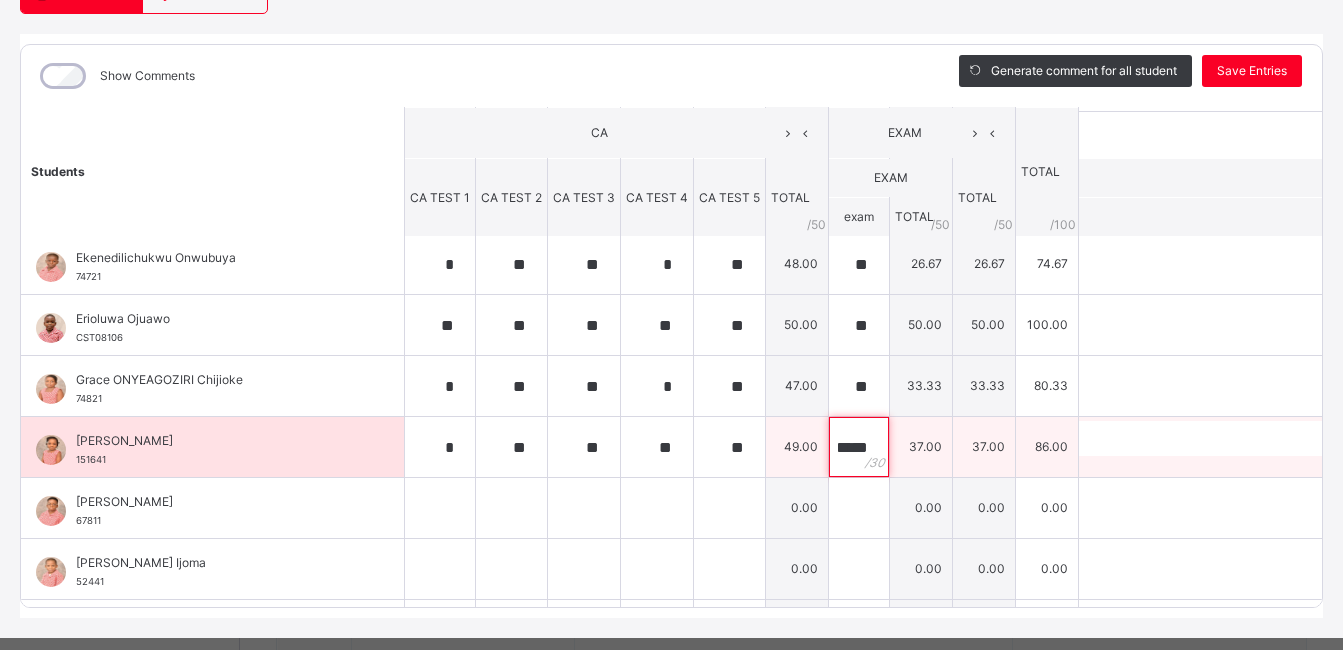 scroll, scrollTop: 0, scrollLeft: 13, axis: horizontal 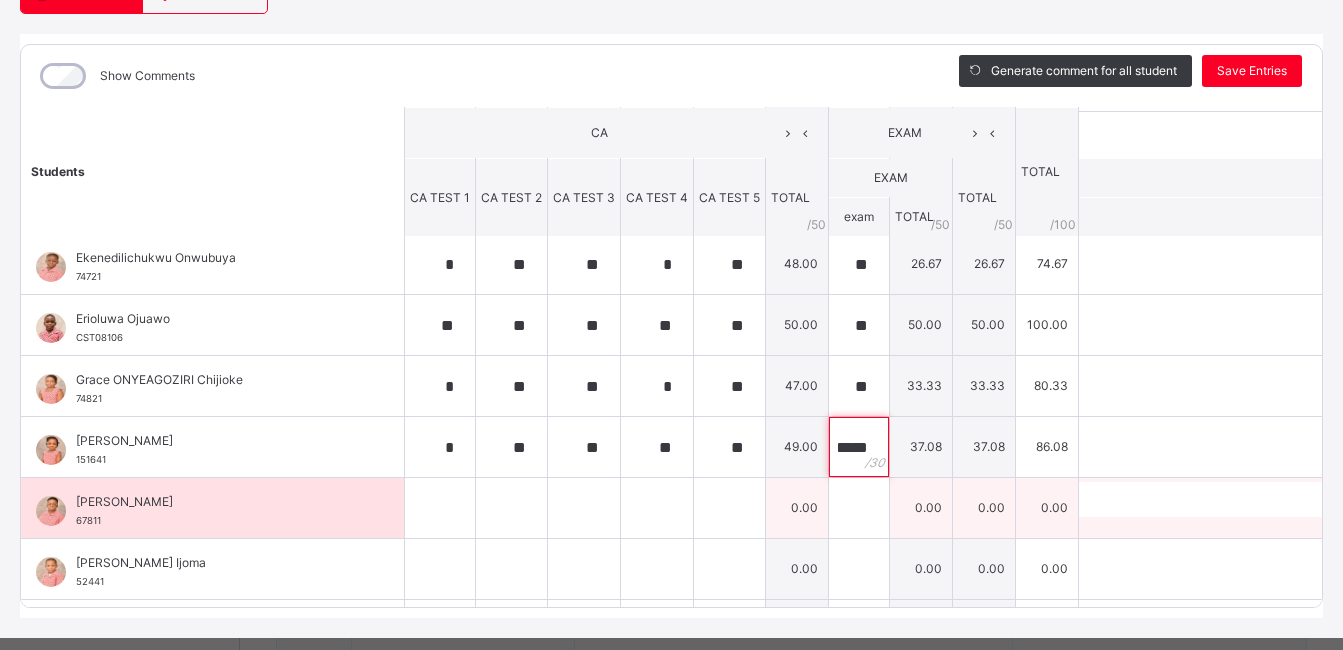 type on "*****" 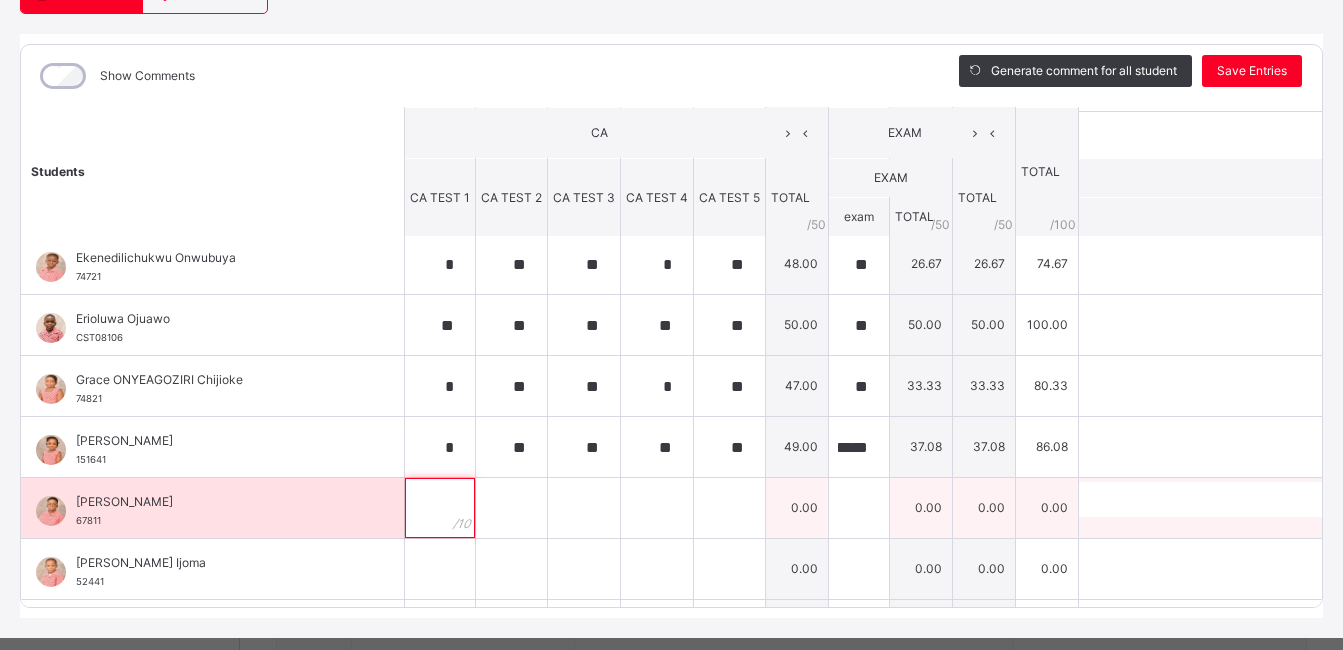 scroll, scrollTop: 0, scrollLeft: 0, axis: both 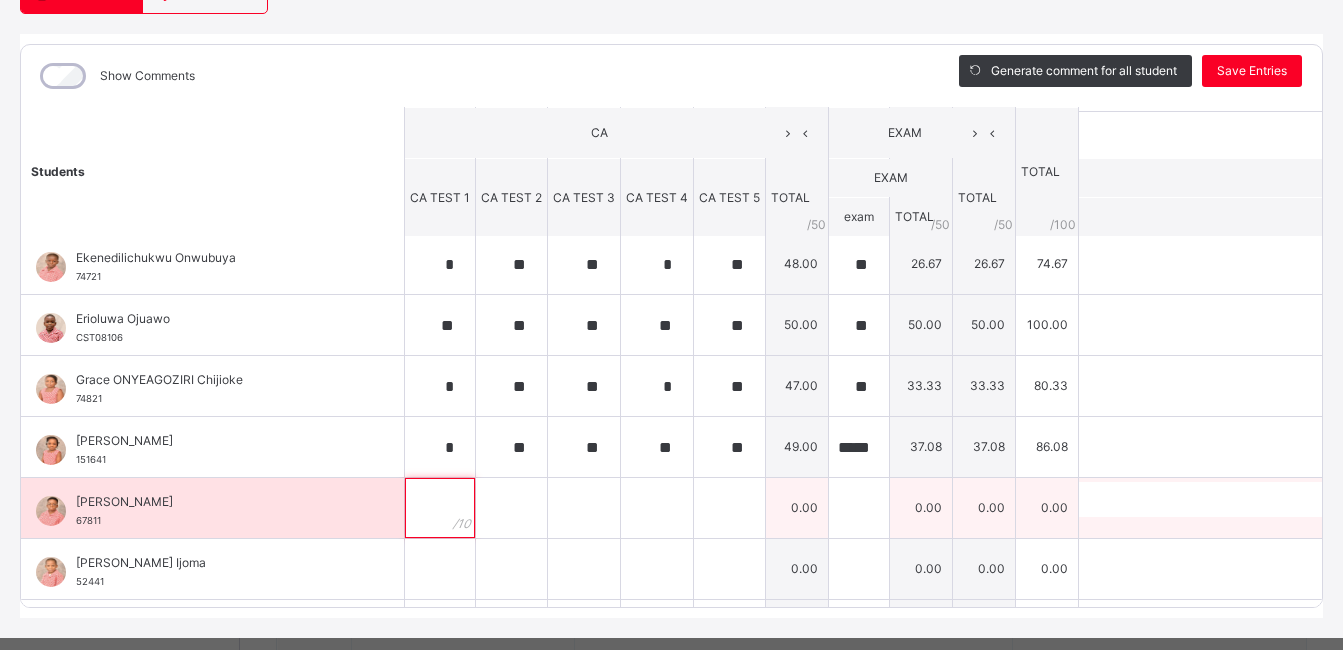 click at bounding box center (440, 508) 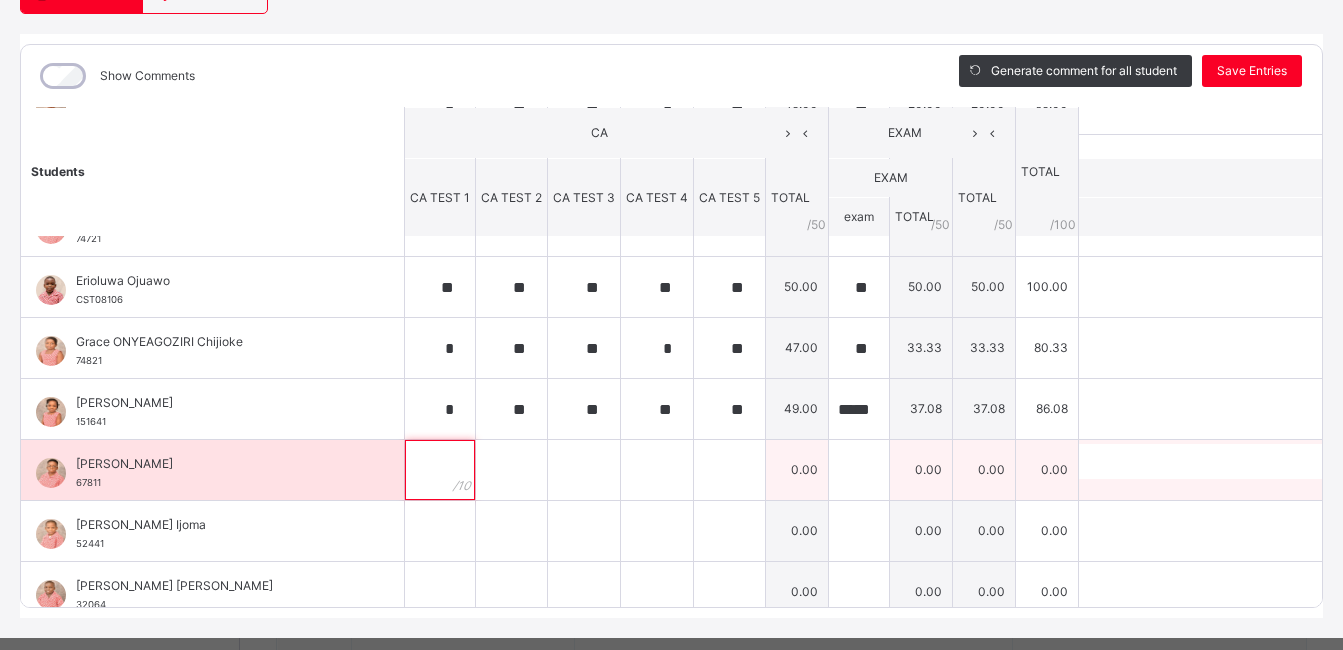 scroll, scrollTop: 225, scrollLeft: 0, axis: vertical 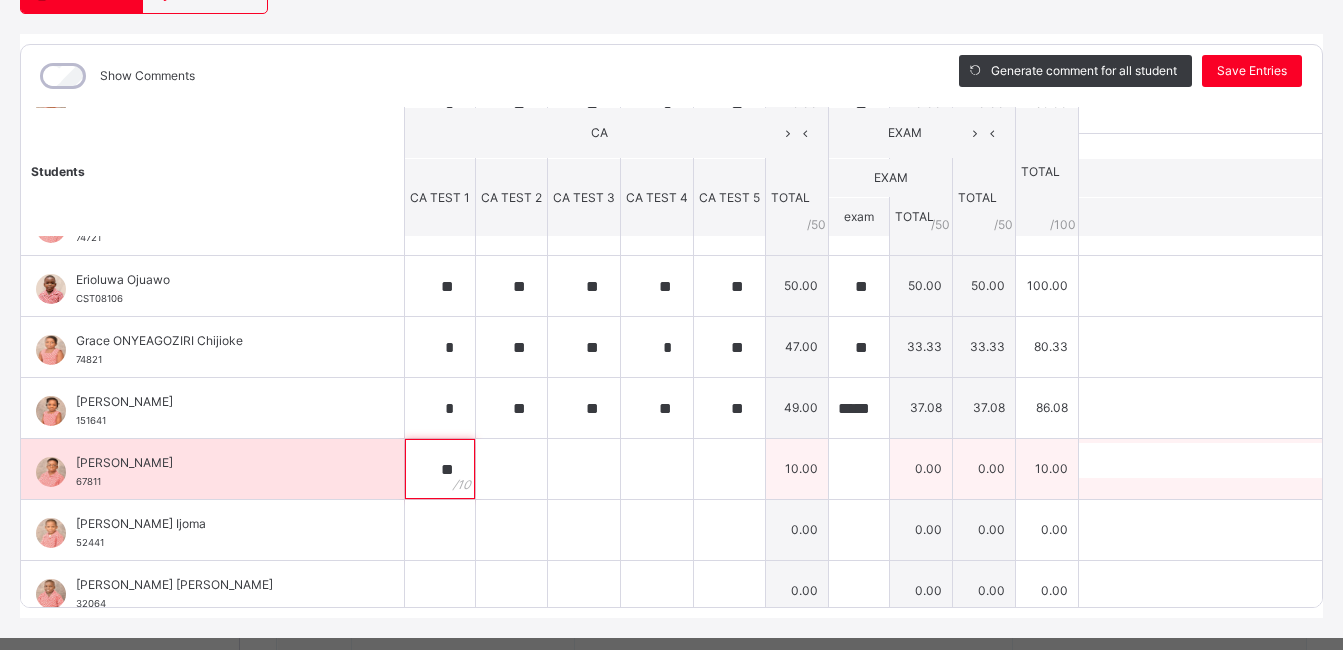 type on "**" 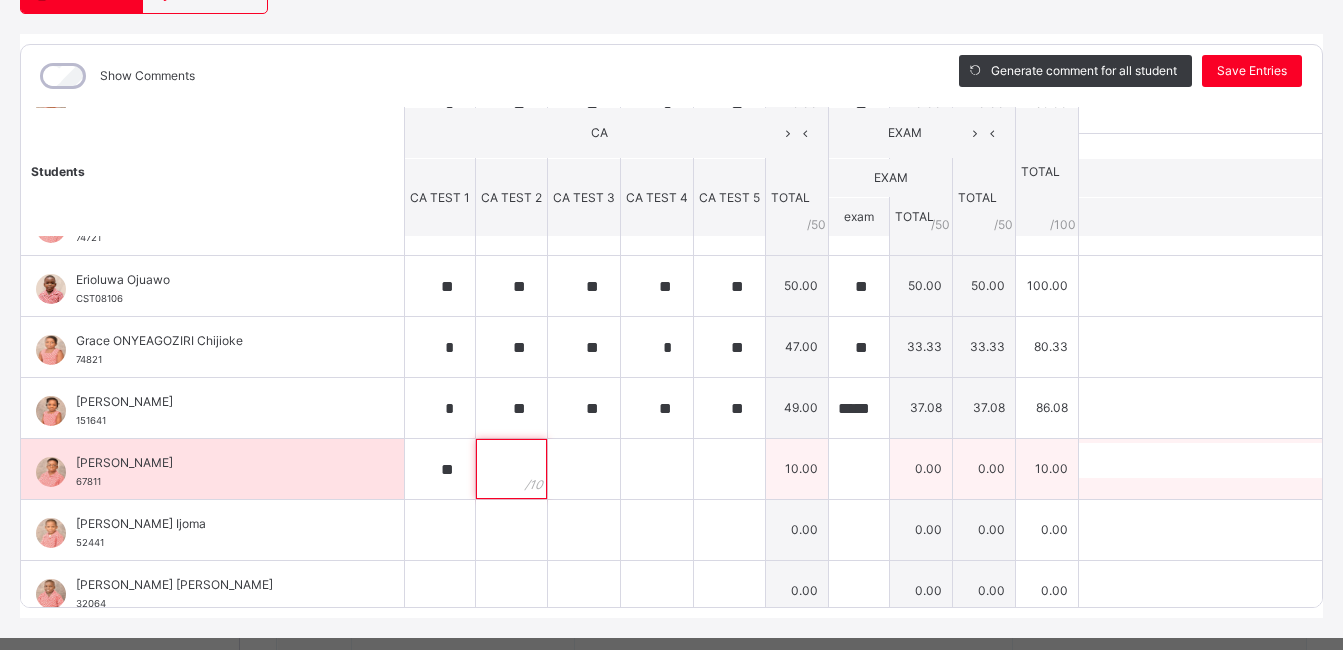 click at bounding box center [511, 469] 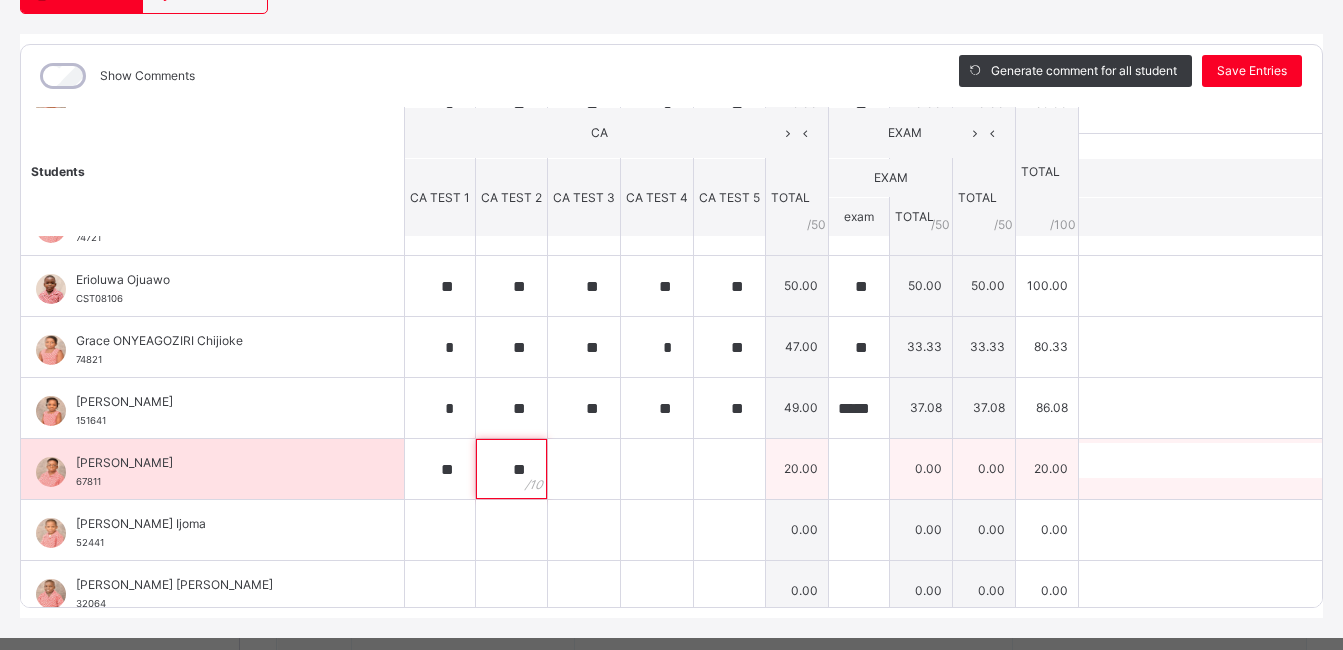type on "**" 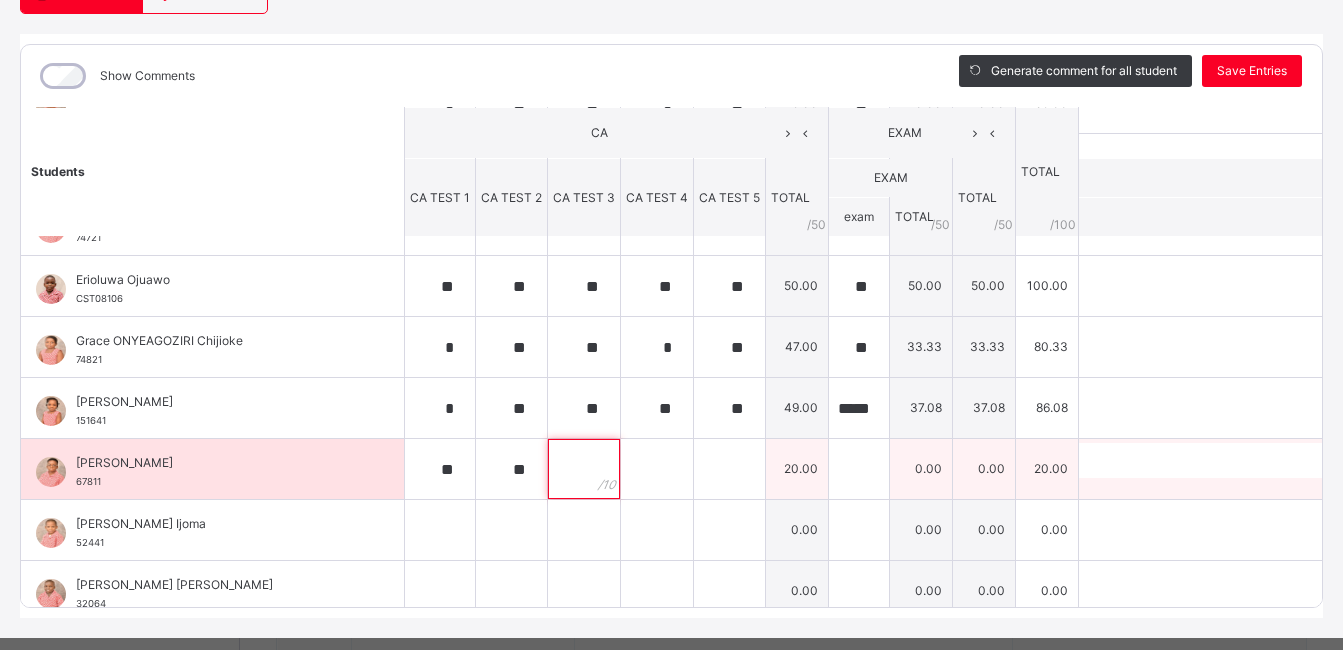 click at bounding box center (584, 469) 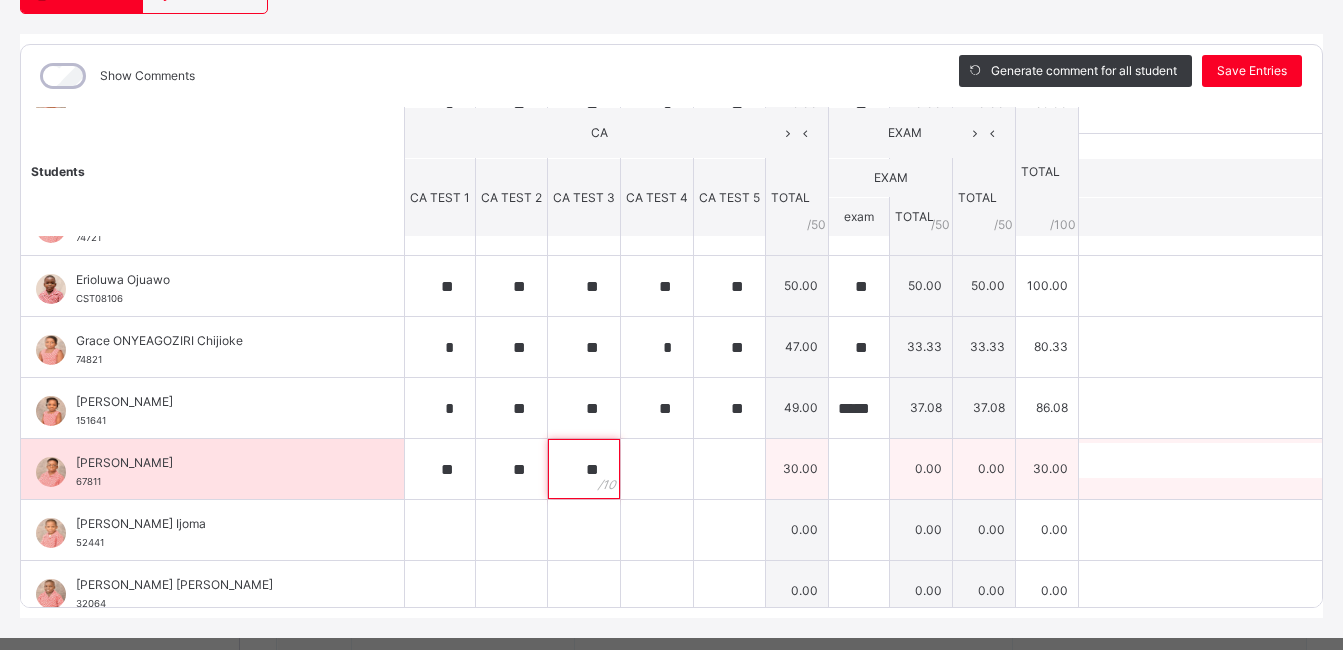 type on "**" 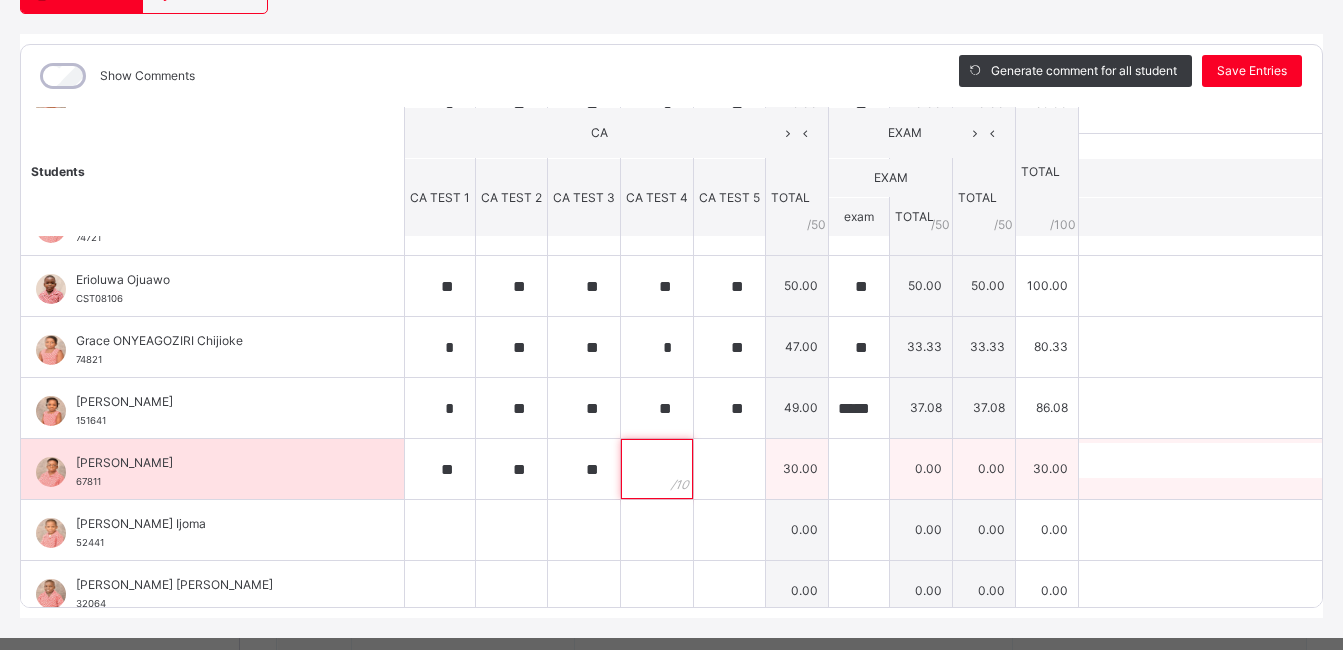 click at bounding box center (657, 469) 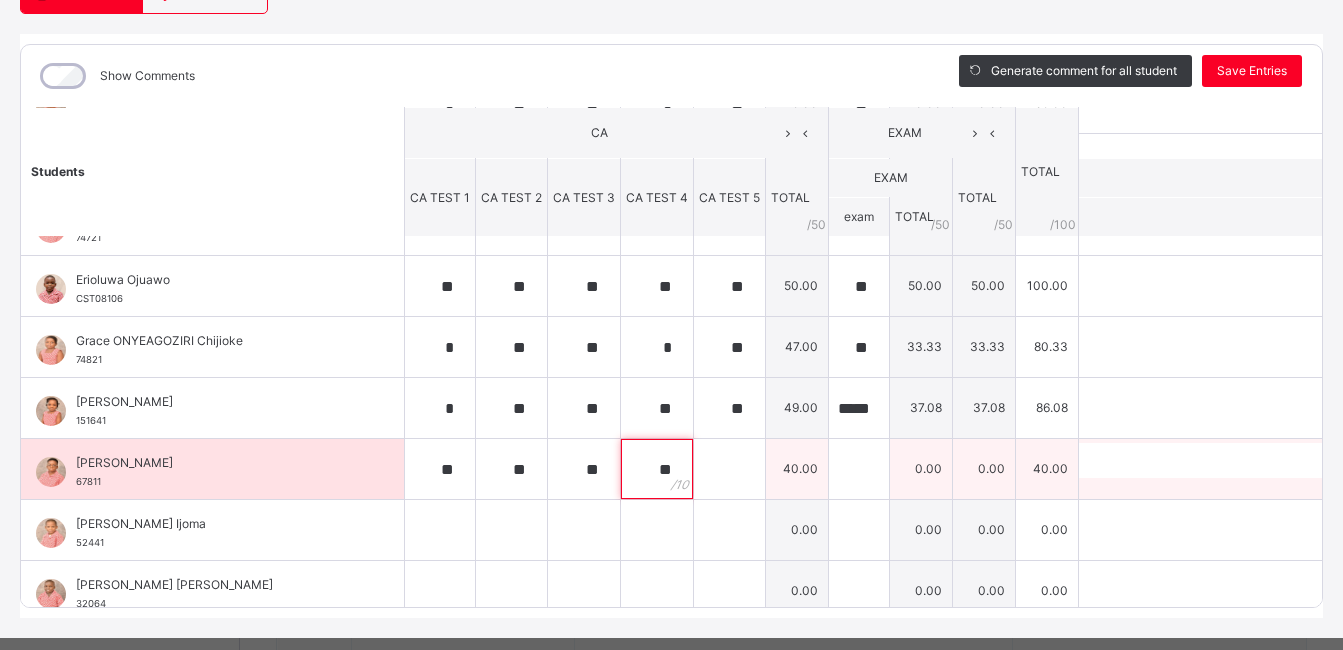 type on "**" 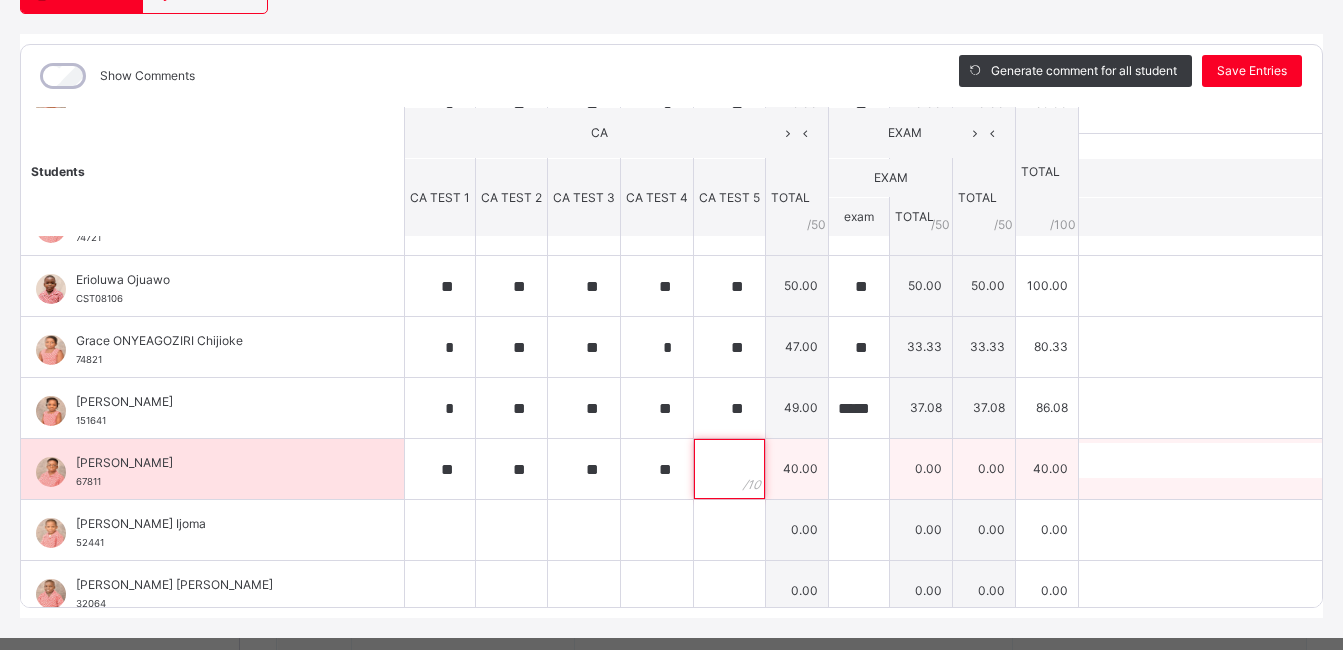 click at bounding box center [729, 469] 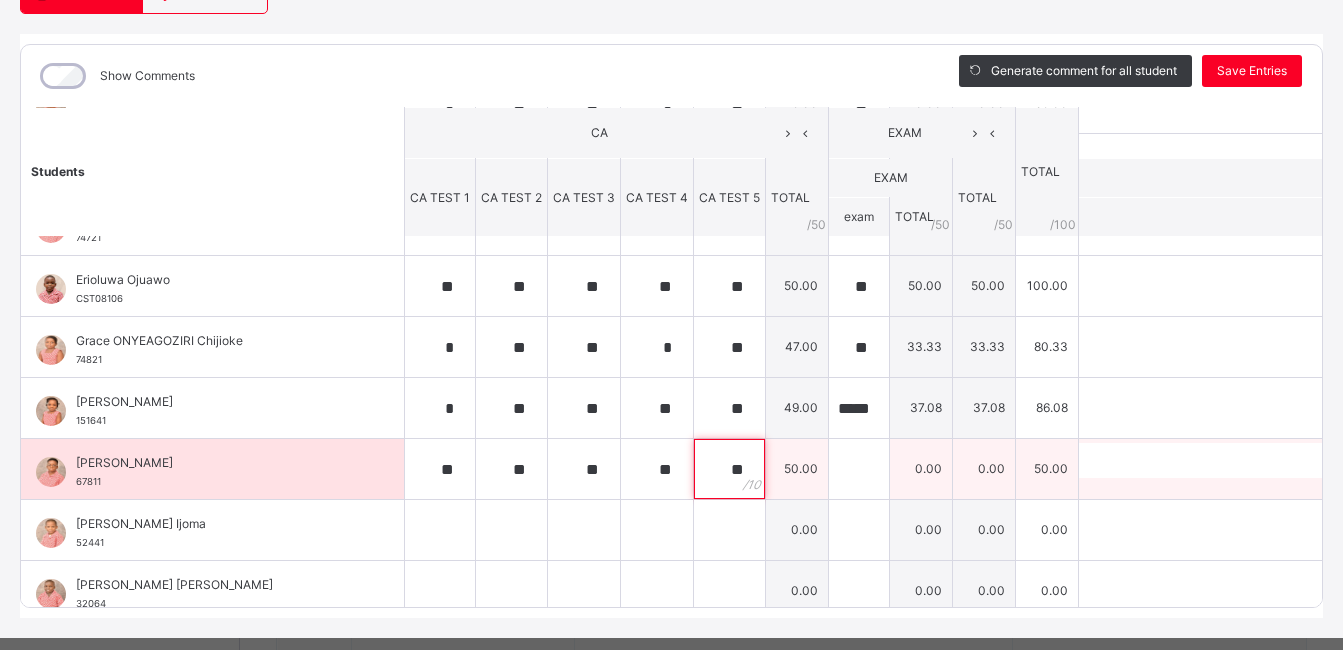 type on "**" 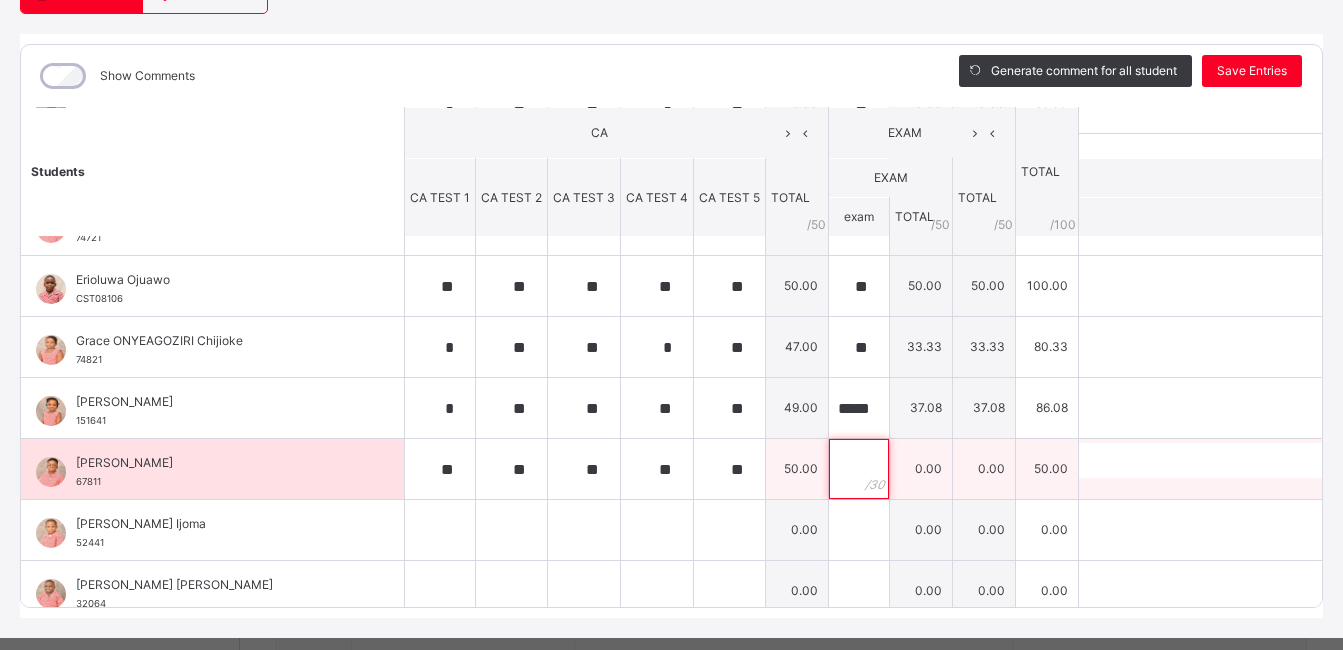 click at bounding box center (859, 469) 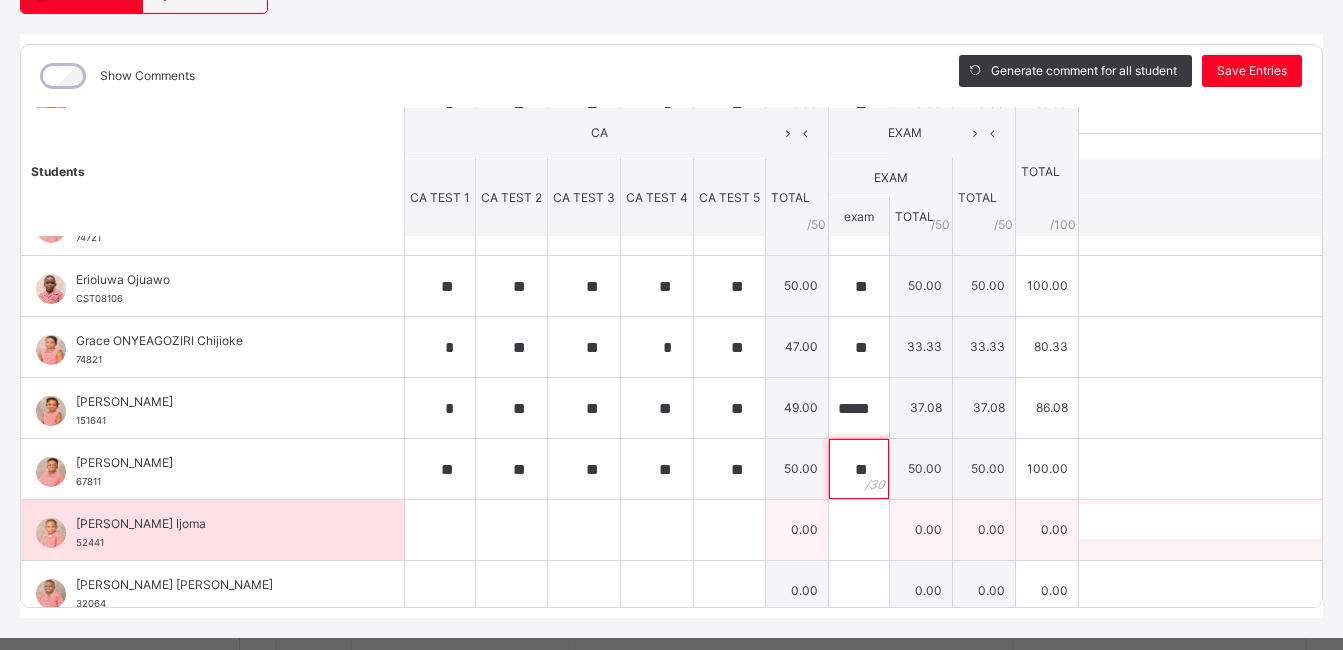 type on "**" 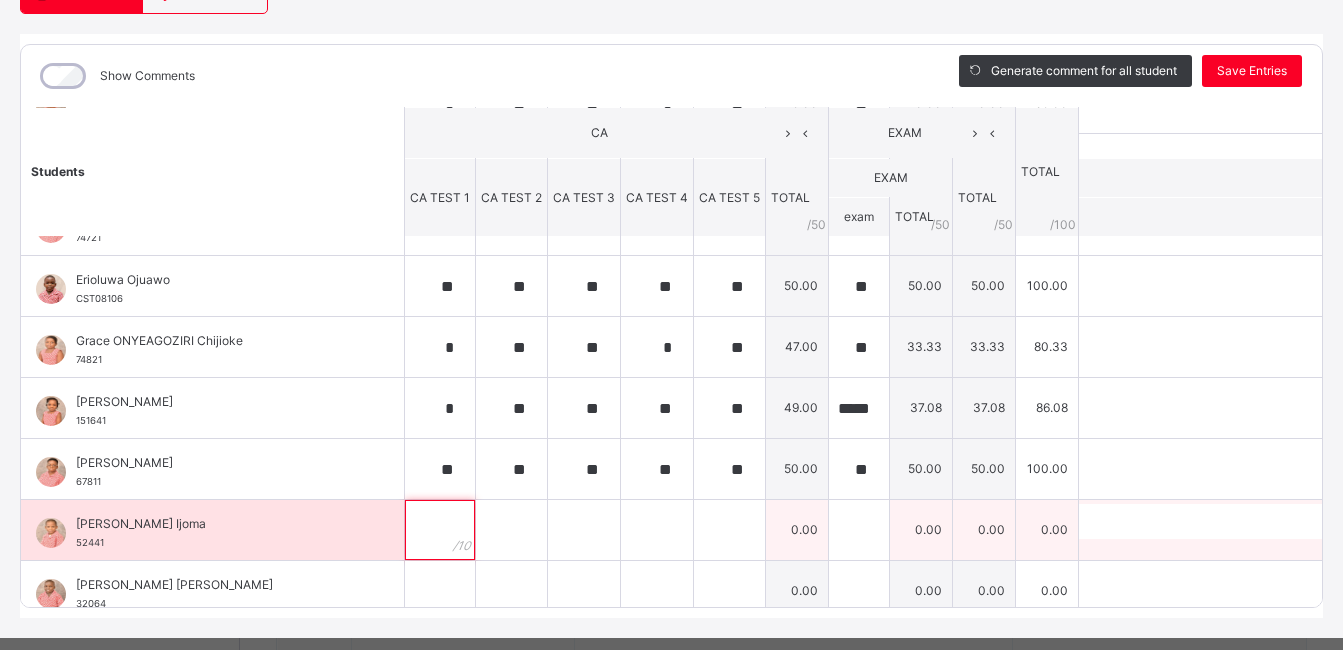 click at bounding box center (440, 530) 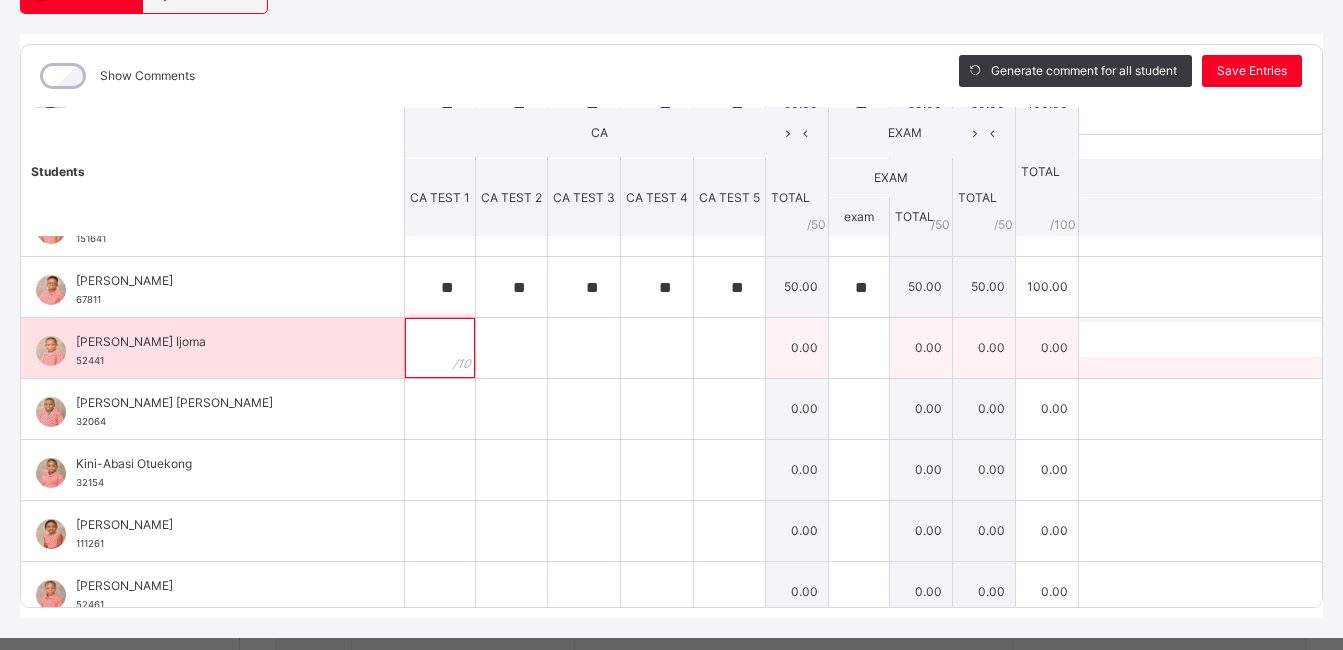 scroll, scrollTop: 406, scrollLeft: 0, axis: vertical 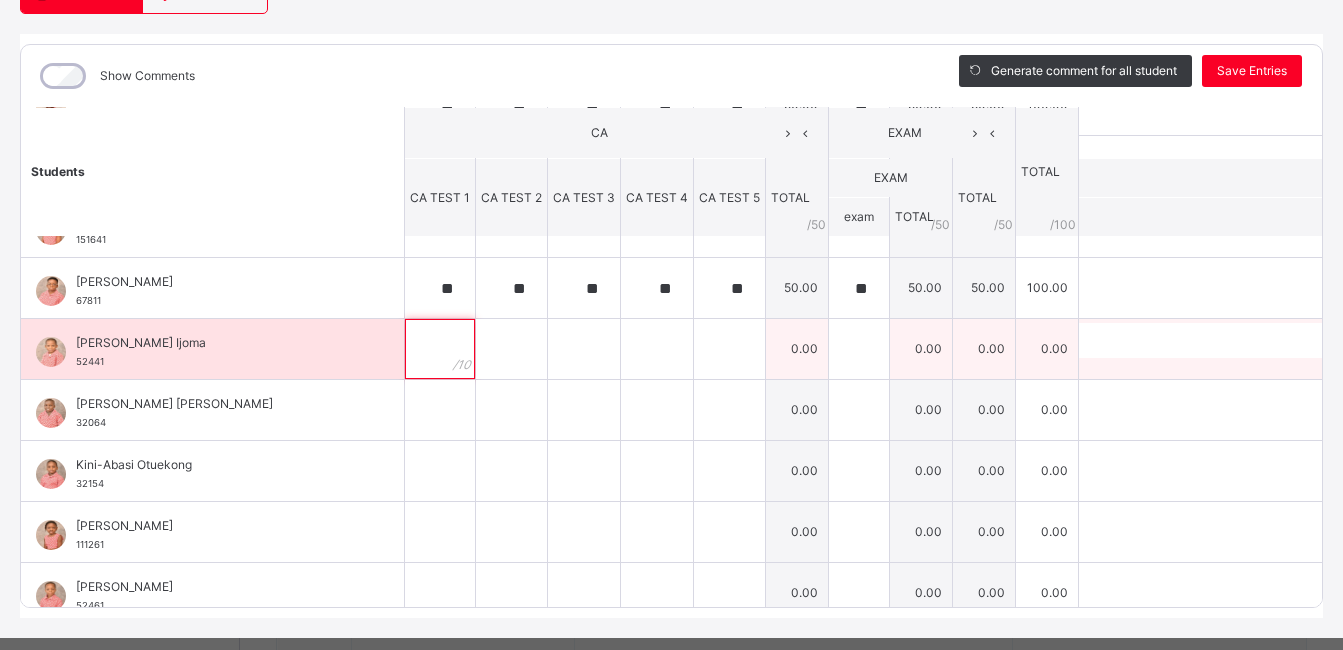click at bounding box center [440, 349] 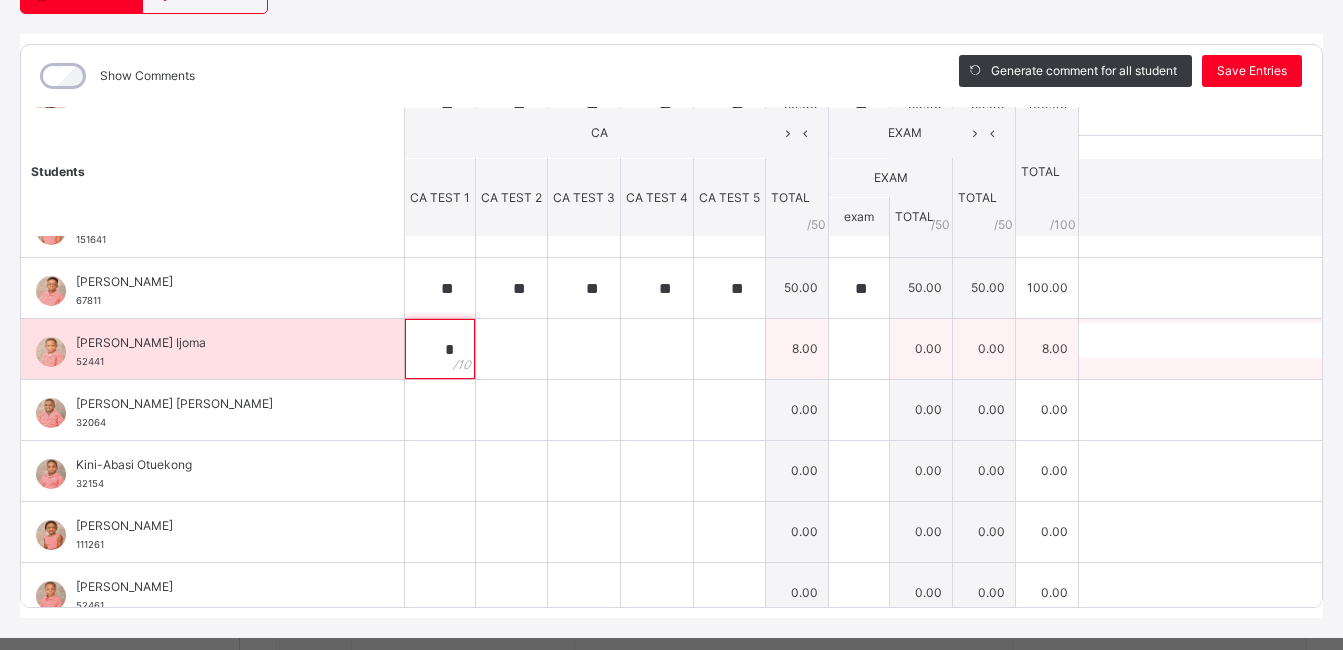 type on "*" 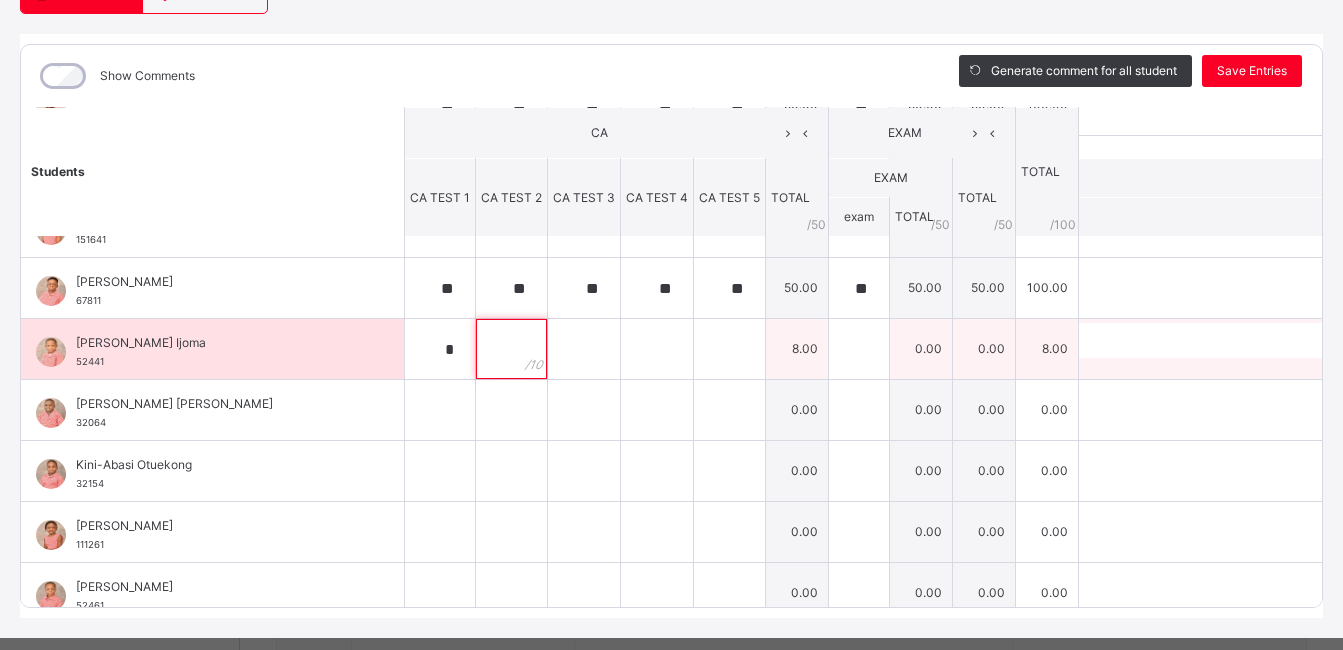click at bounding box center [511, 349] 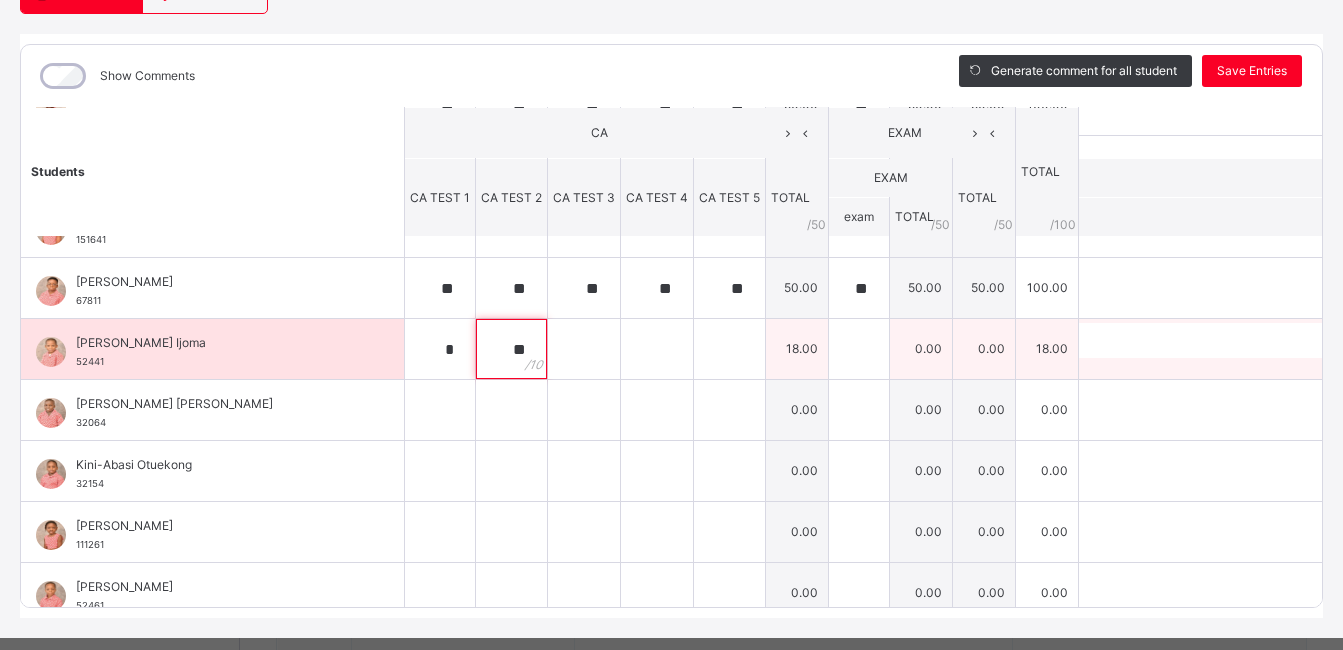 type on "**" 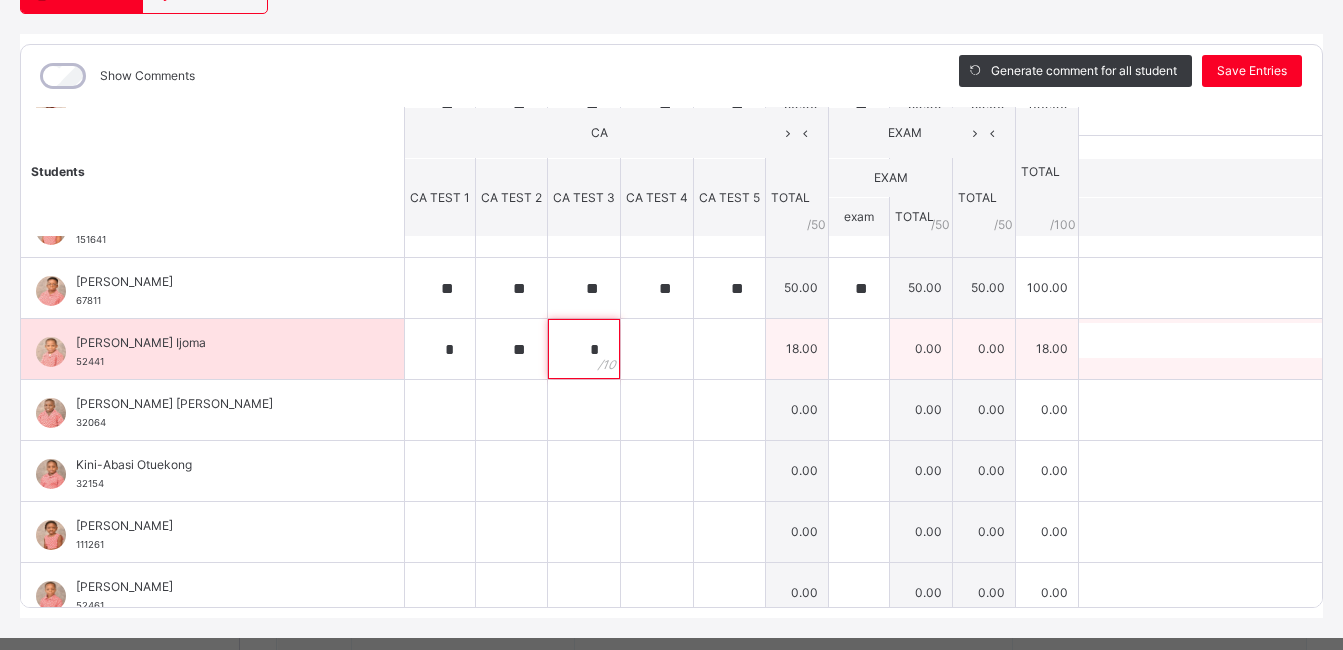 click on "*" at bounding box center (584, 349) 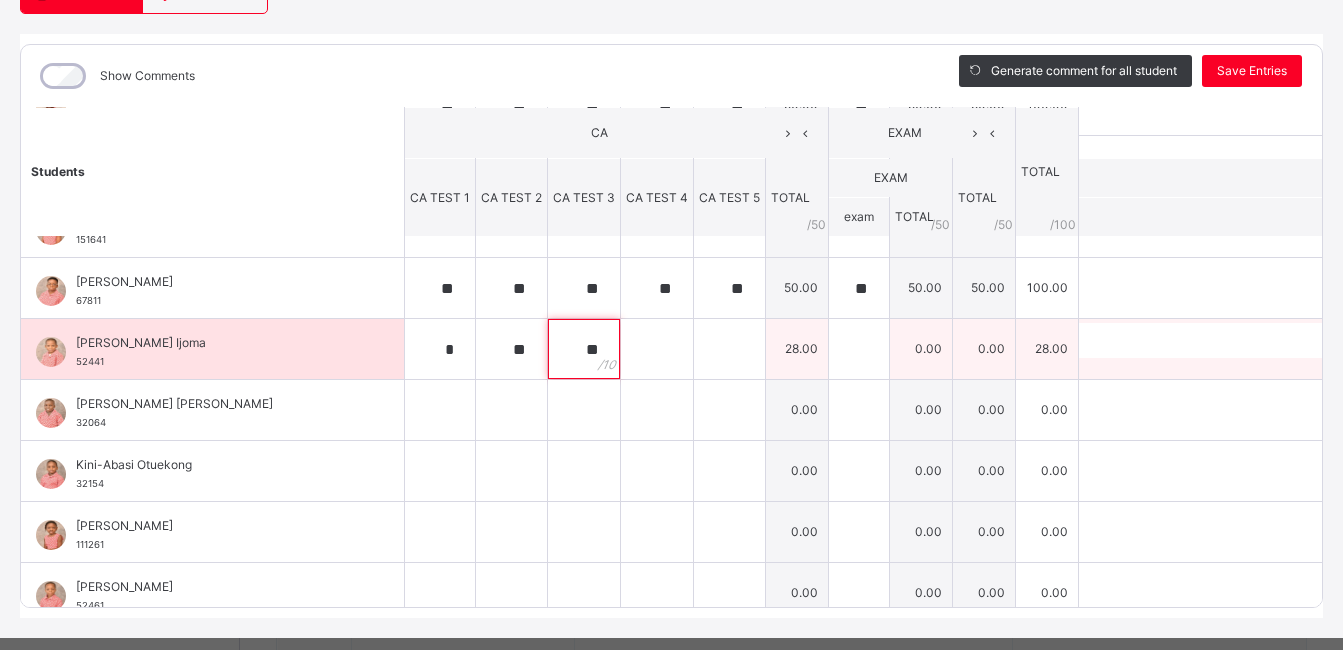 type on "**" 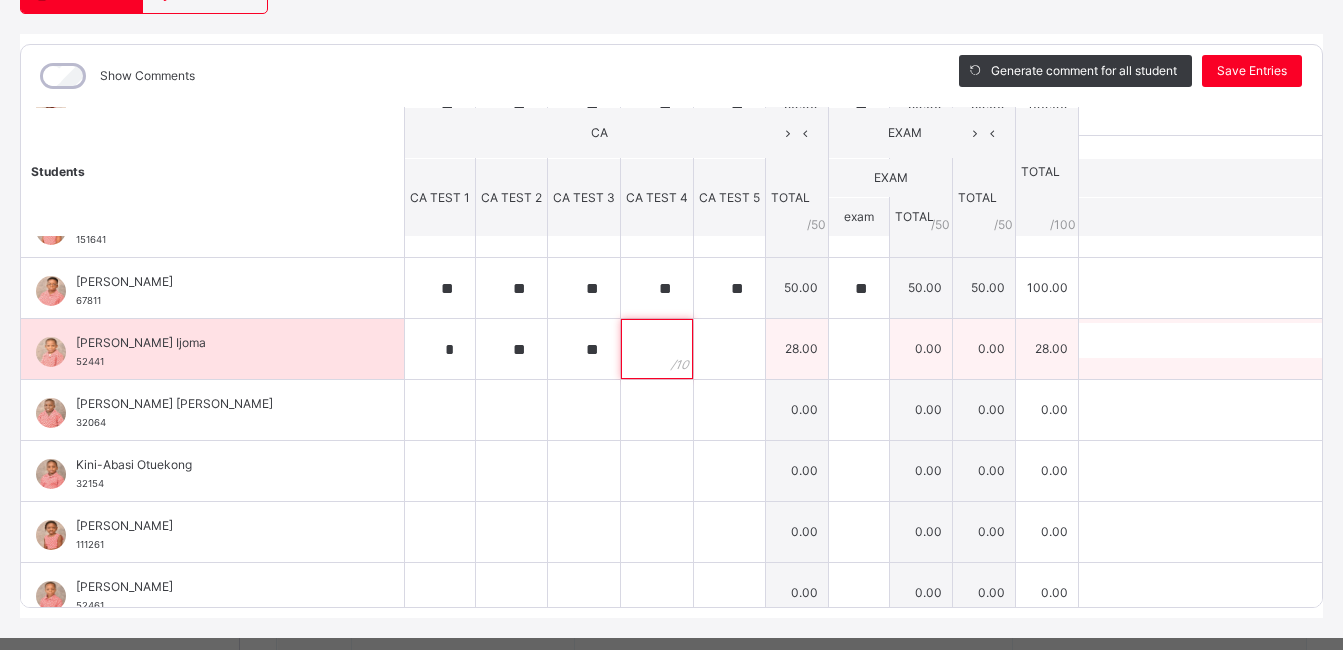 click at bounding box center (657, 349) 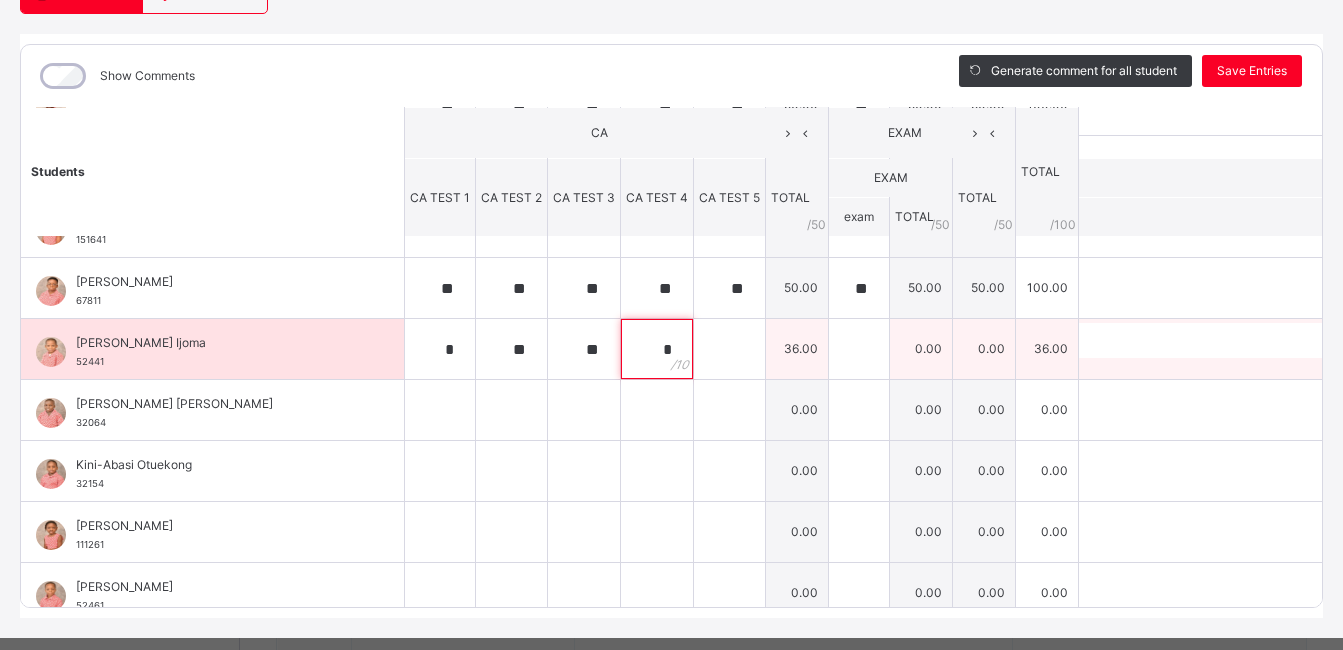 type on "*" 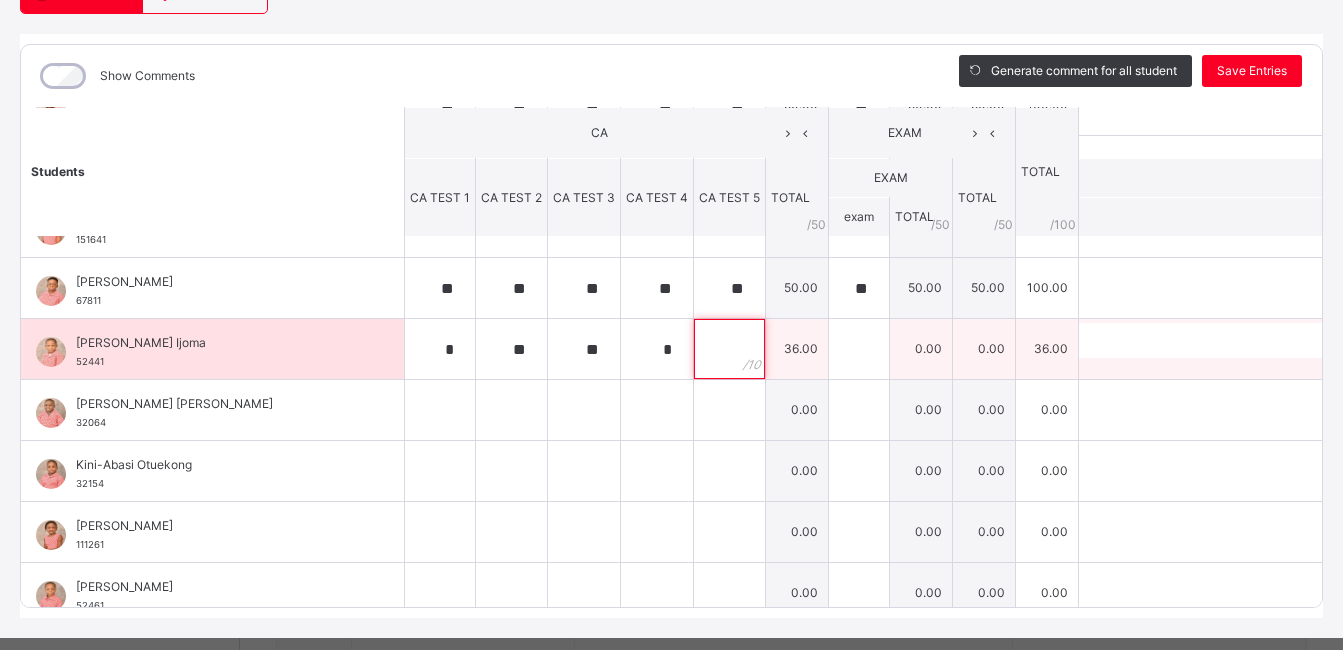 click at bounding box center [729, 349] 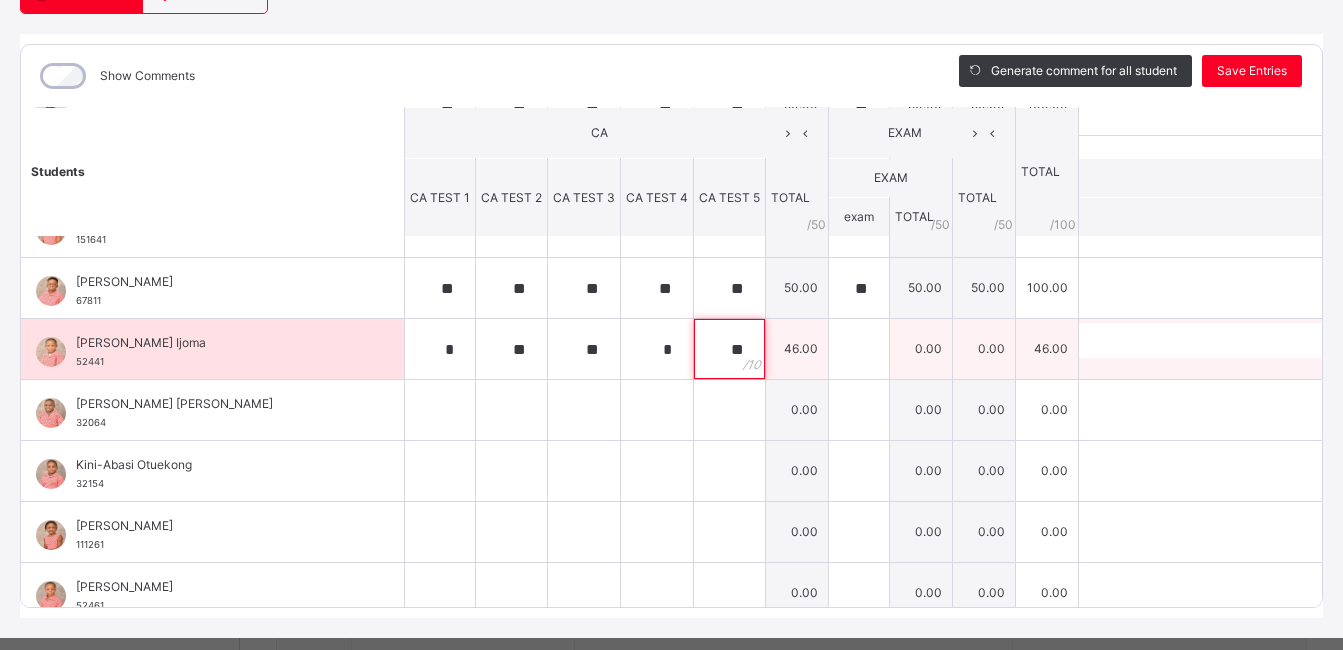 type on "**" 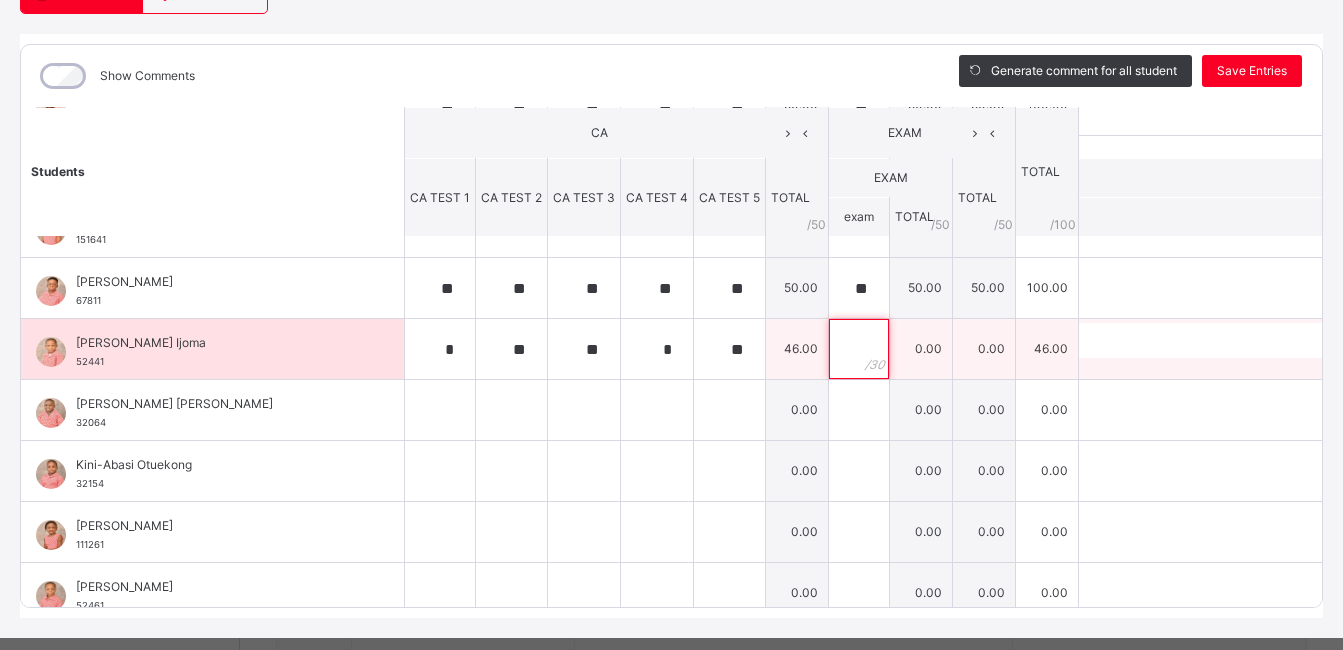 click at bounding box center [859, 349] 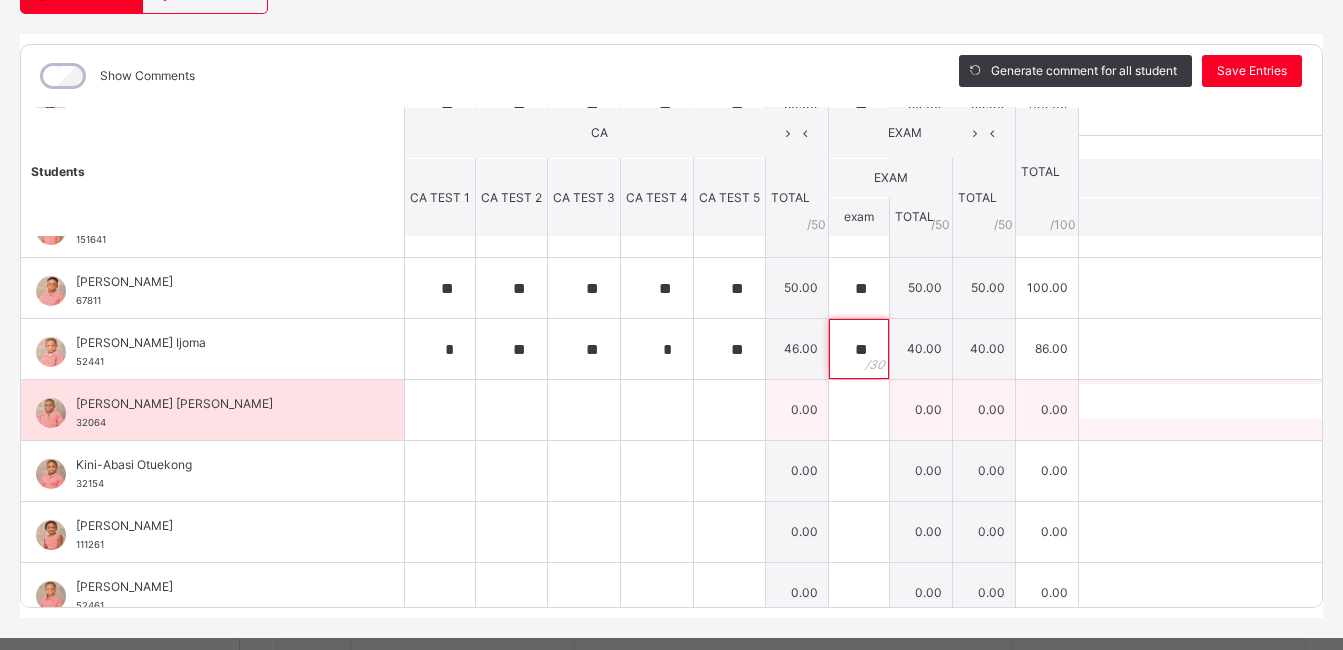 type on "**" 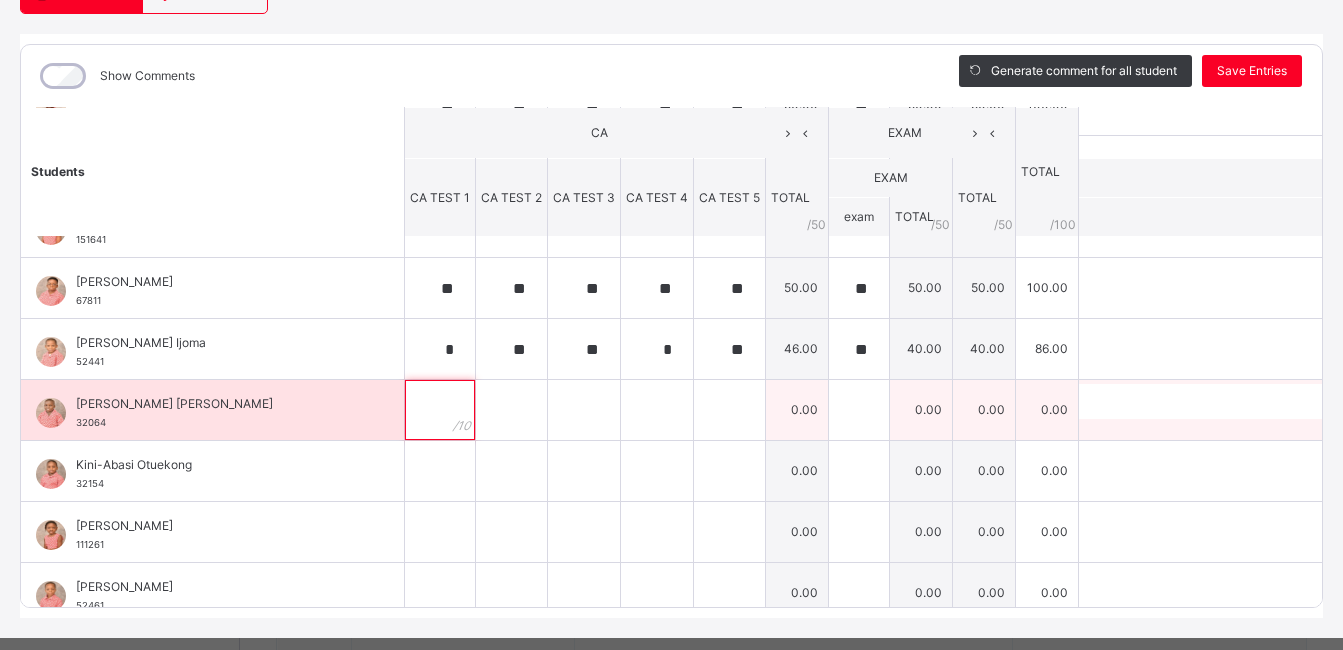 click at bounding box center [440, 410] 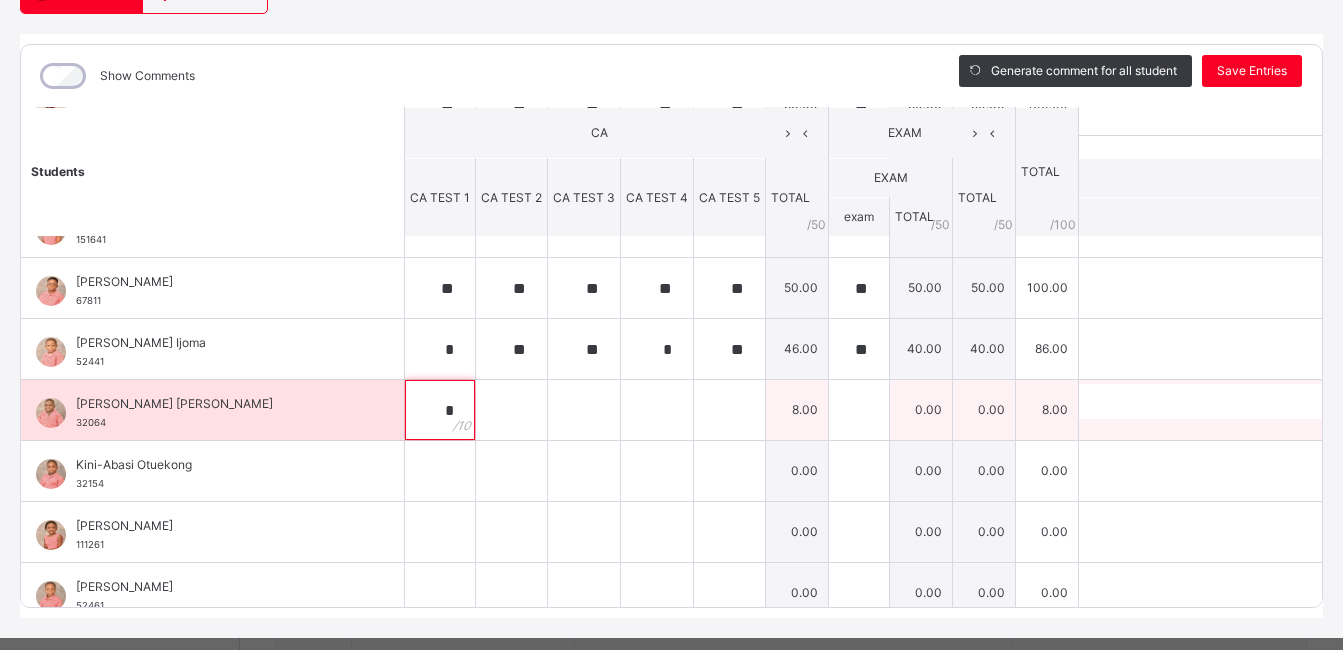 type on "*" 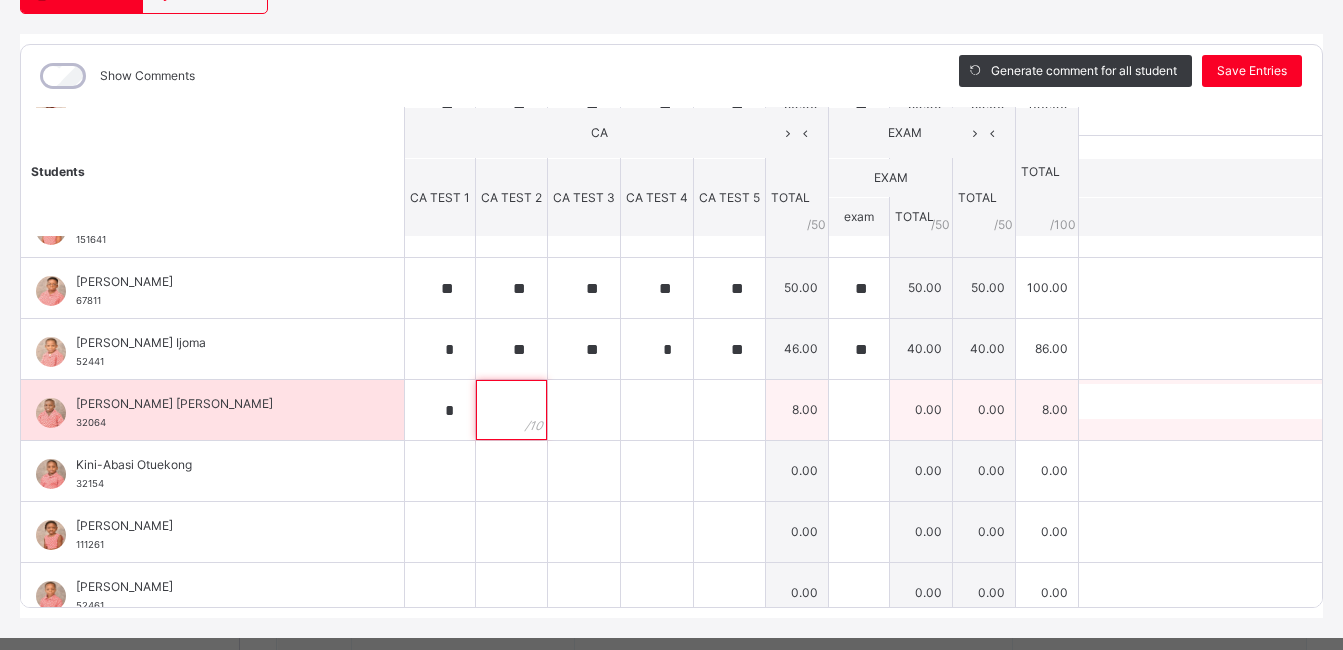 click at bounding box center (511, 410) 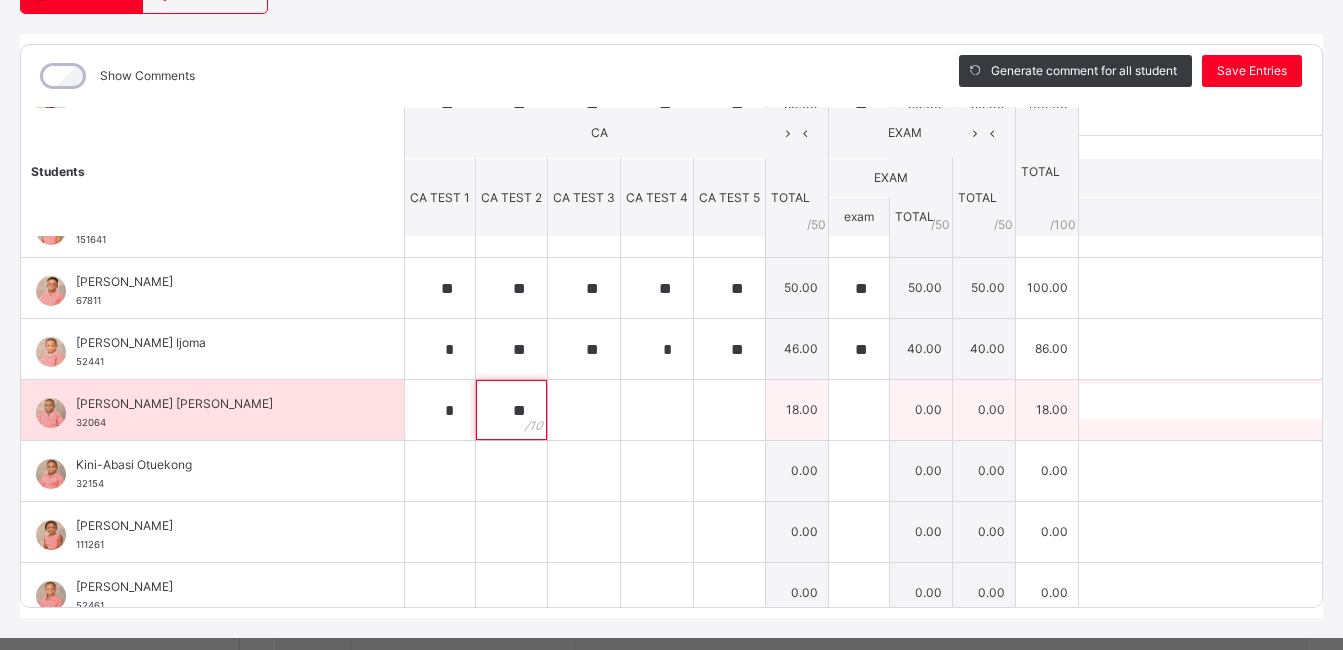 type on "**" 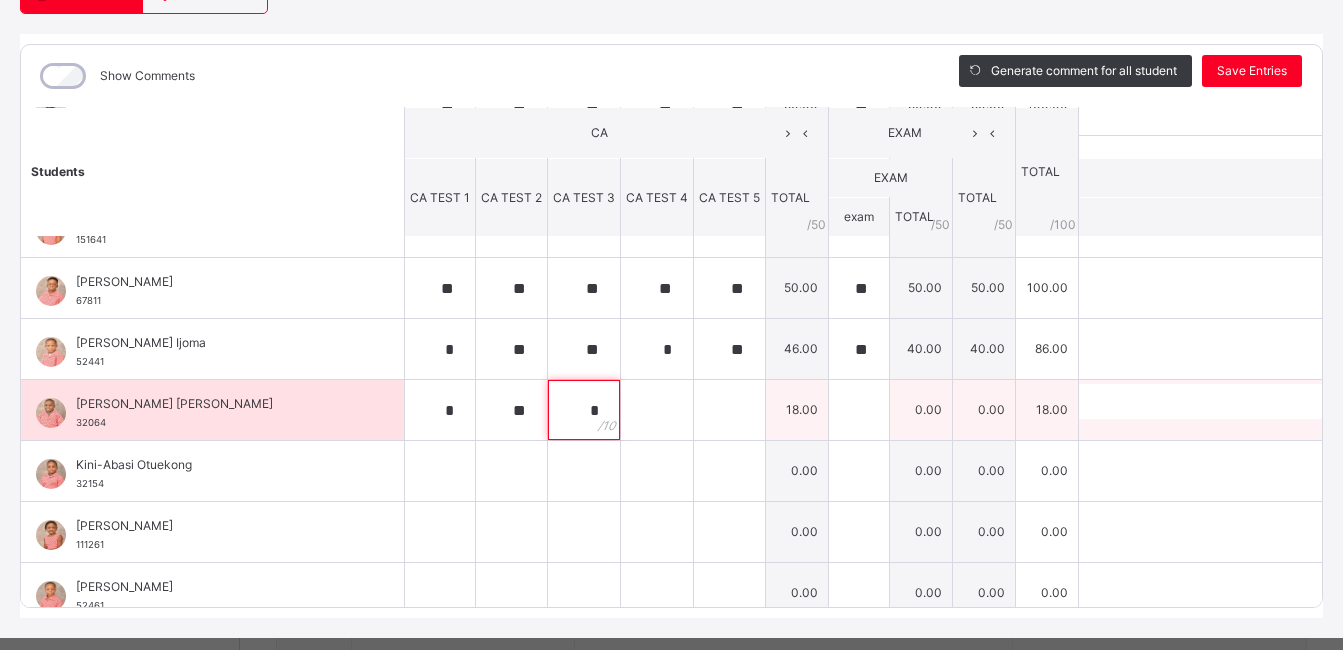 click on "*" at bounding box center (584, 410) 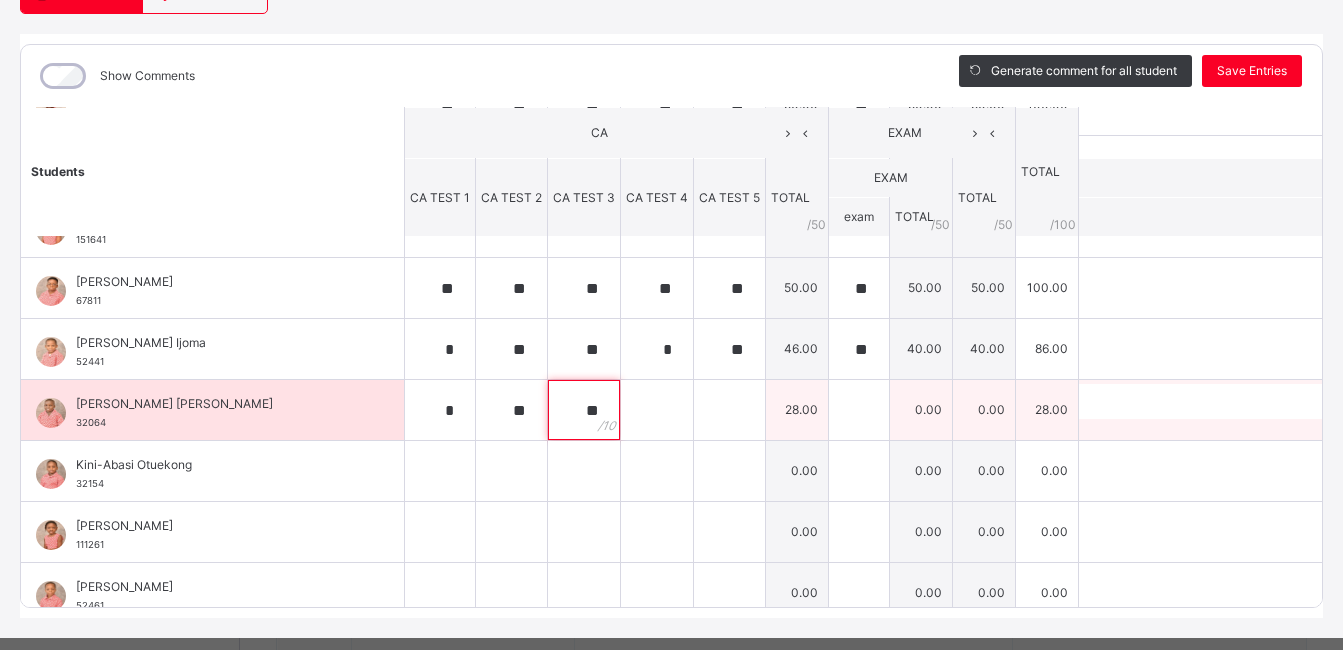 type on "**" 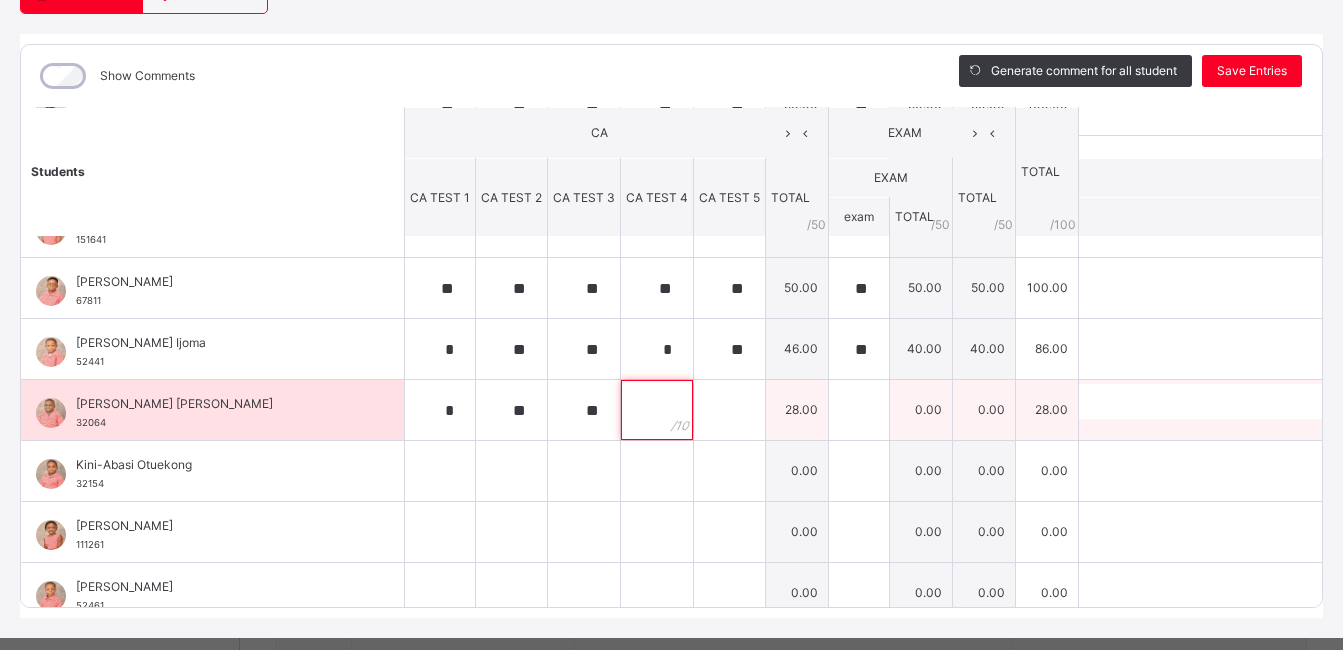 click at bounding box center [657, 410] 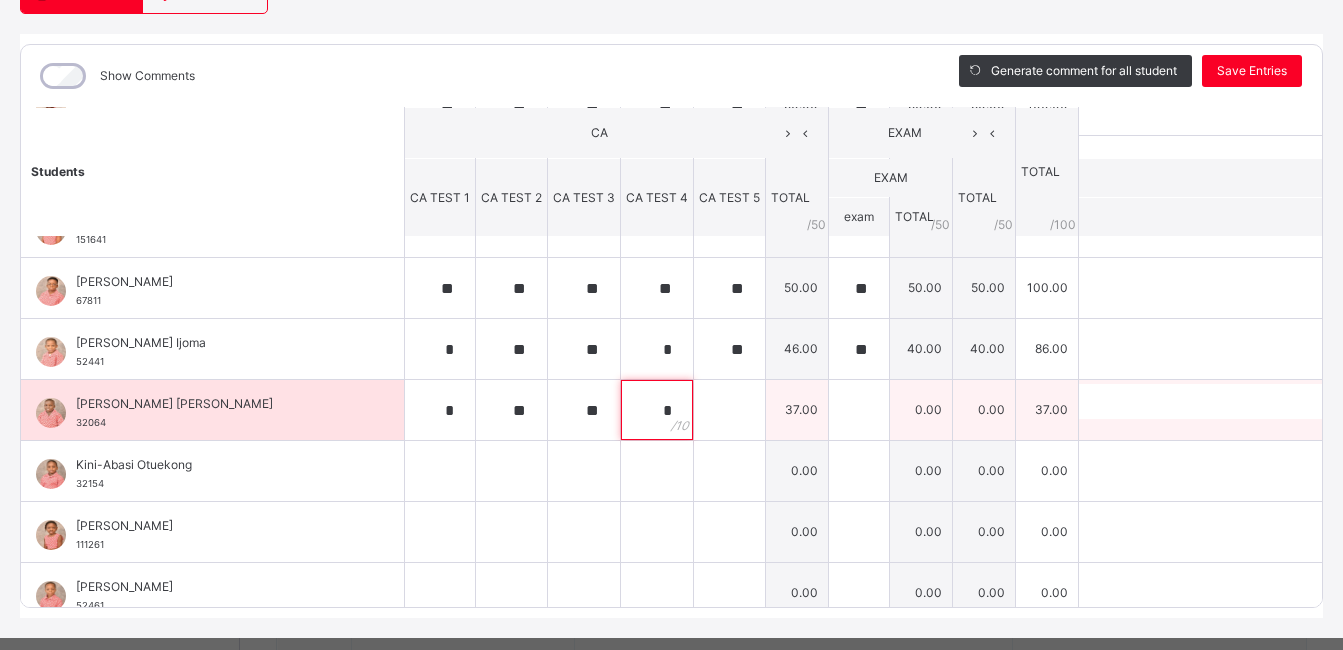 type on "*" 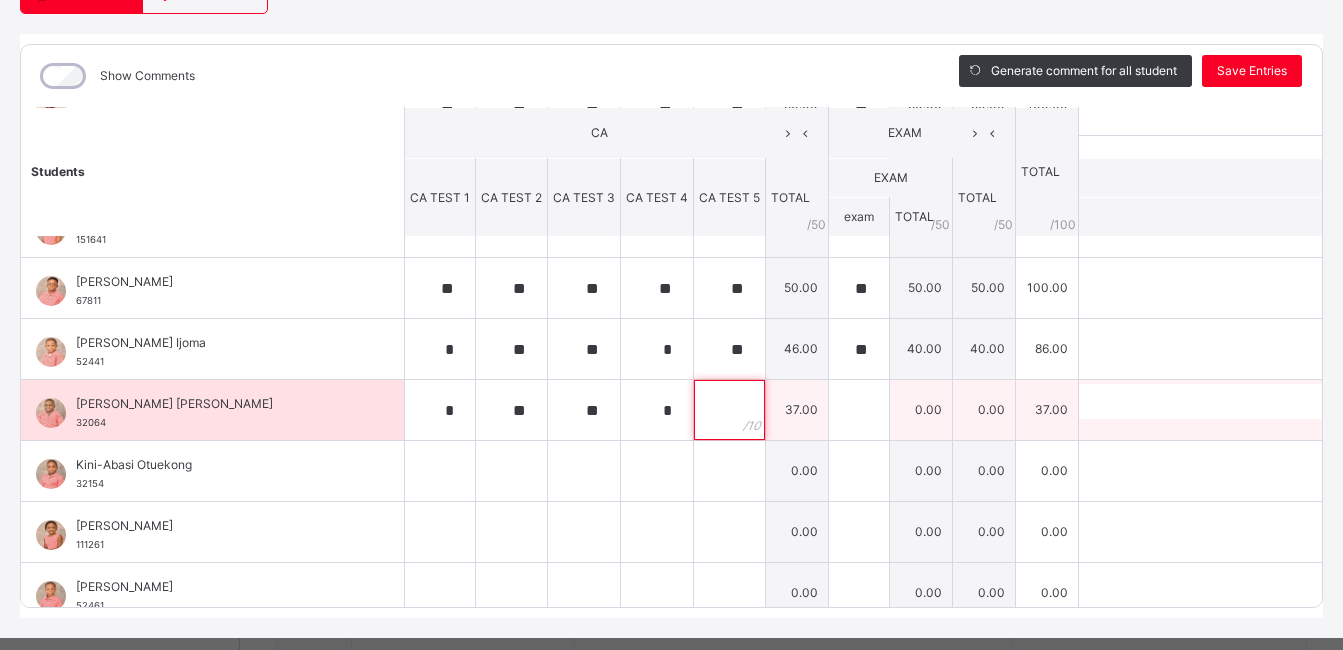 click at bounding box center (729, 410) 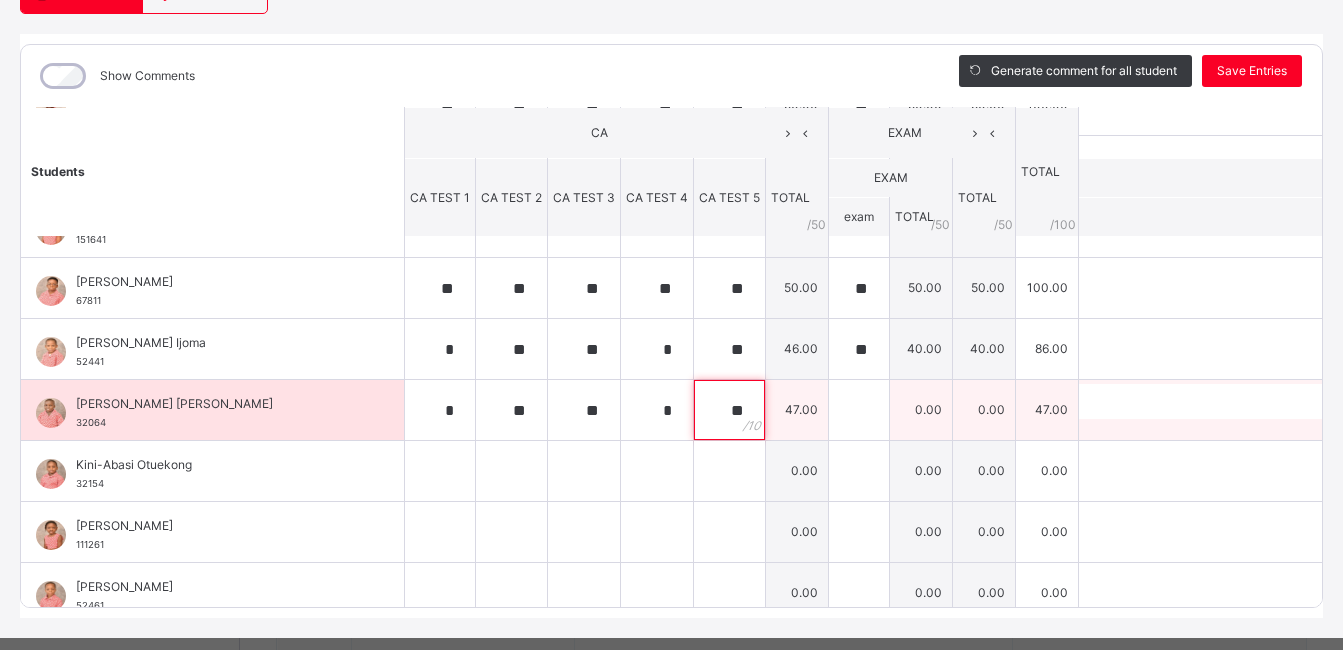 type on "**" 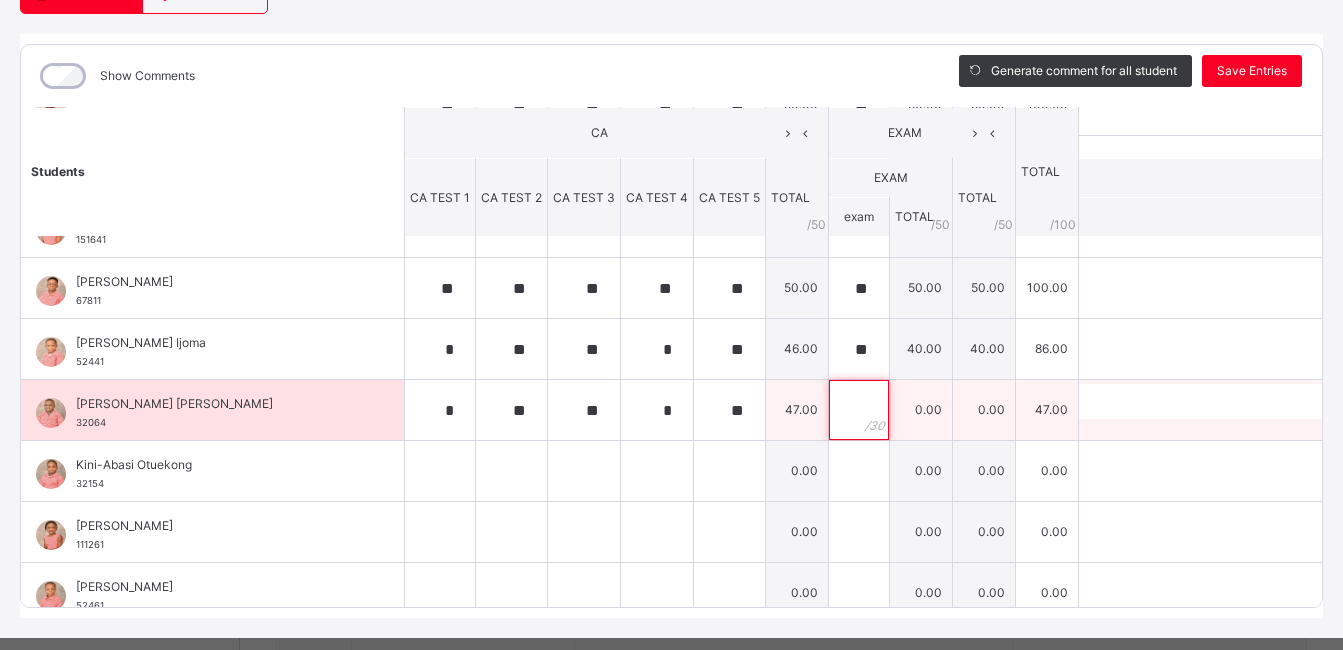 click at bounding box center [859, 410] 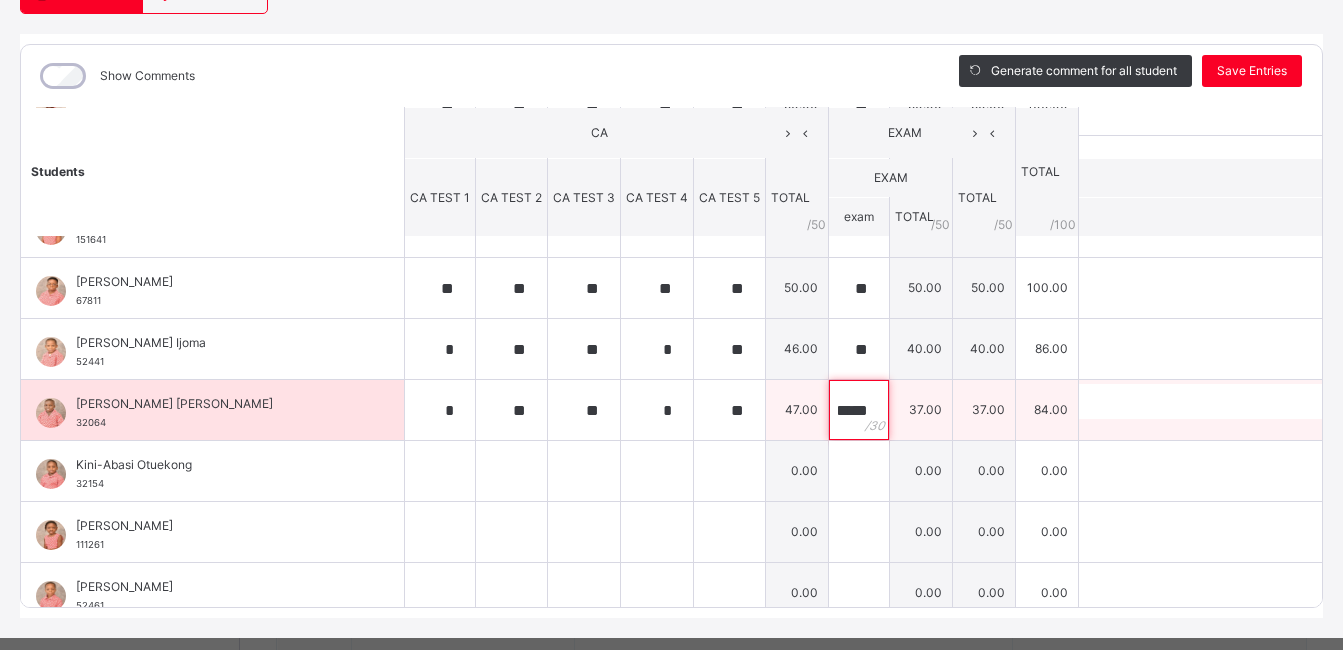 scroll, scrollTop: 0, scrollLeft: 13, axis: horizontal 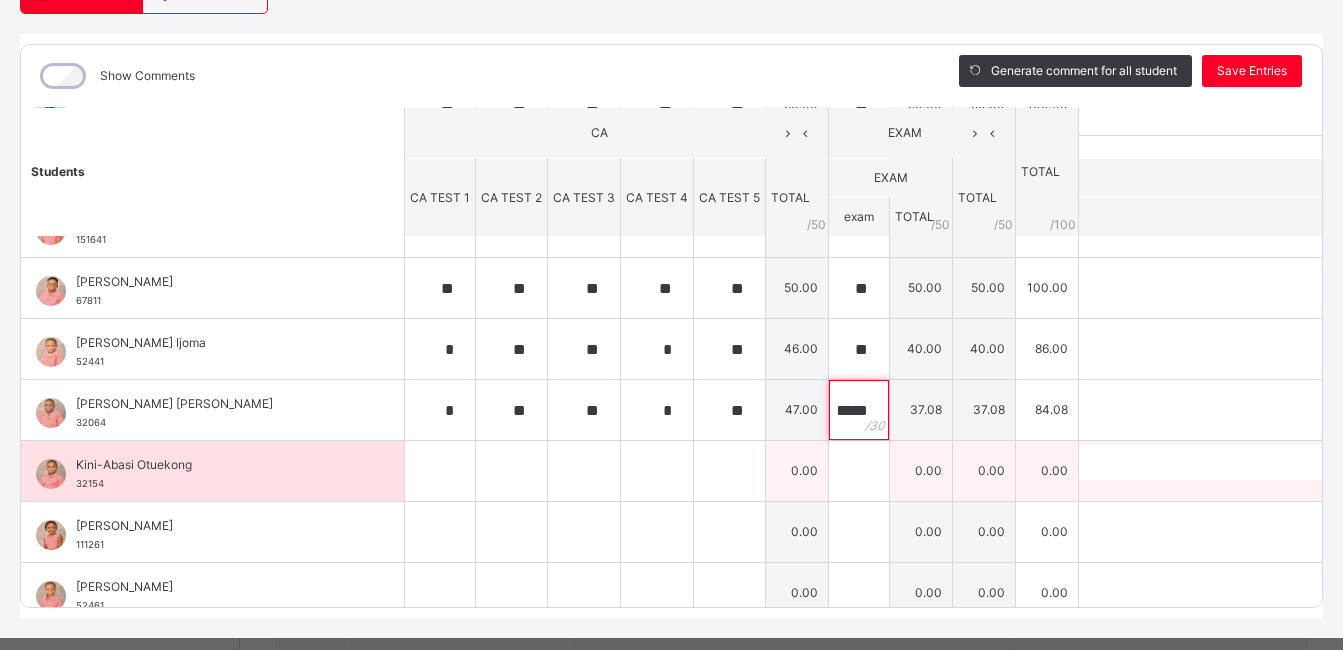 type on "*****" 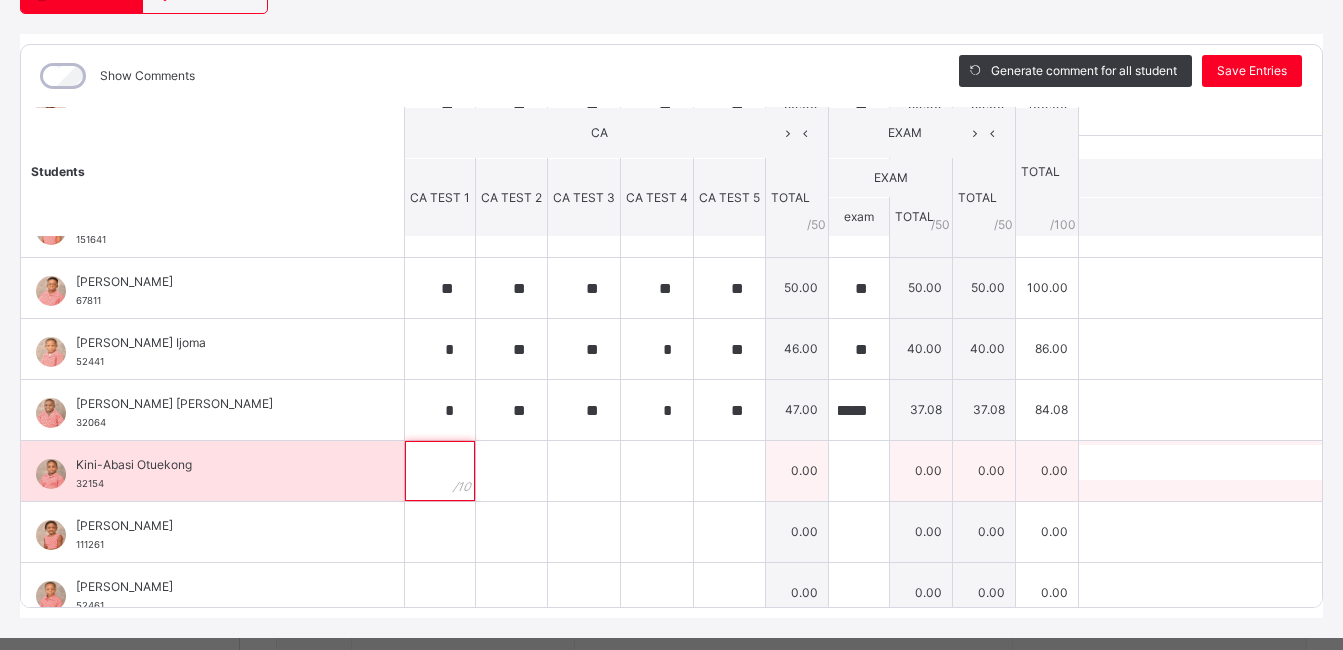 scroll, scrollTop: 0, scrollLeft: 0, axis: both 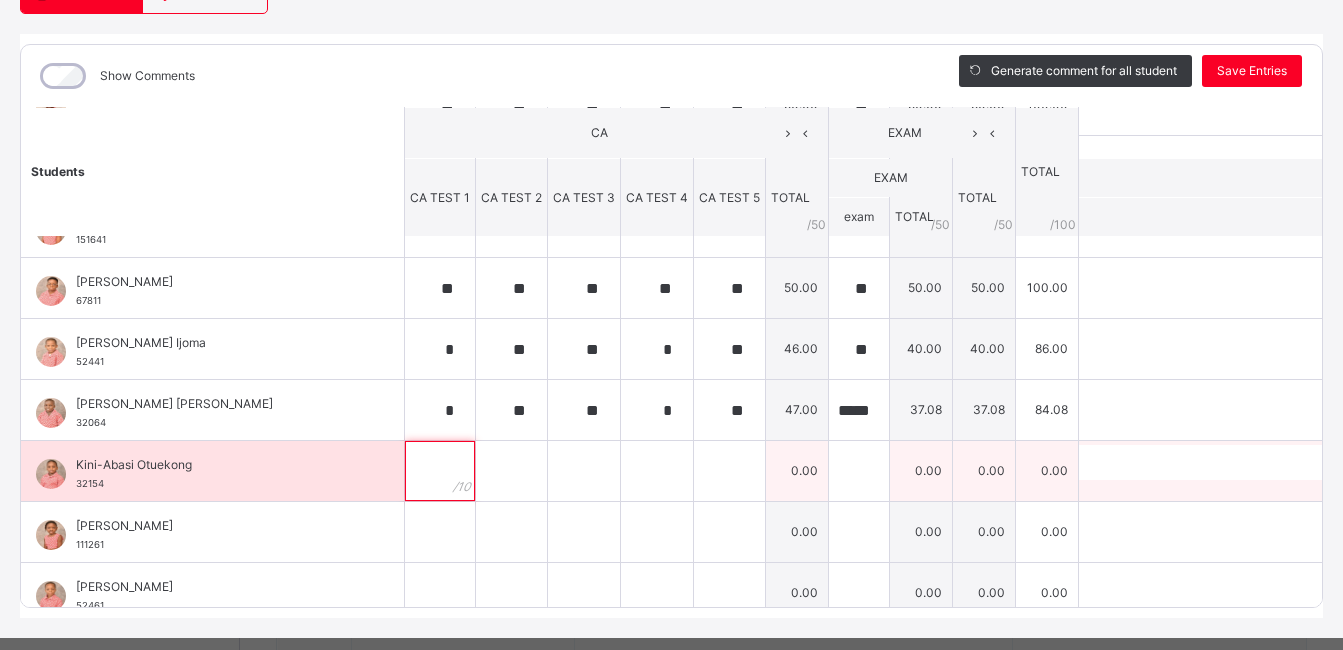 click at bounding box center [440, 471] 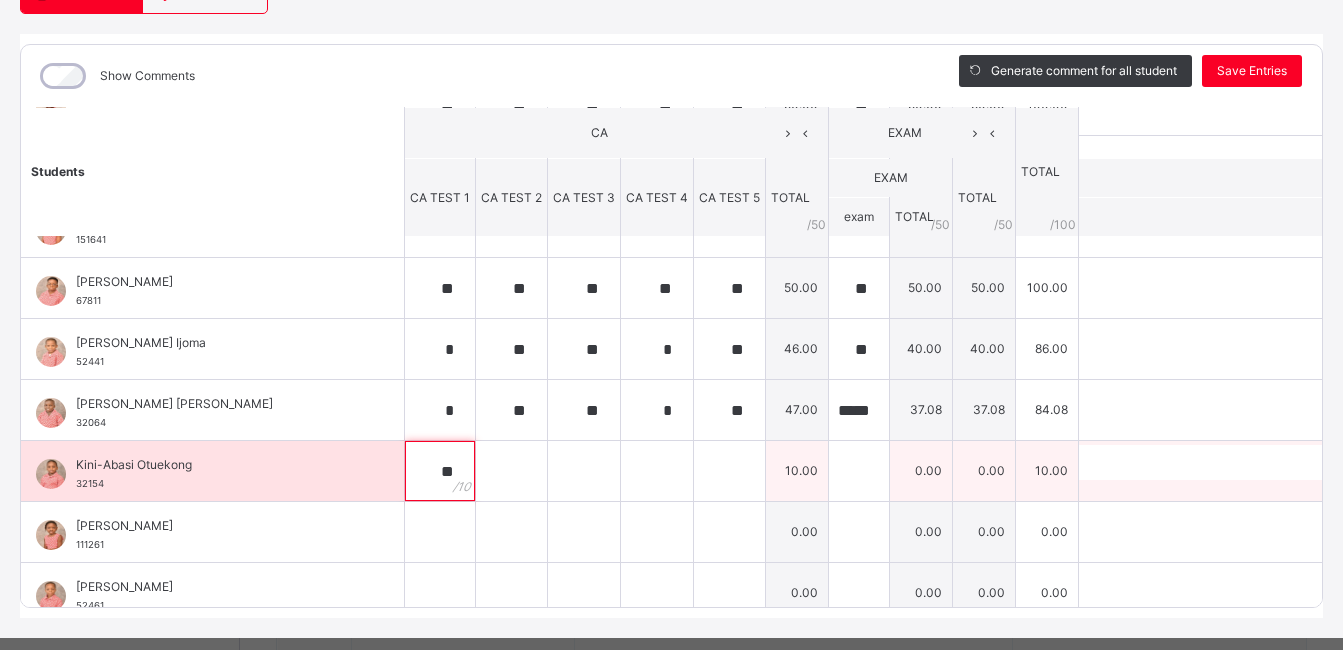 type on "**" 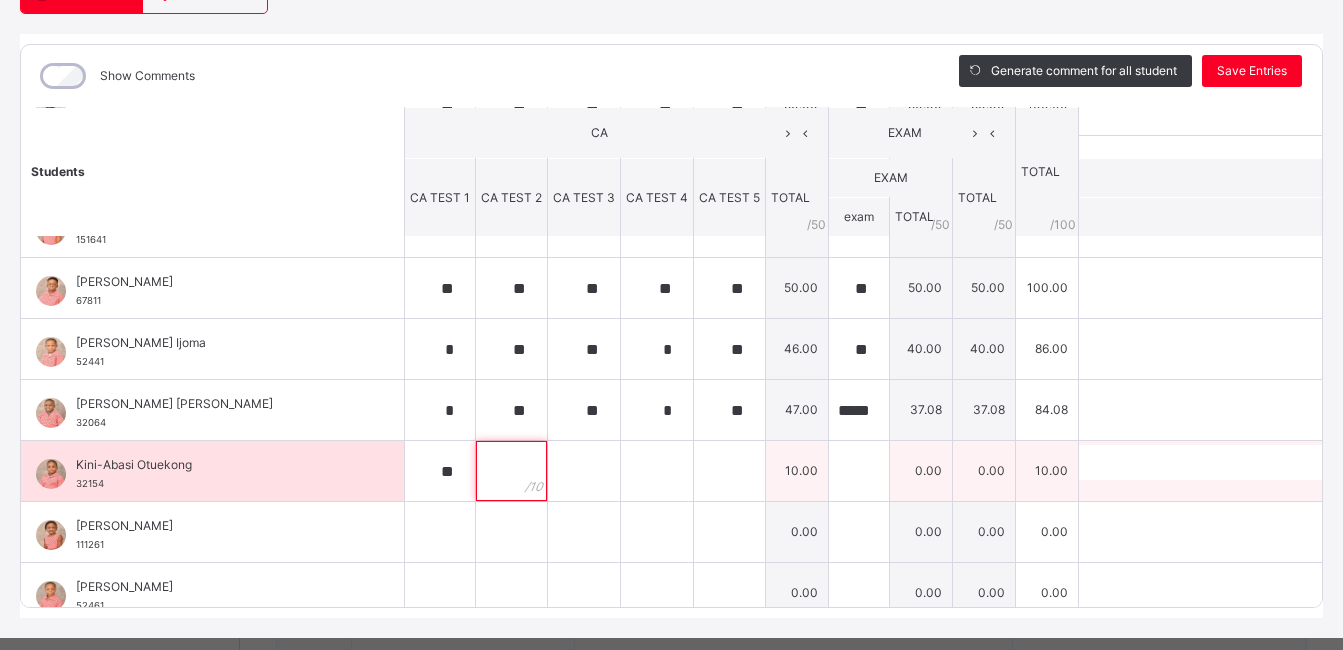 click at bounding box center [511, 471] 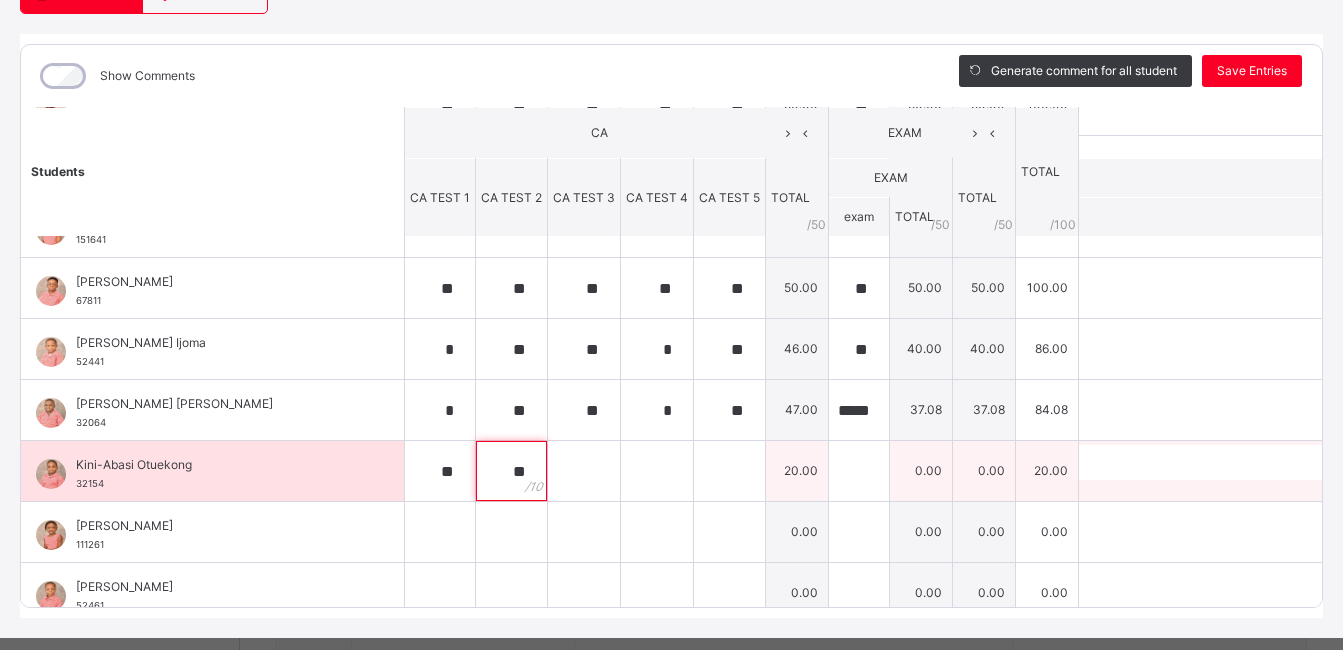 type on "**" 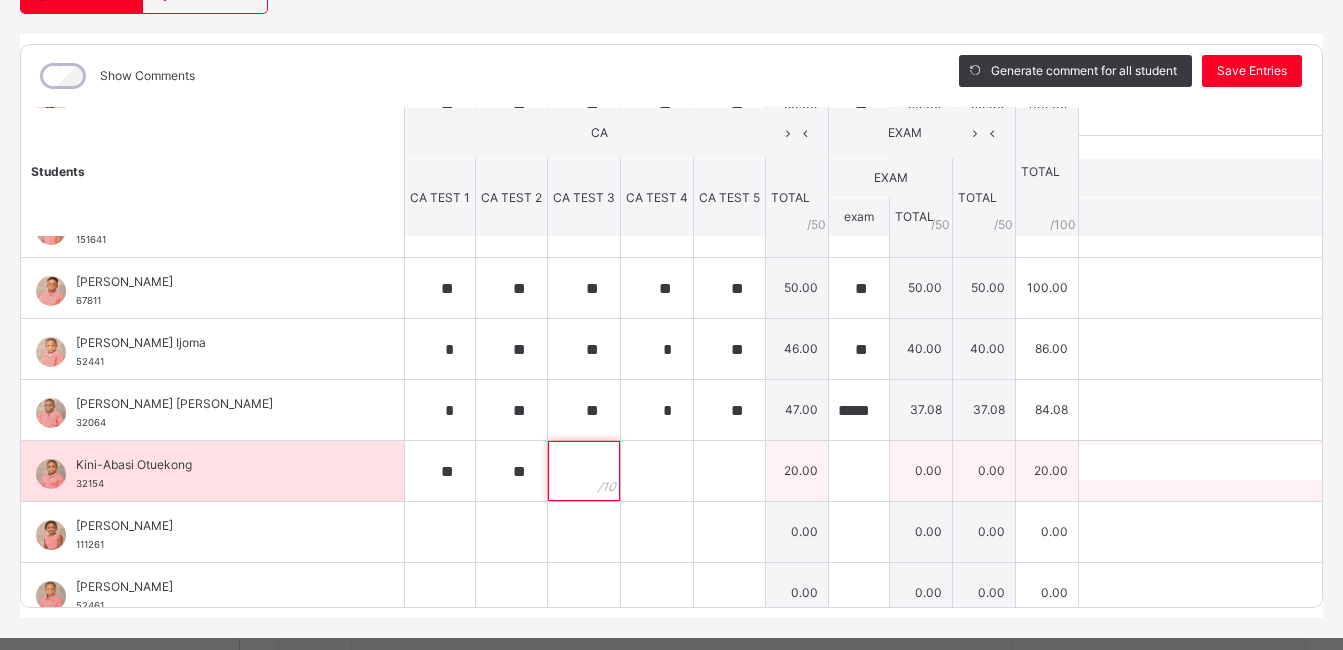 click at bounding box center [584, 471] 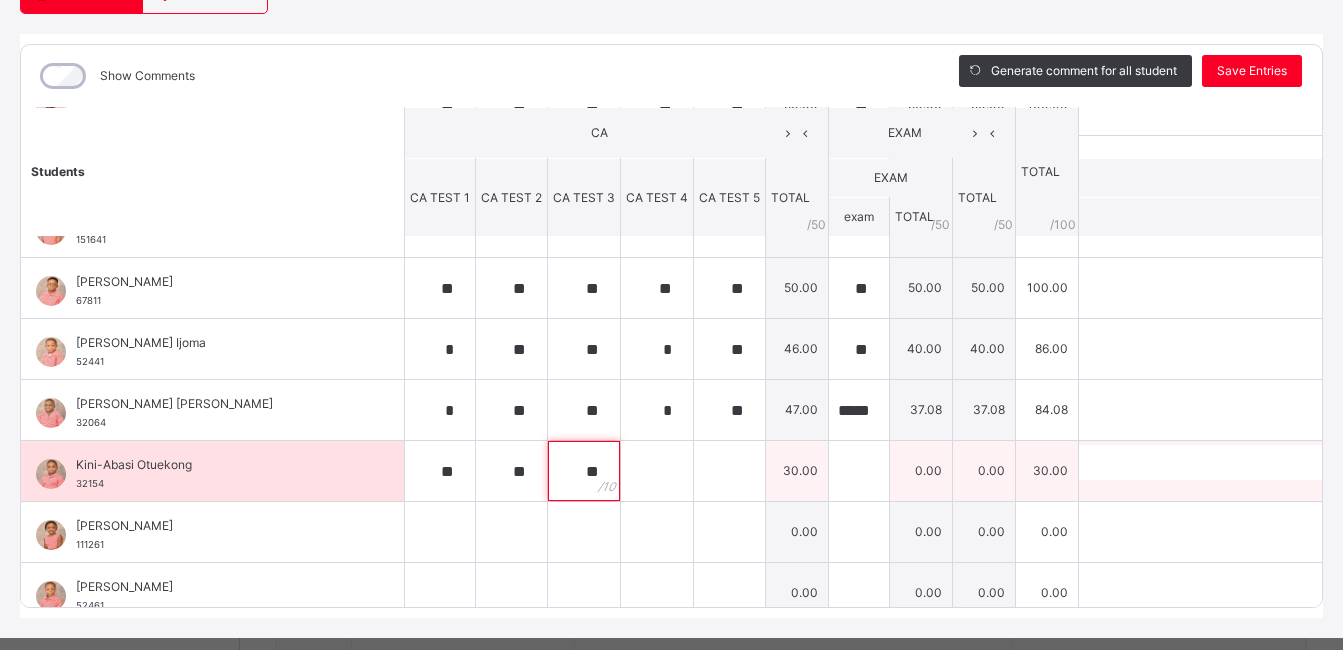 type on "**" 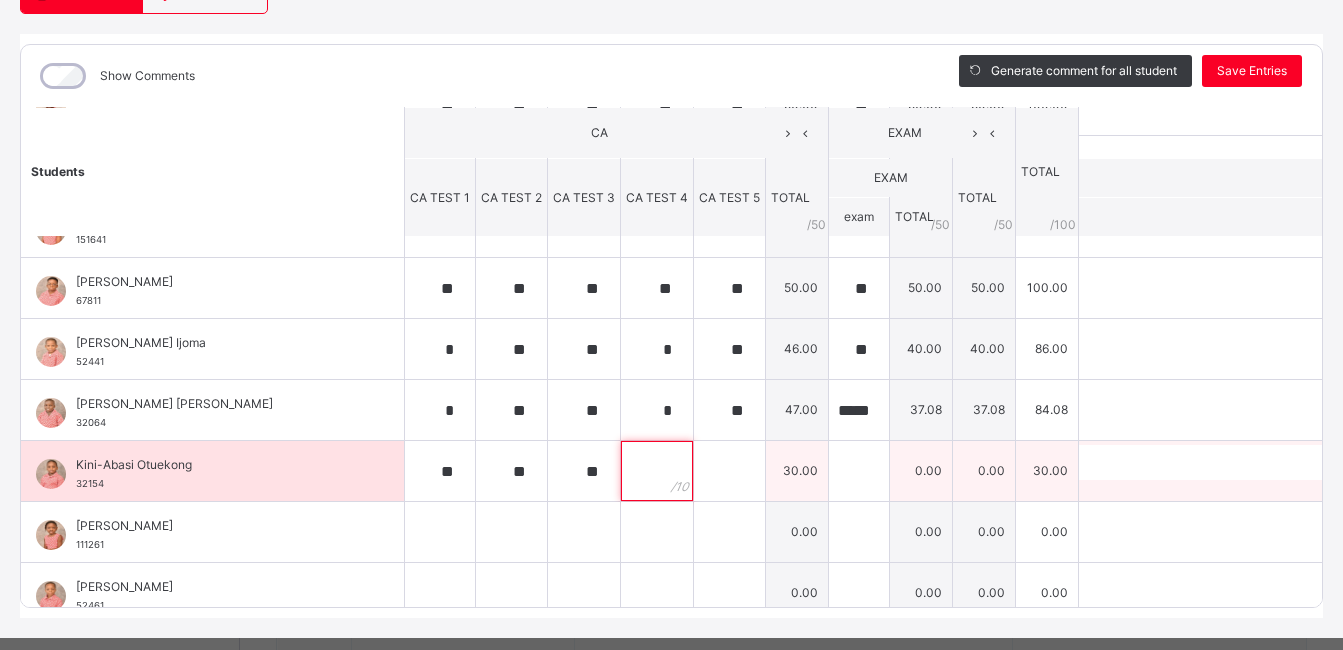 click at bounding box center [657, 471] 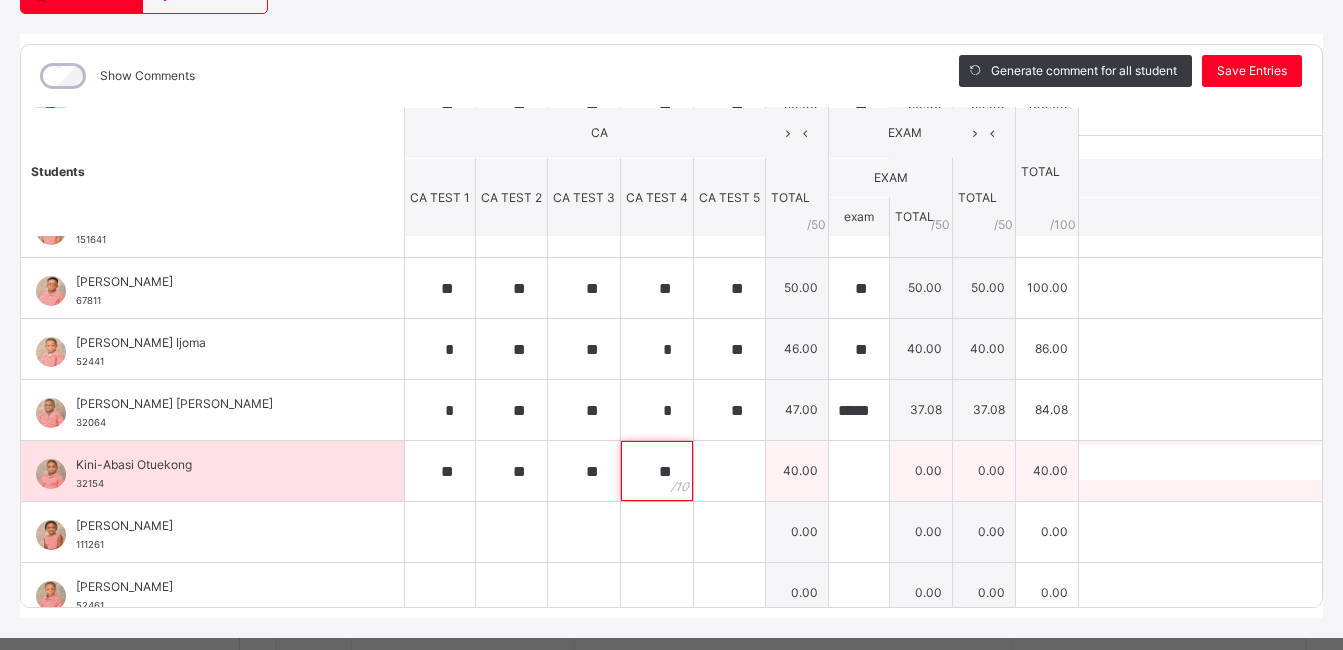 type on "**" 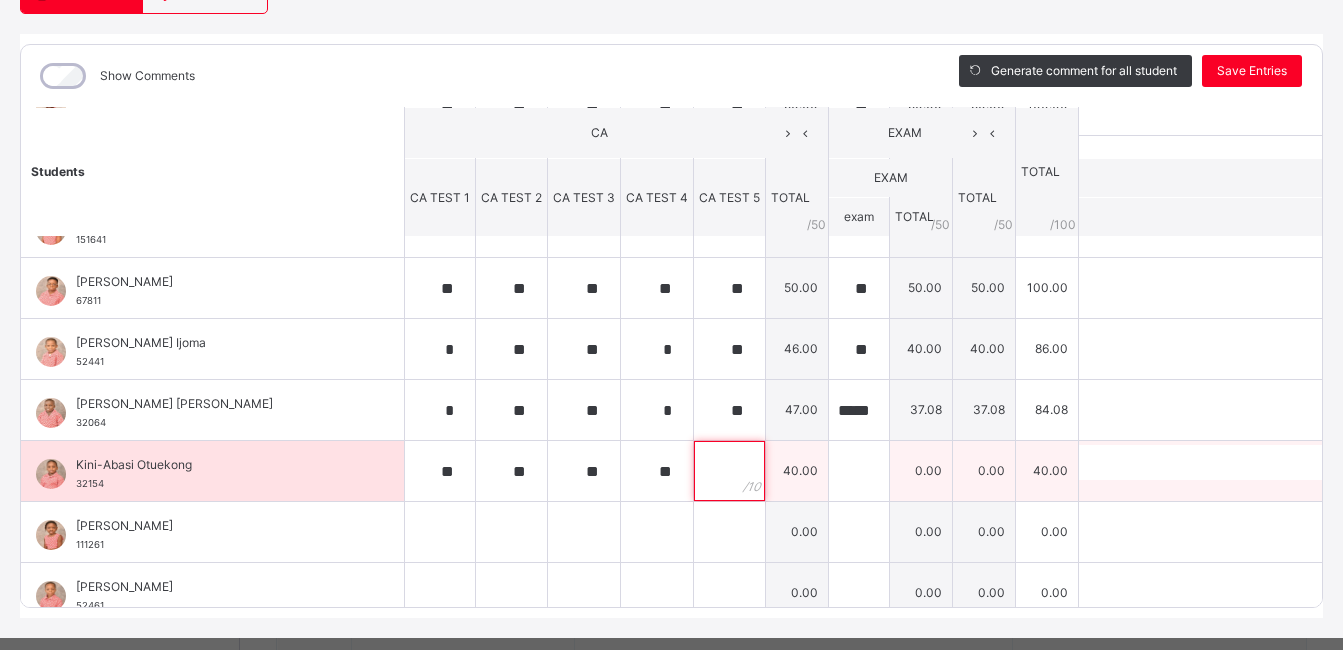 click at bounding box center (729, 471) 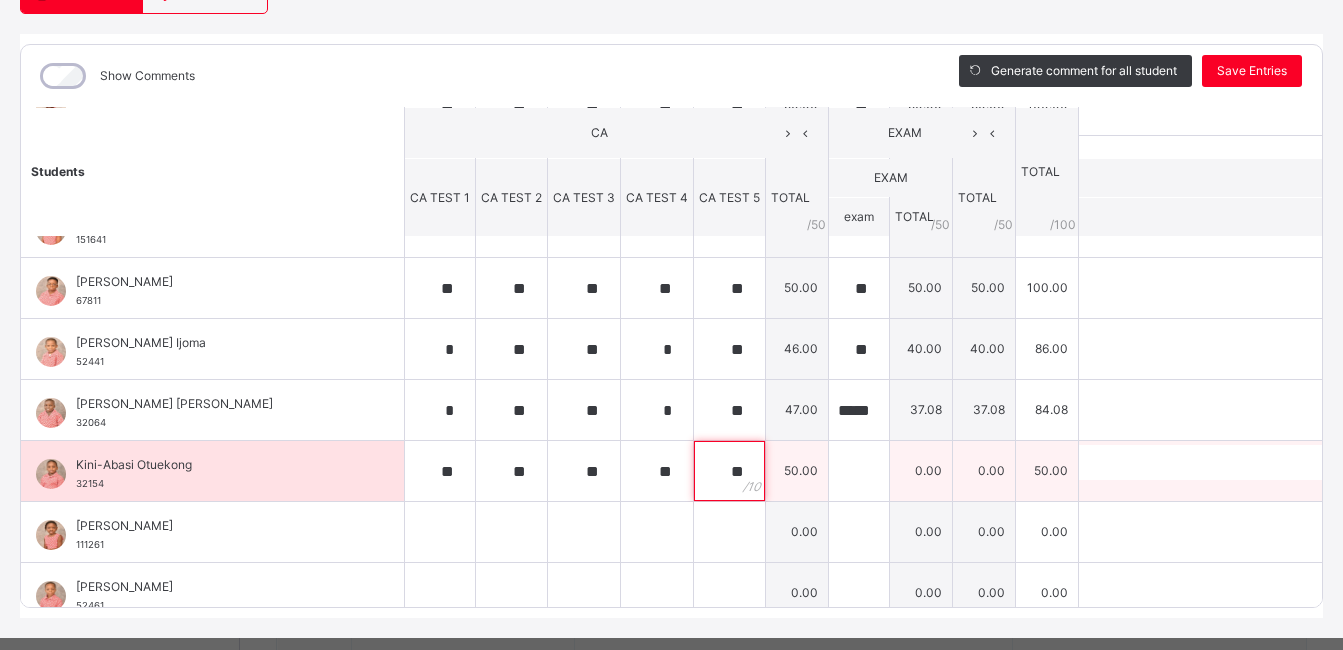 type on "**" 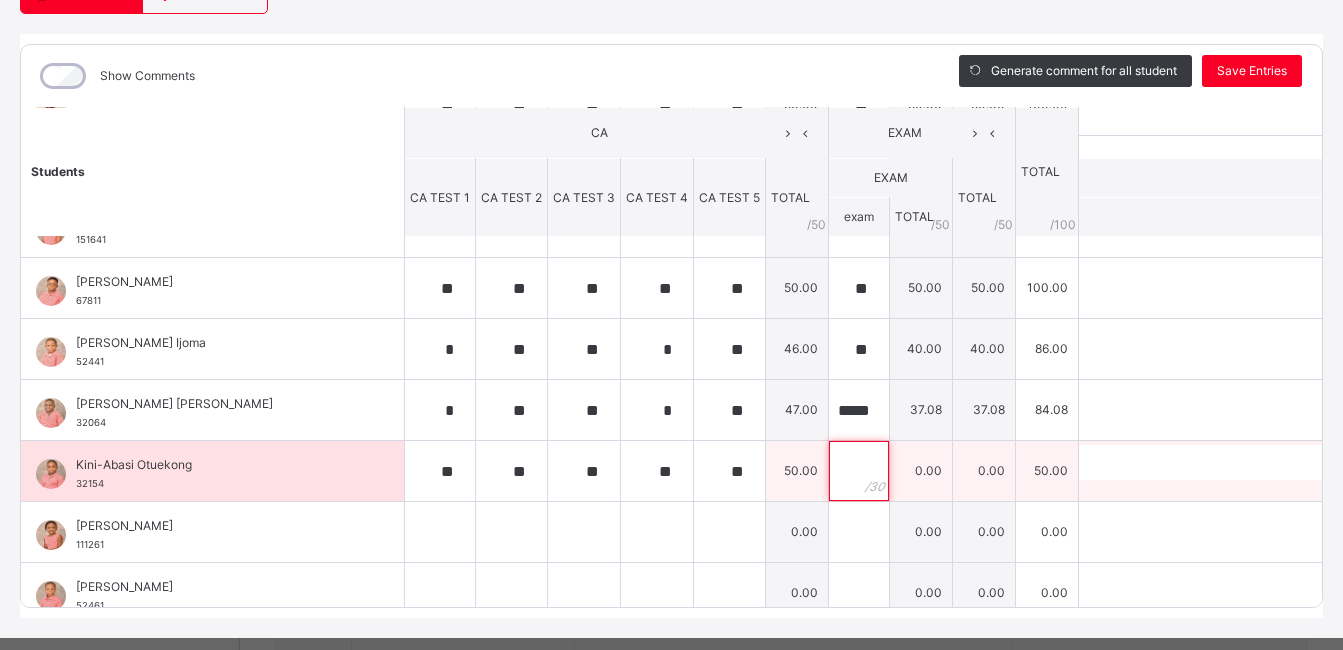 click at bounding box center (859, 471) 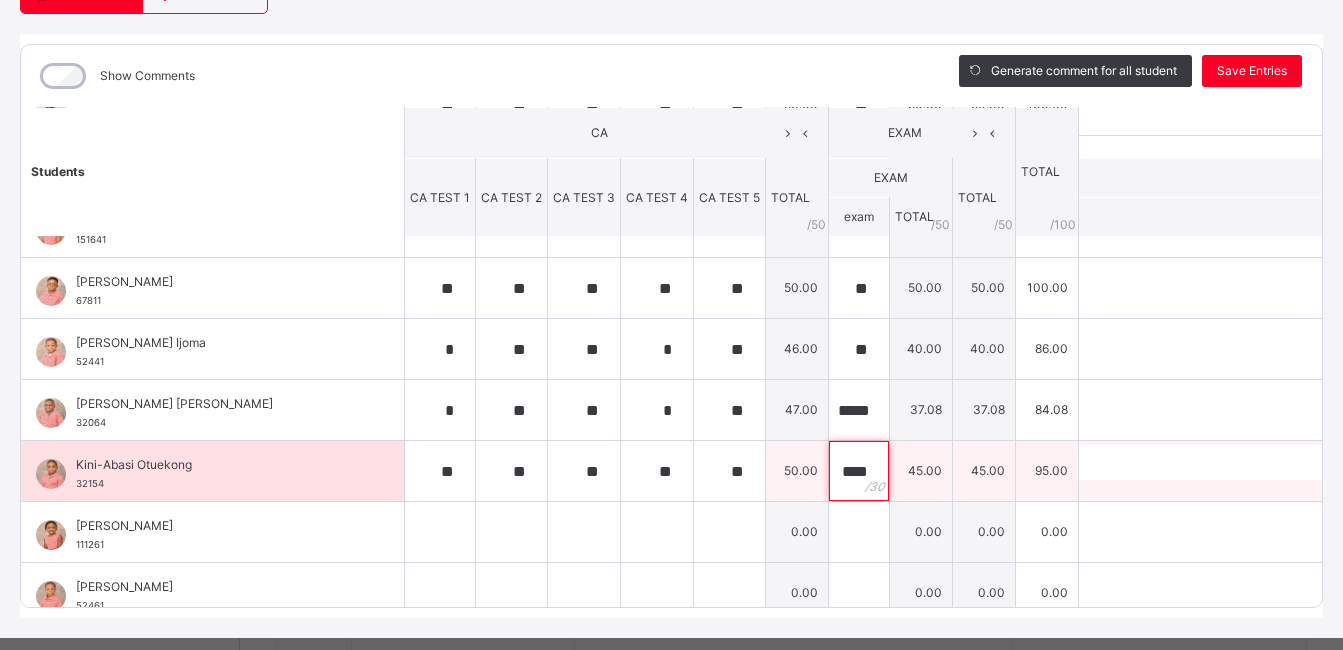scroll, scrollTop: 0, scrollLeft: 1, axis: horizontal 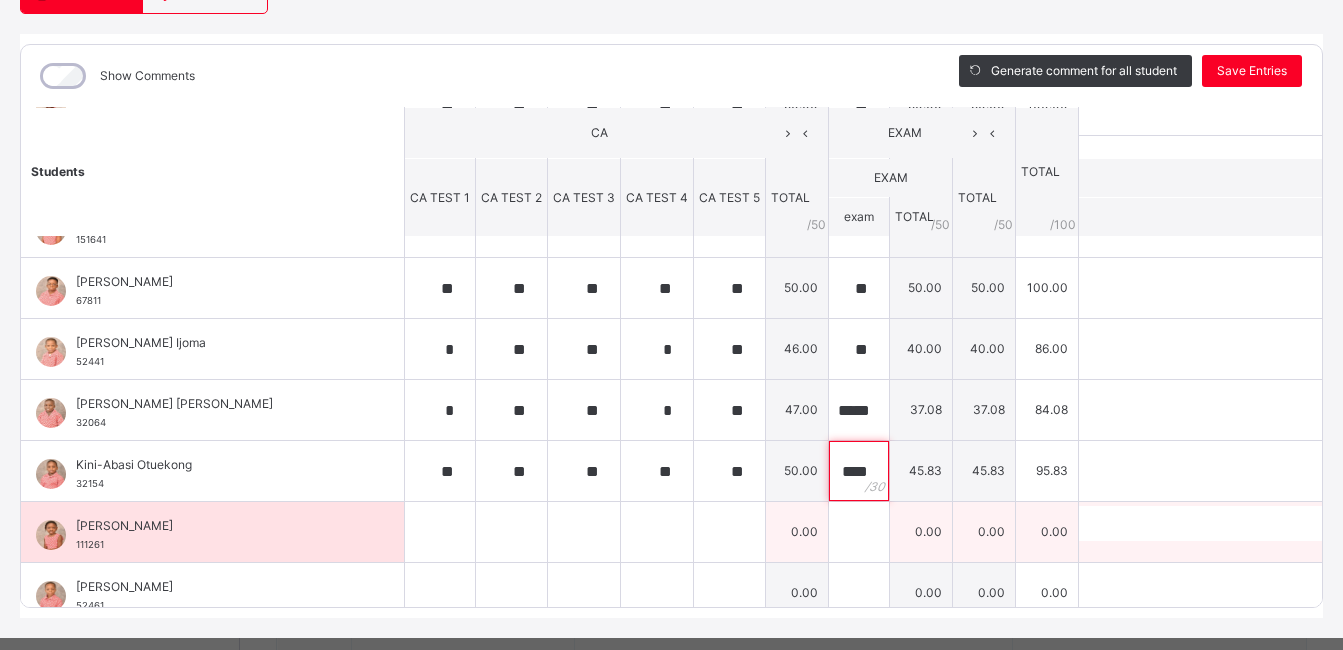 type on "****" 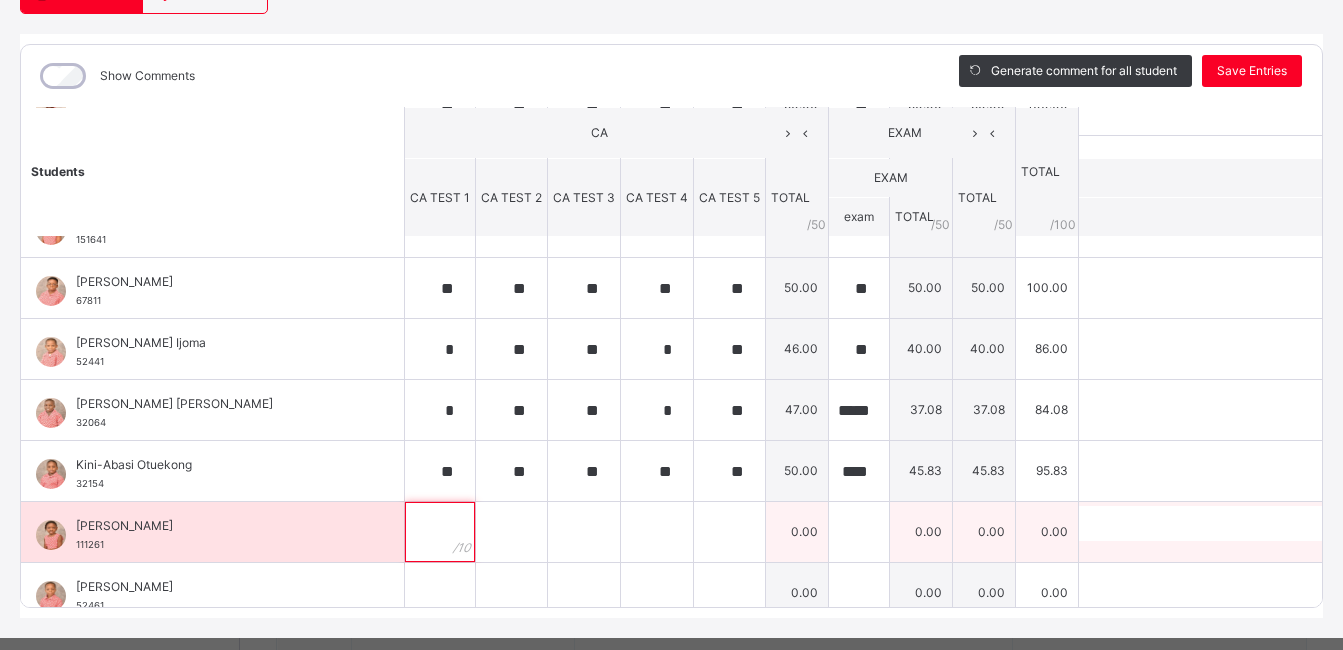 scroll, scrollTop: 0, scrollLeft: 0, axis: both 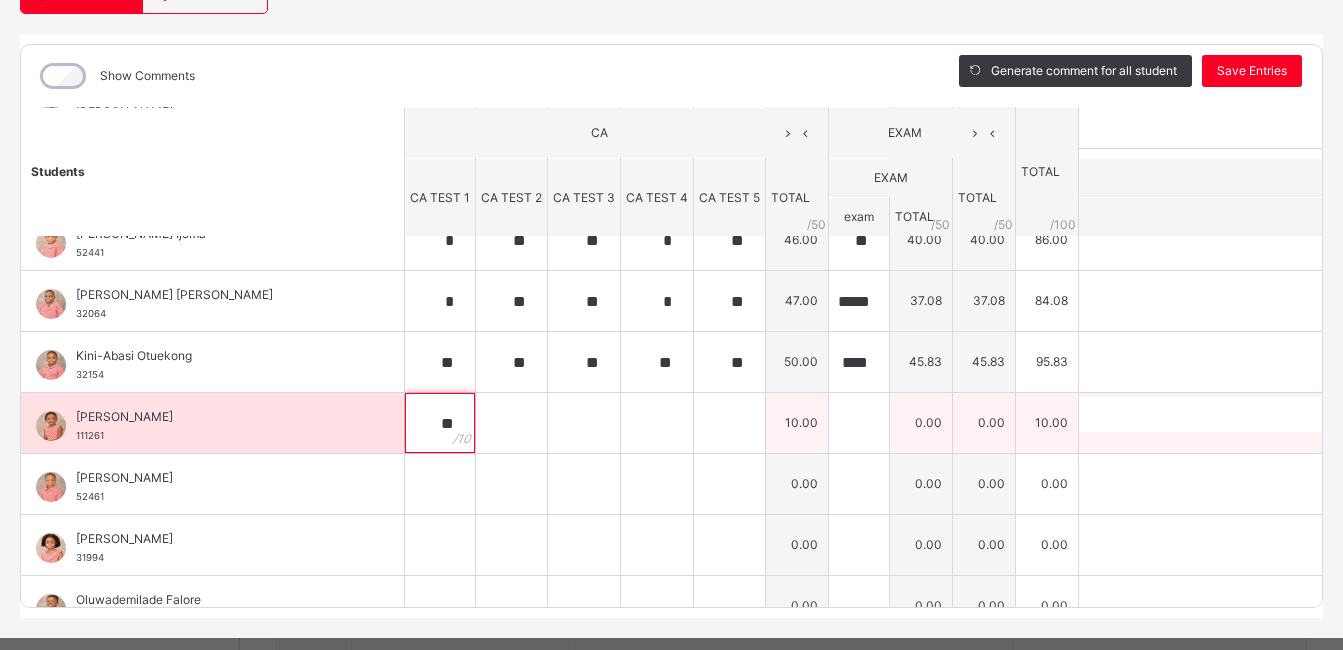 type on "**" 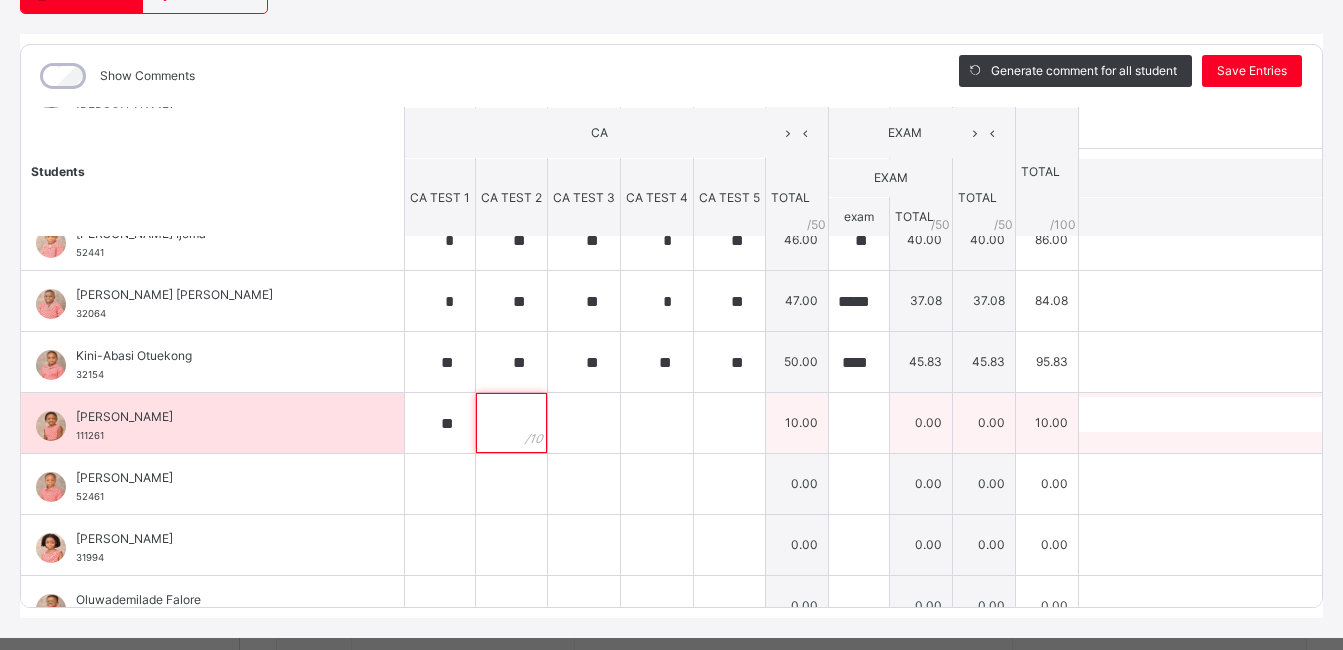 click at bounding box center (511, 423) 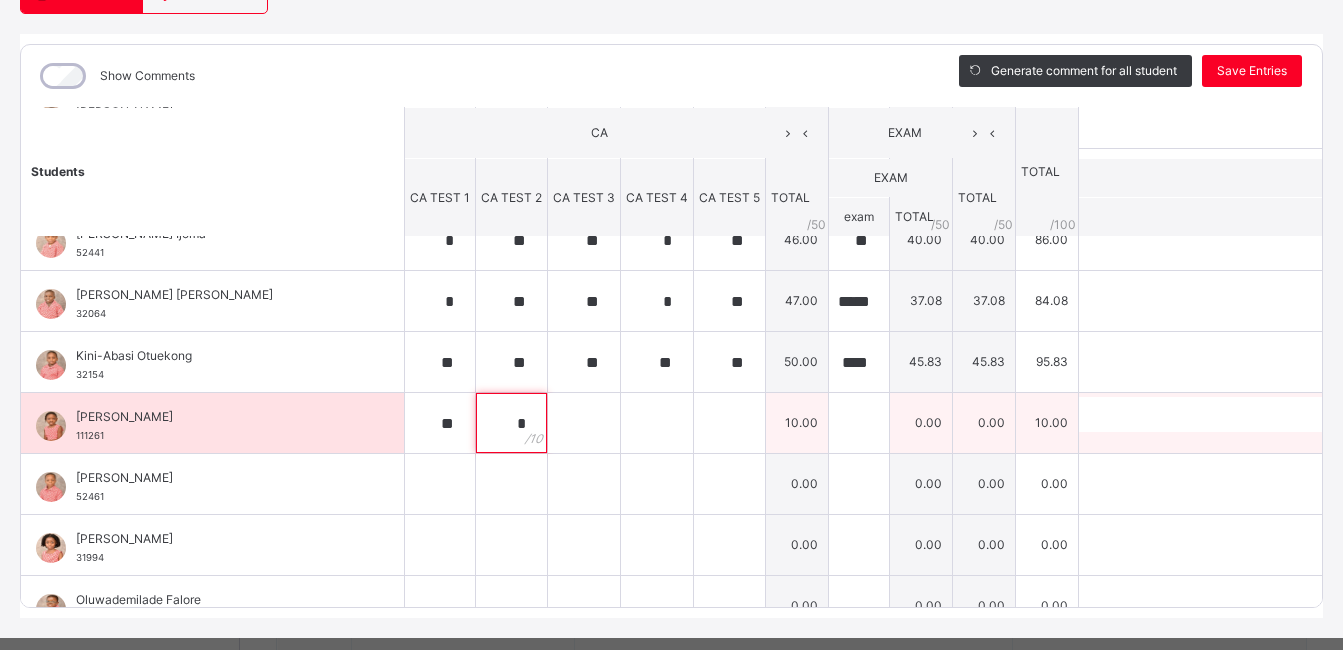 type on "*" 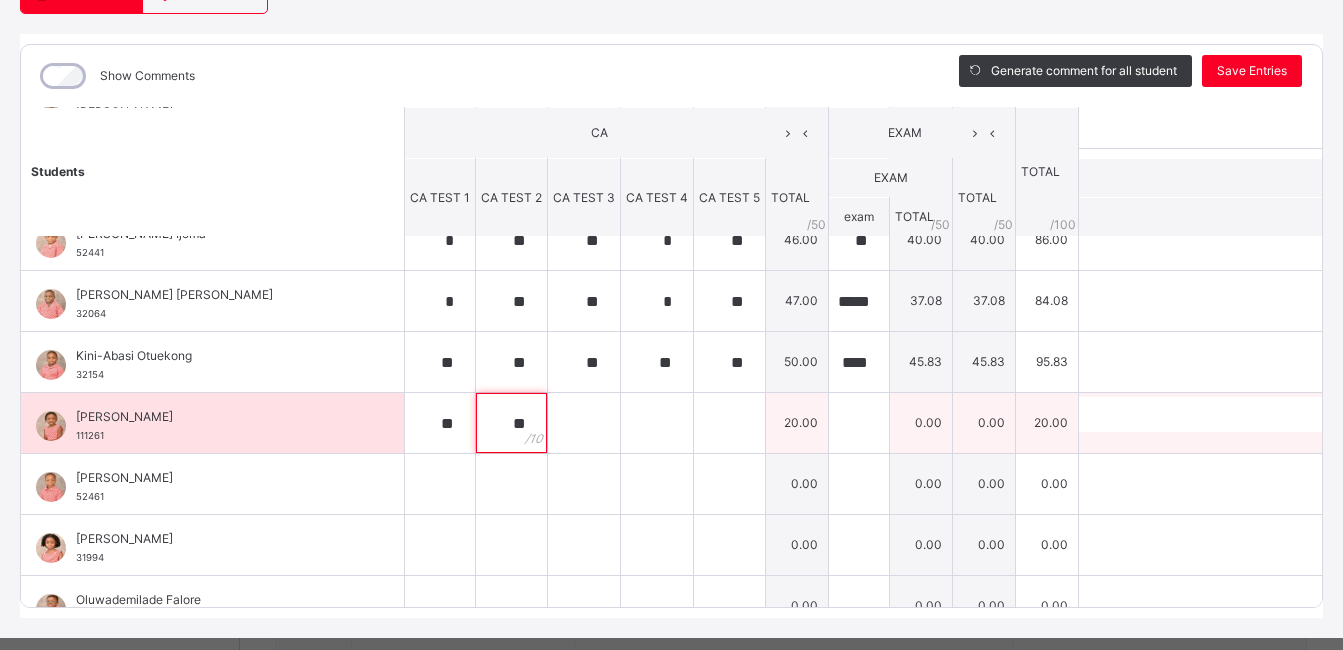 type on "**" 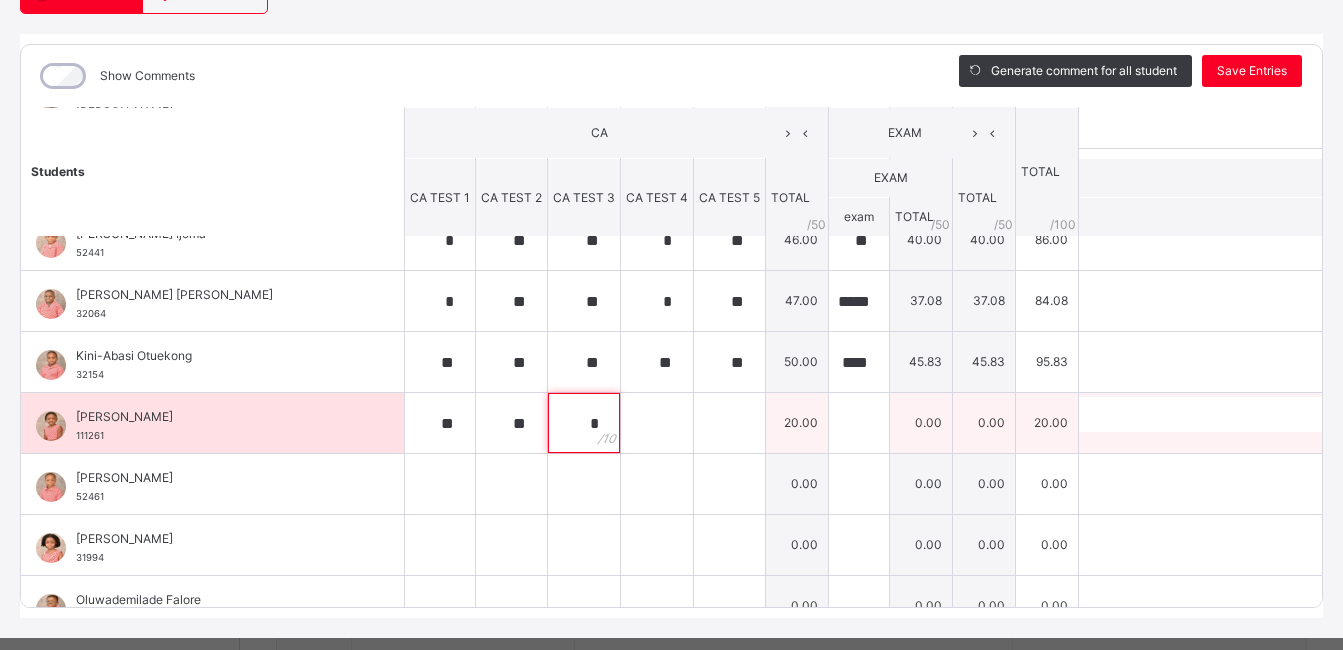click on "*" at bounding box center [584, 423] 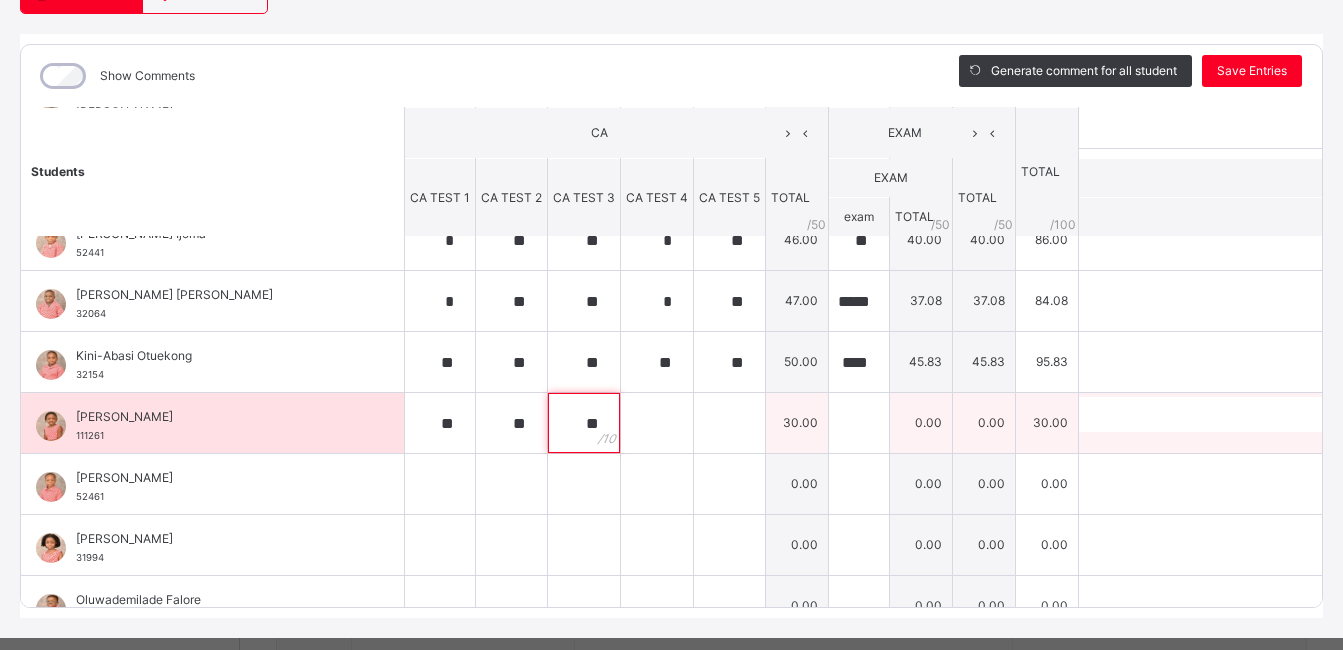 type on "**" 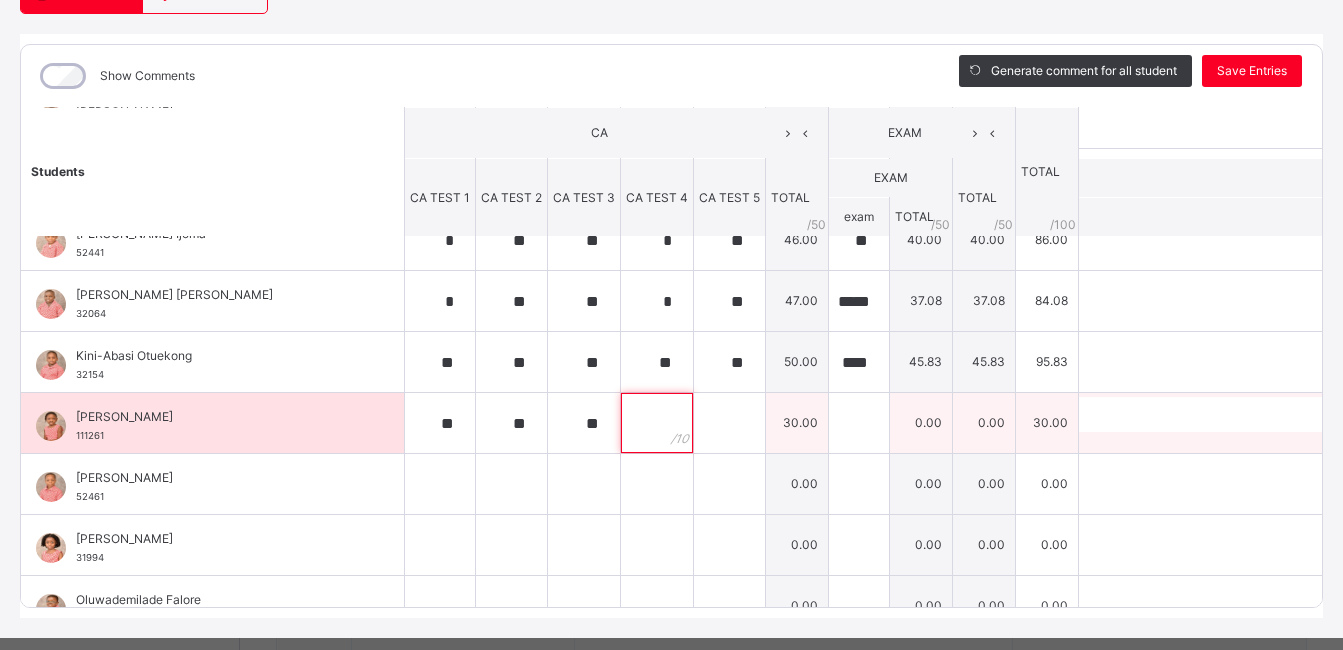 click at bounding box center [657, 423] 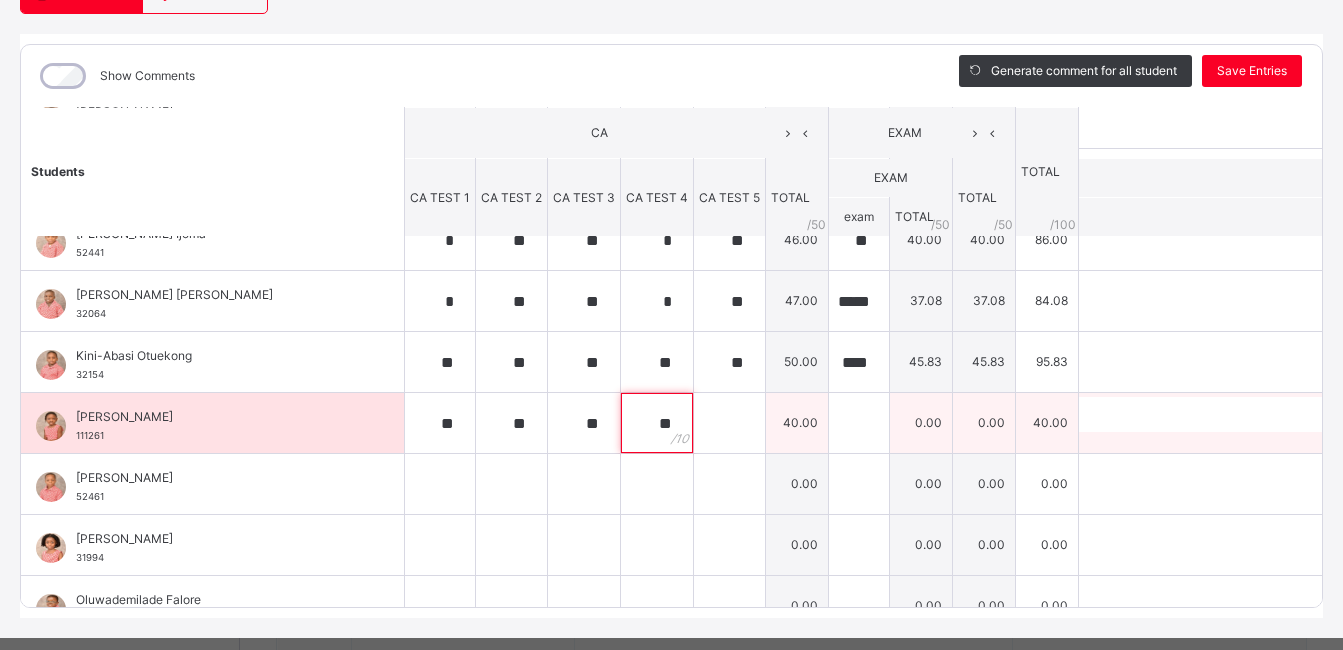 type on "**" 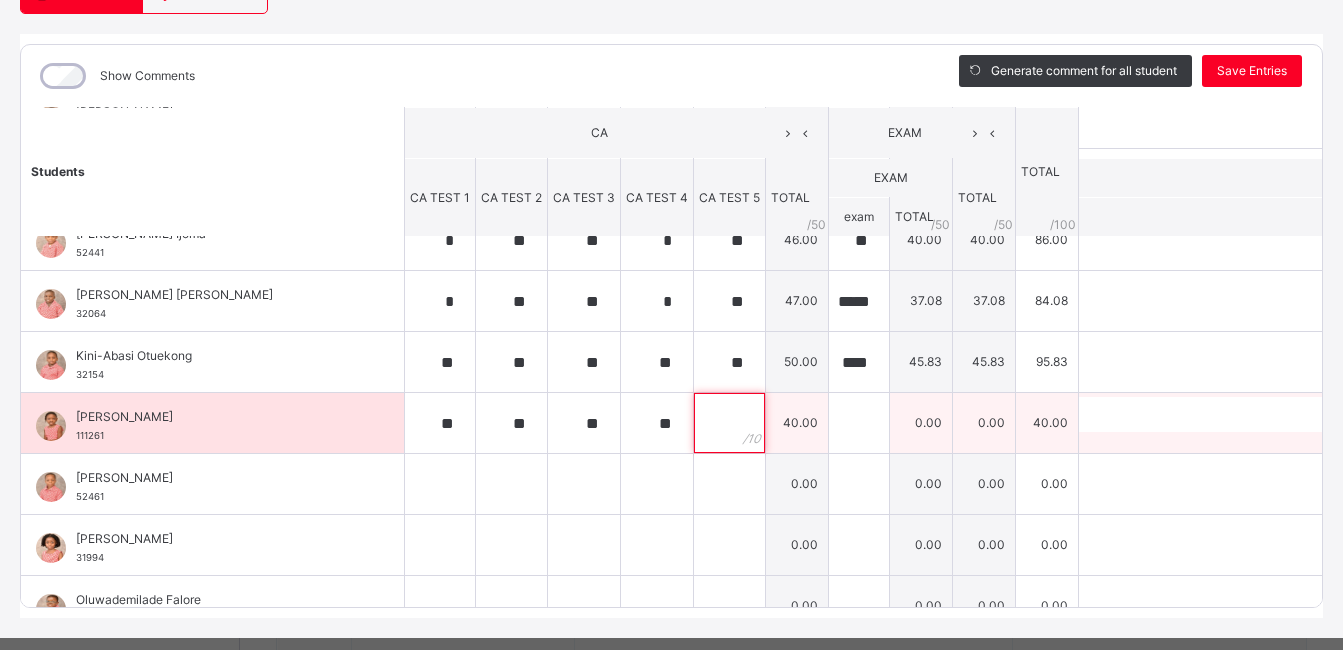 click at bounding box center (729, 423) 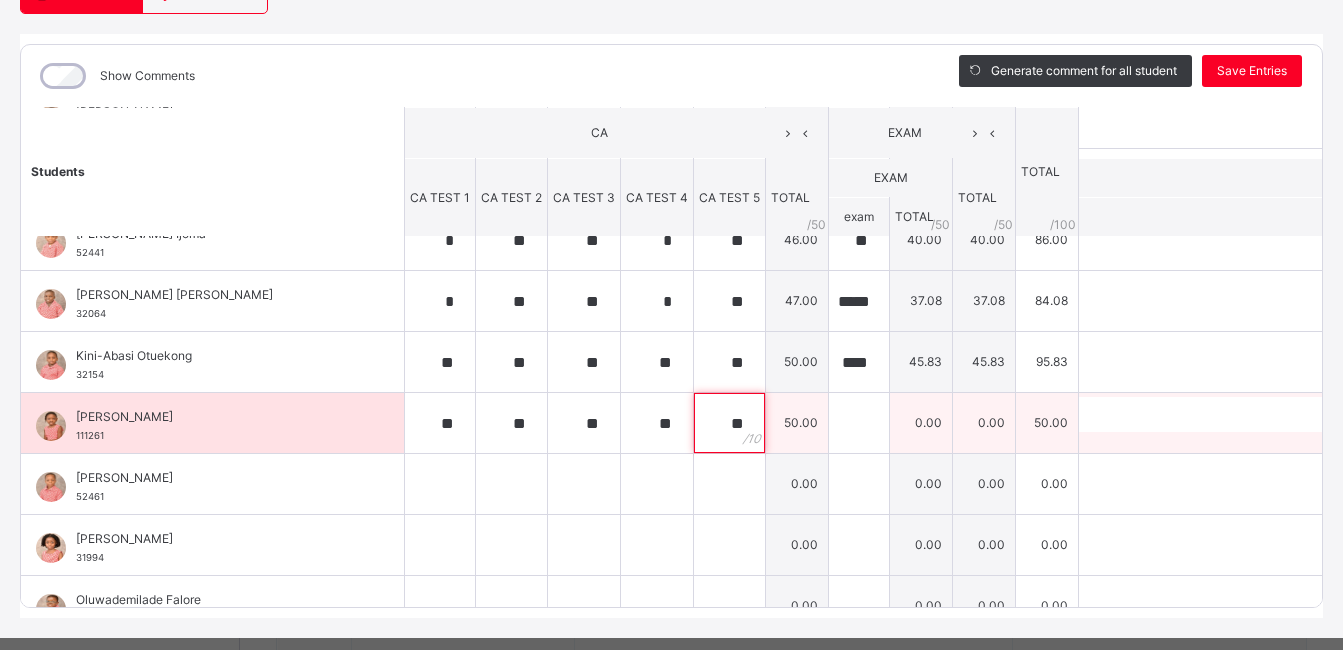 type on "**" 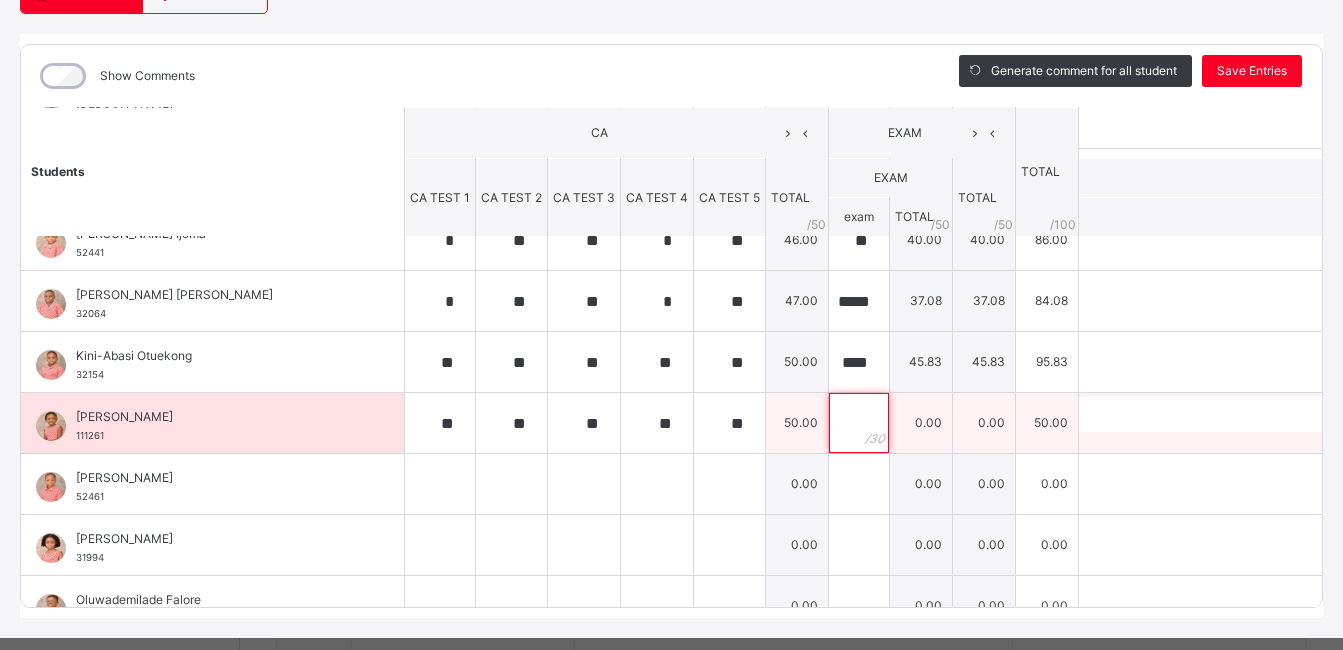 click at bounding box center (859, 423) 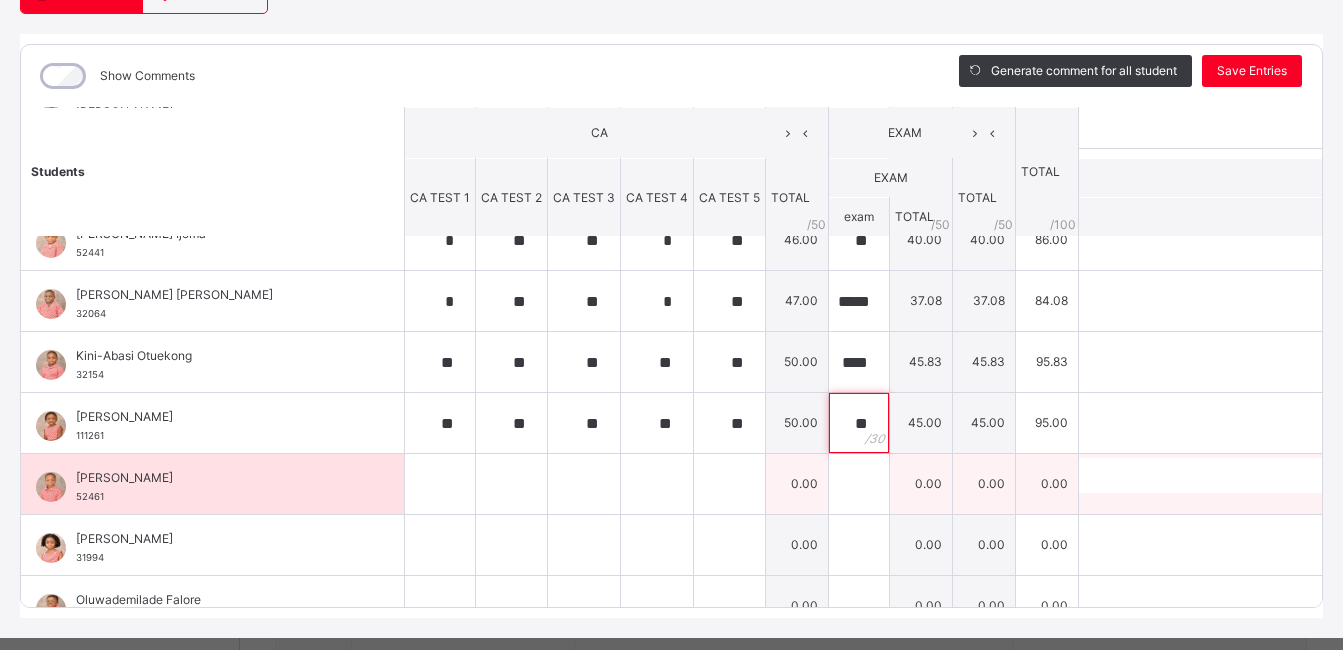 type on "**" 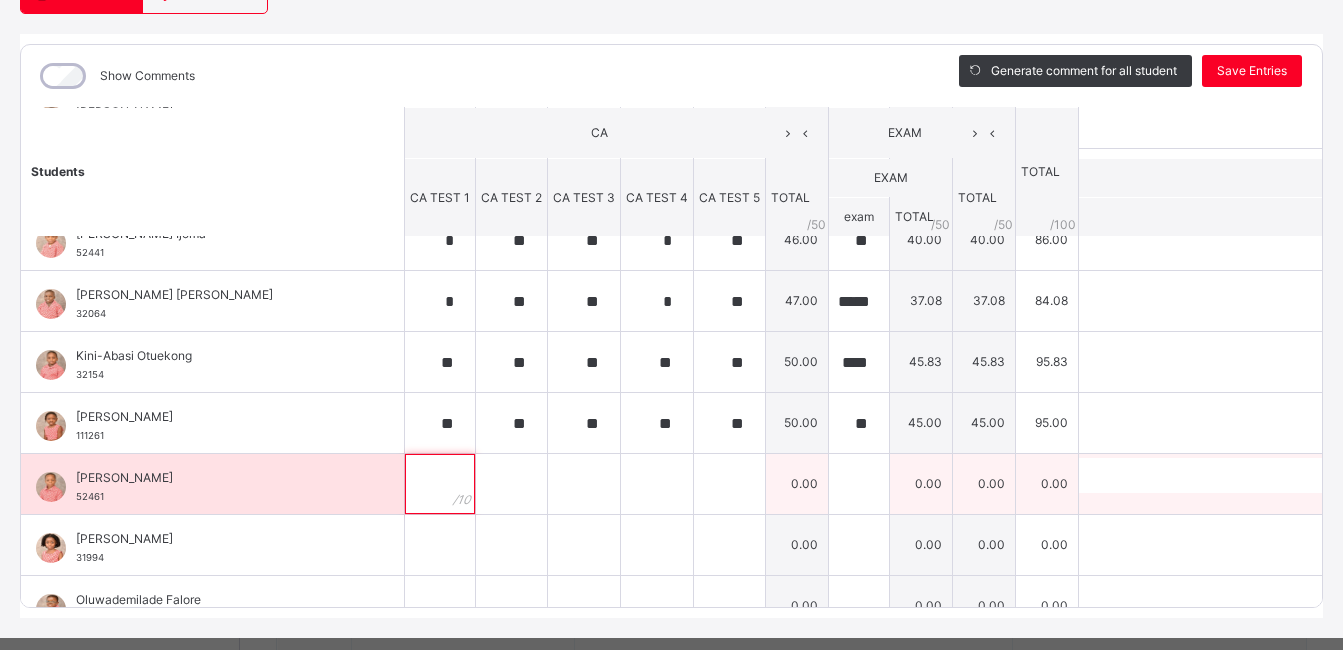 click at bounding box center [440, 484] 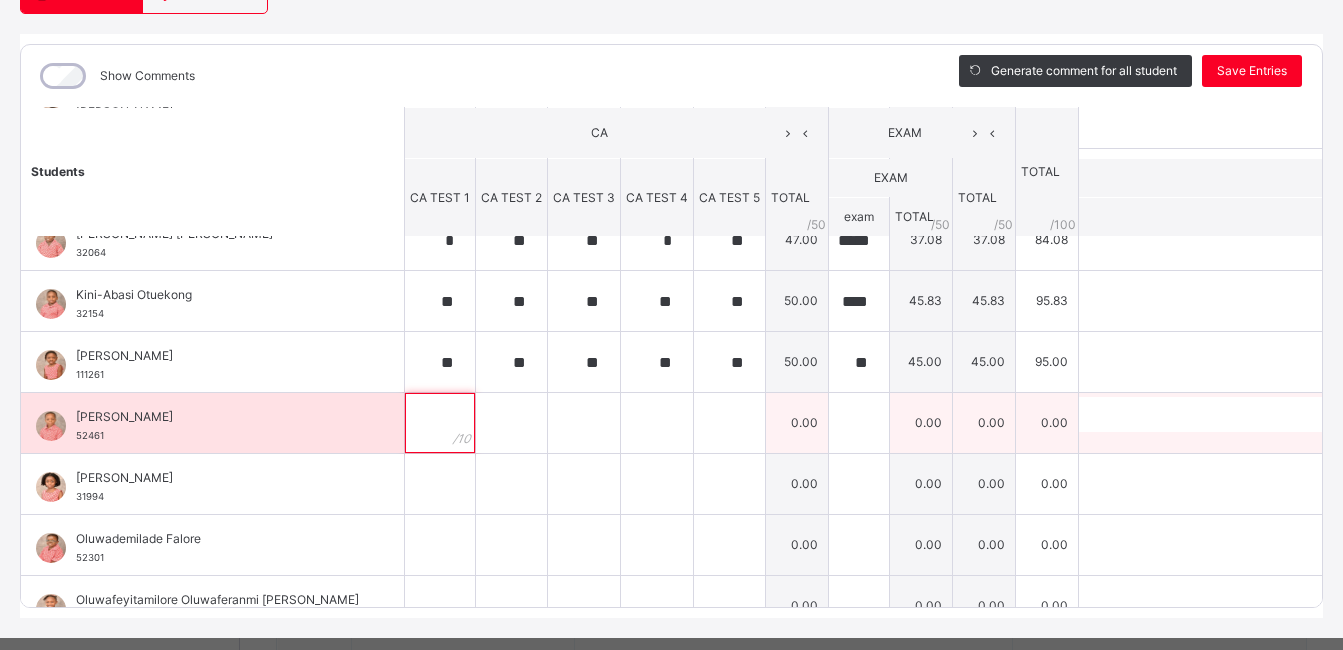 scroll, scrollTop: 580, scrollLeft: 0, axis: vertical 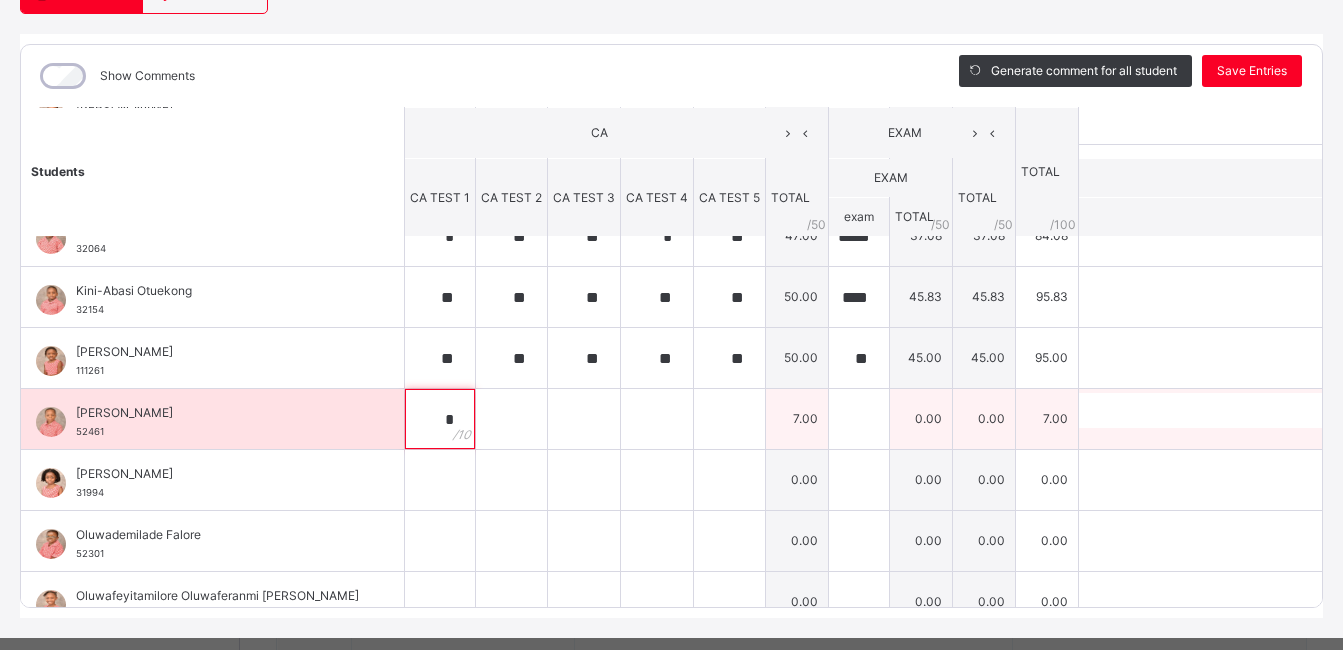 type on "*" 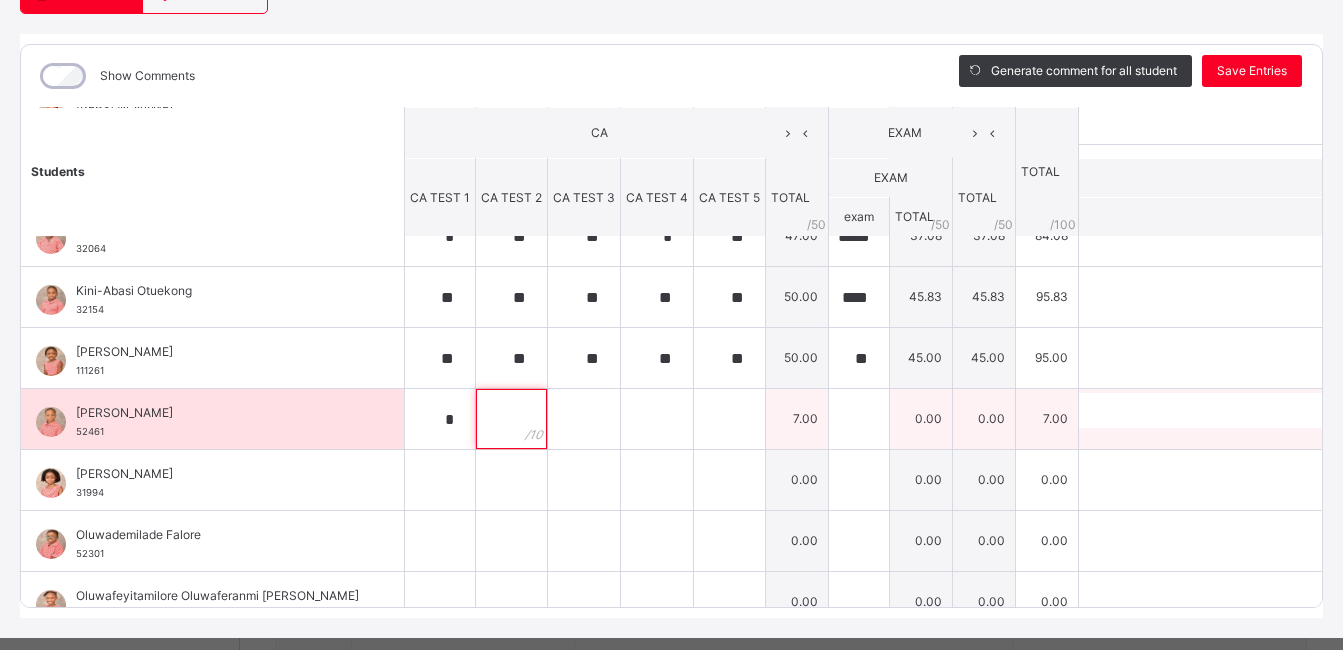 click at bounding box center (511, 419) 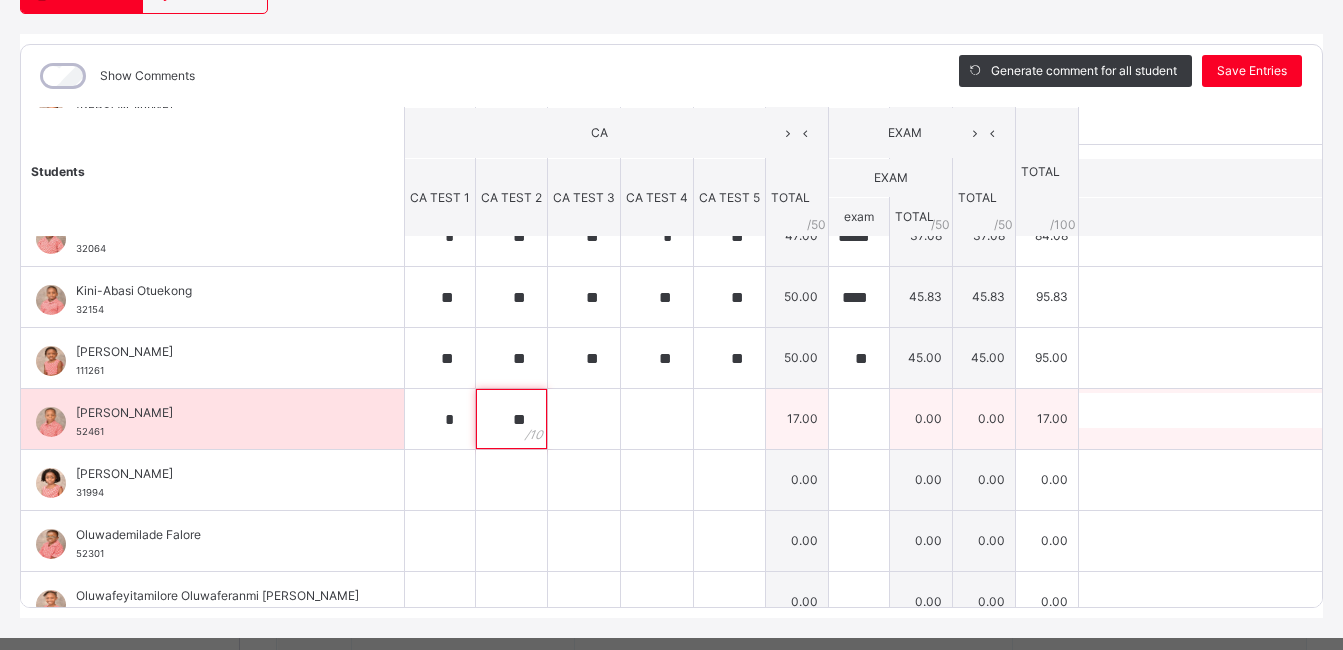 type on "**" 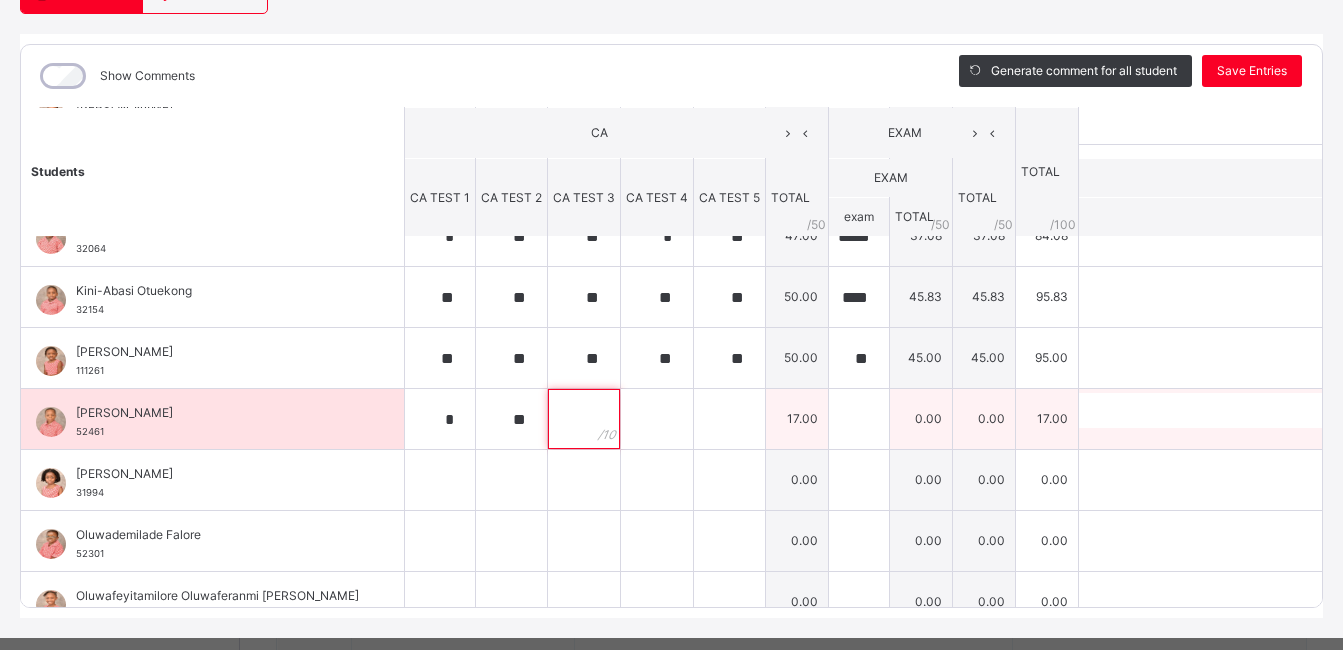 click at bounding box center [584, 419] 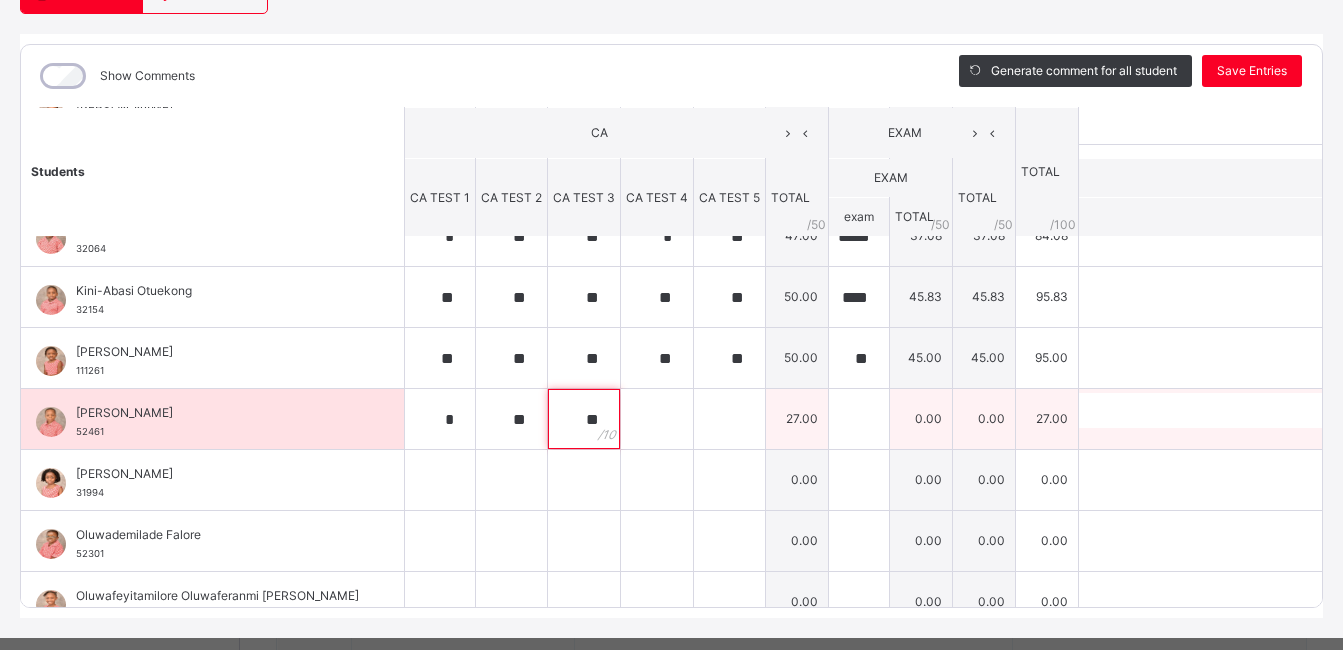 type on "**" 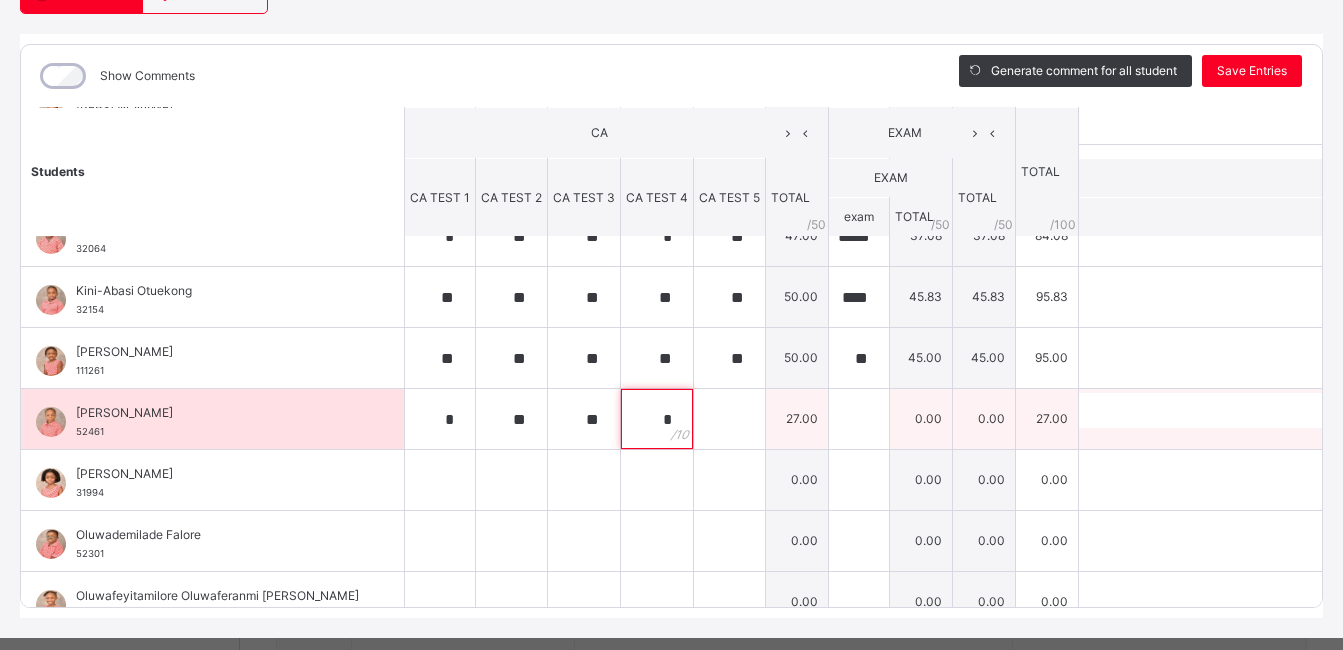 click on "*" at bounding box center (657, 419) 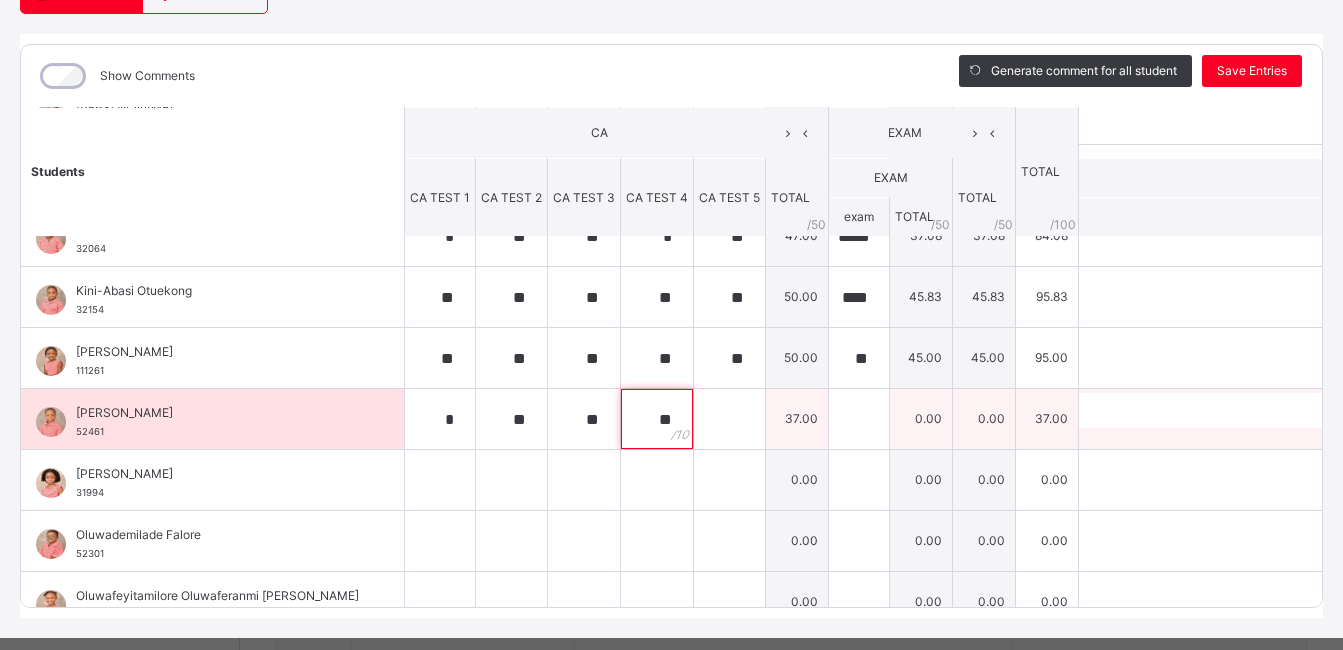 type on "**" 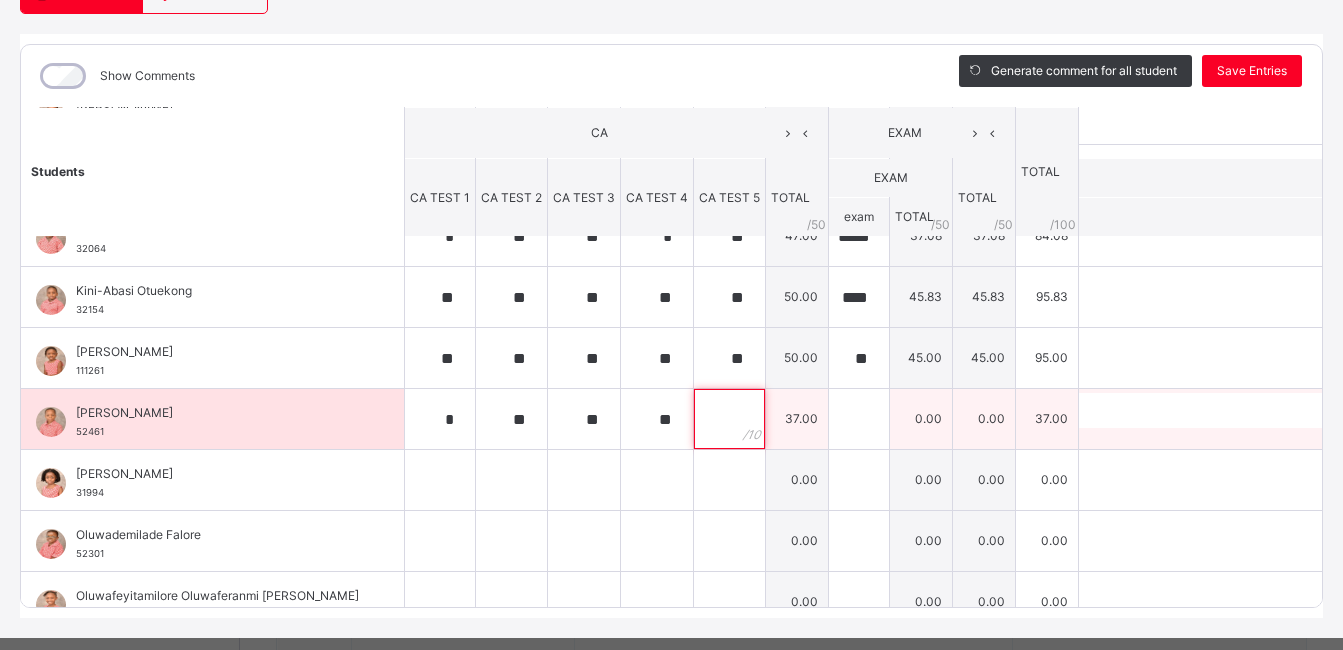 click at bounding box center [729, 419] 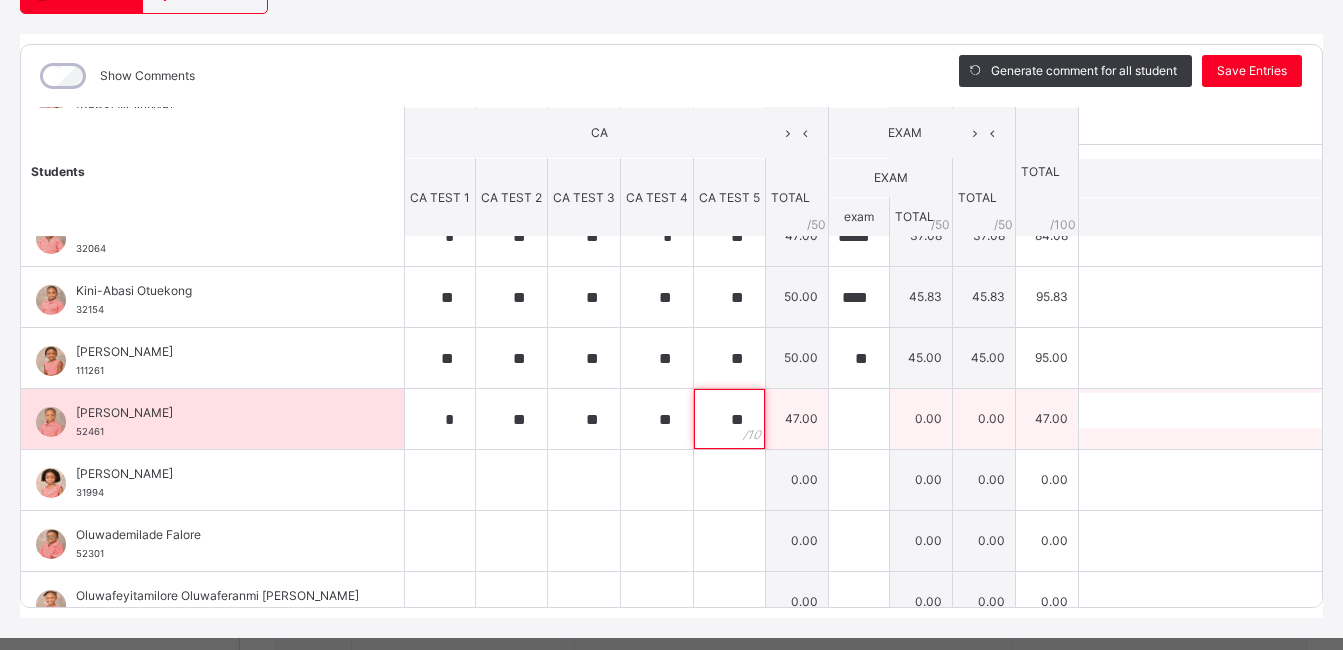 type on "**" 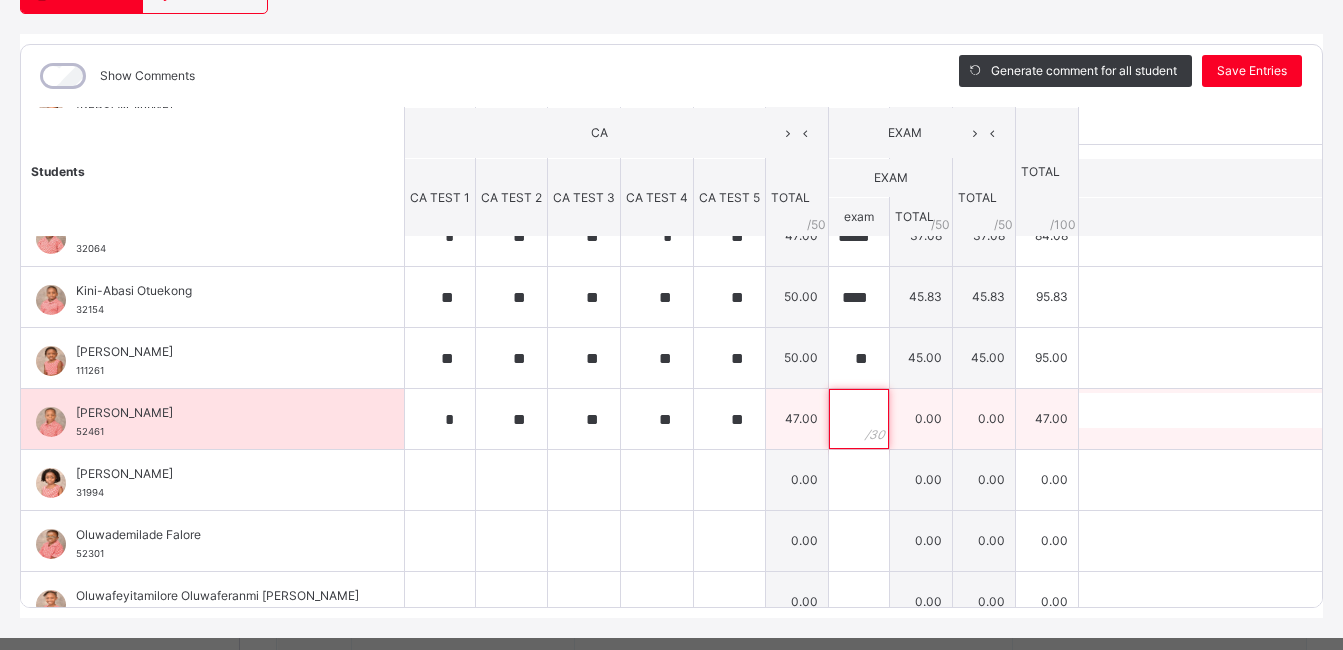 click at bounding box center (859, 419) 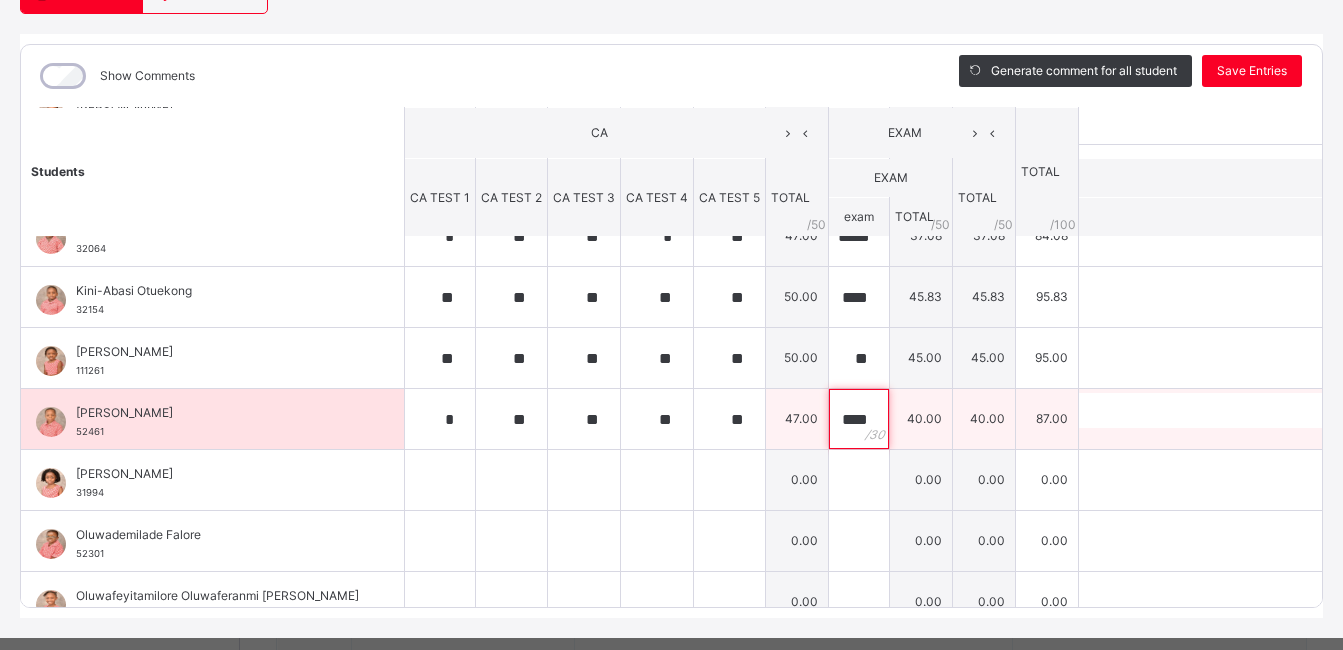 scroll, scrollTop: 0, scrollLeft: 3, axis: horizontal 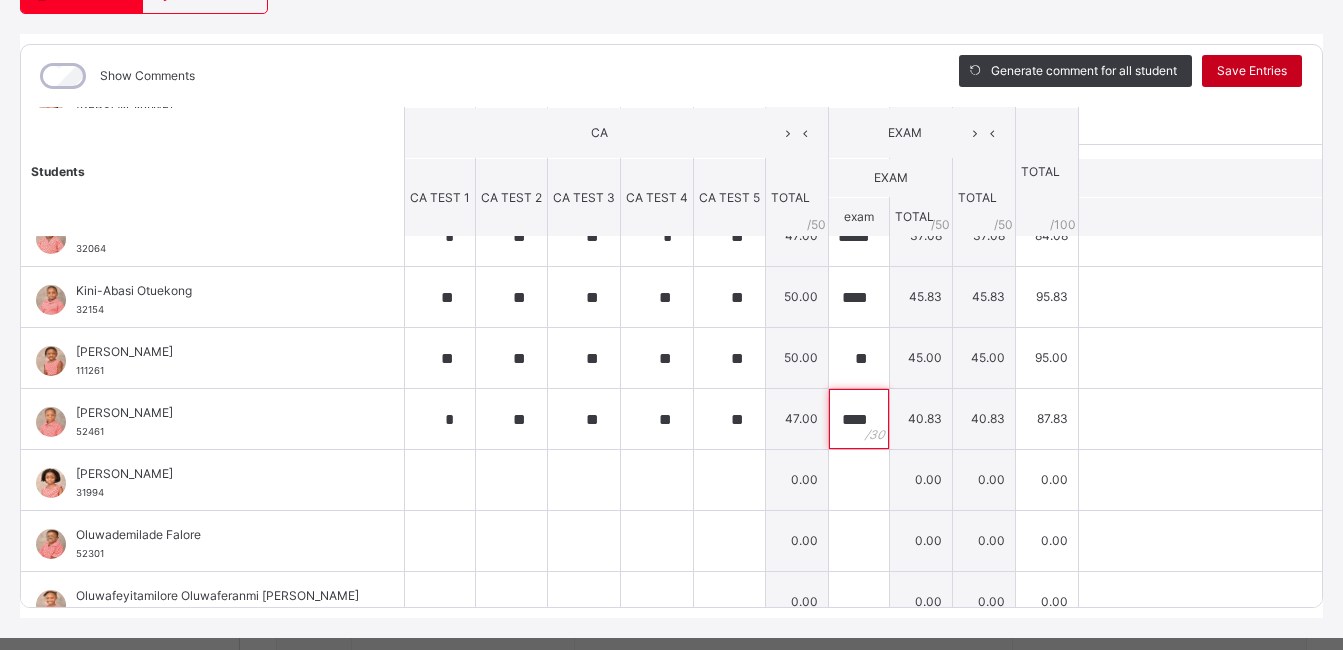 type on "****" 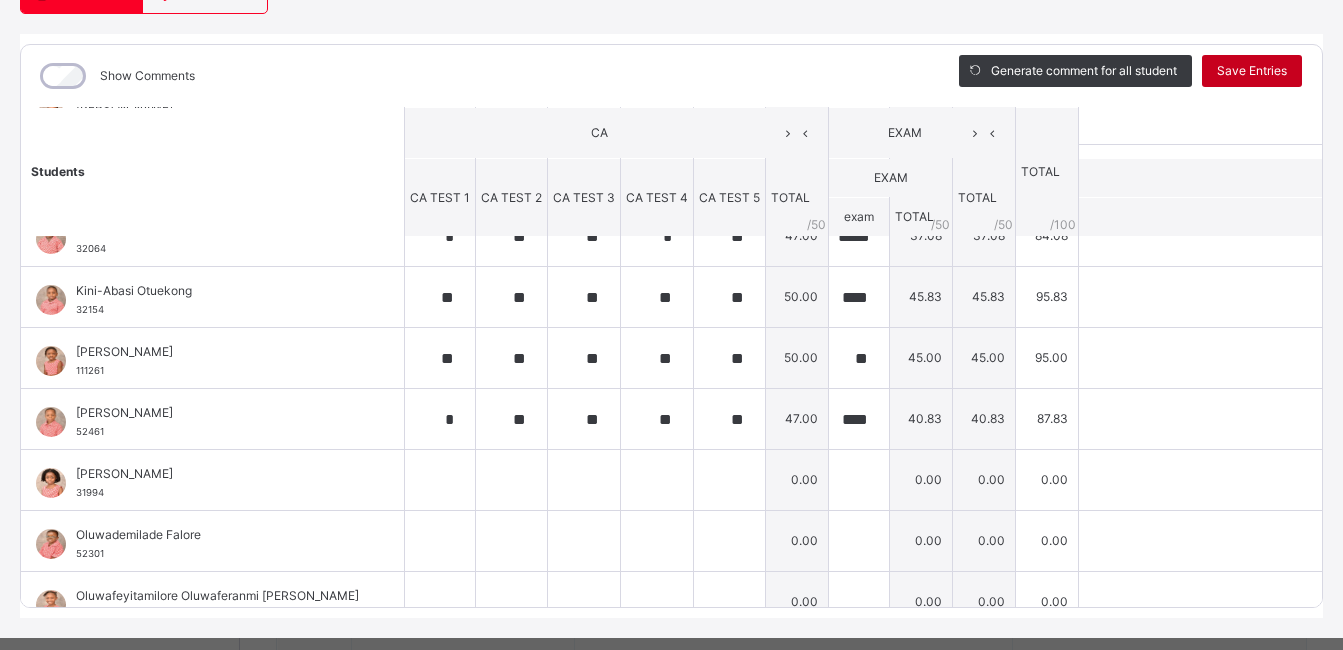 scroll, scrollTop: 0, scrollLeft: 0, axis: both 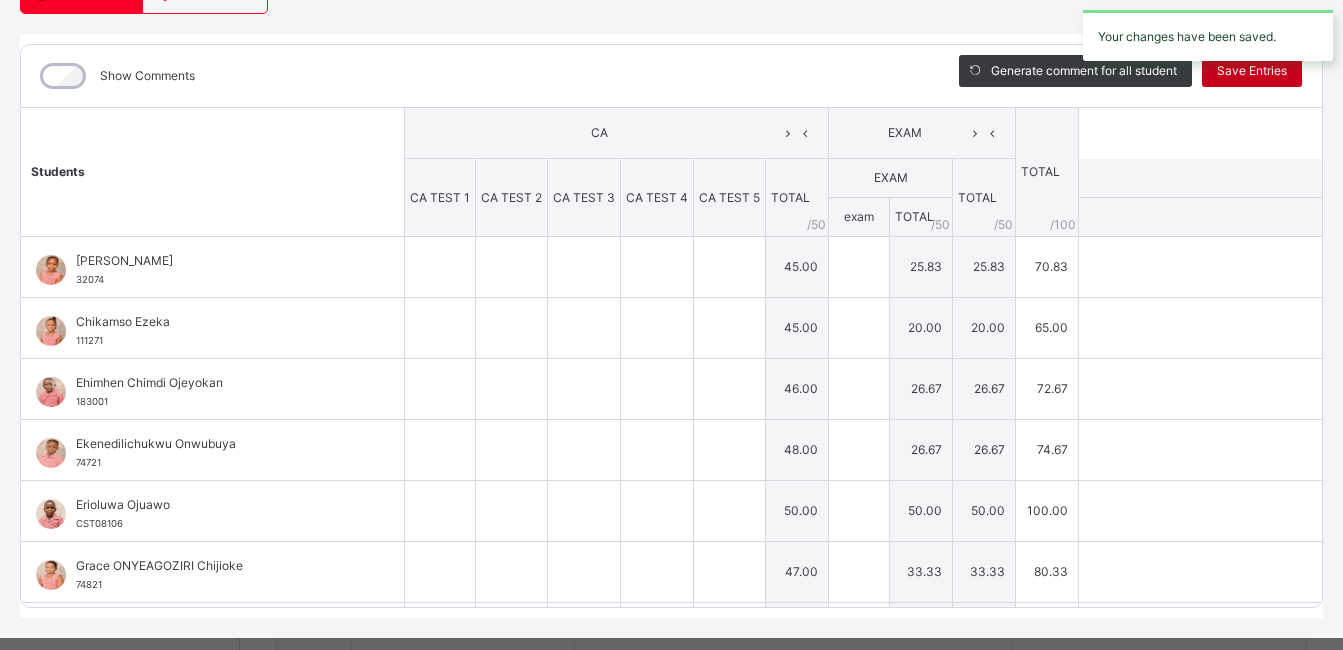 type on "*" 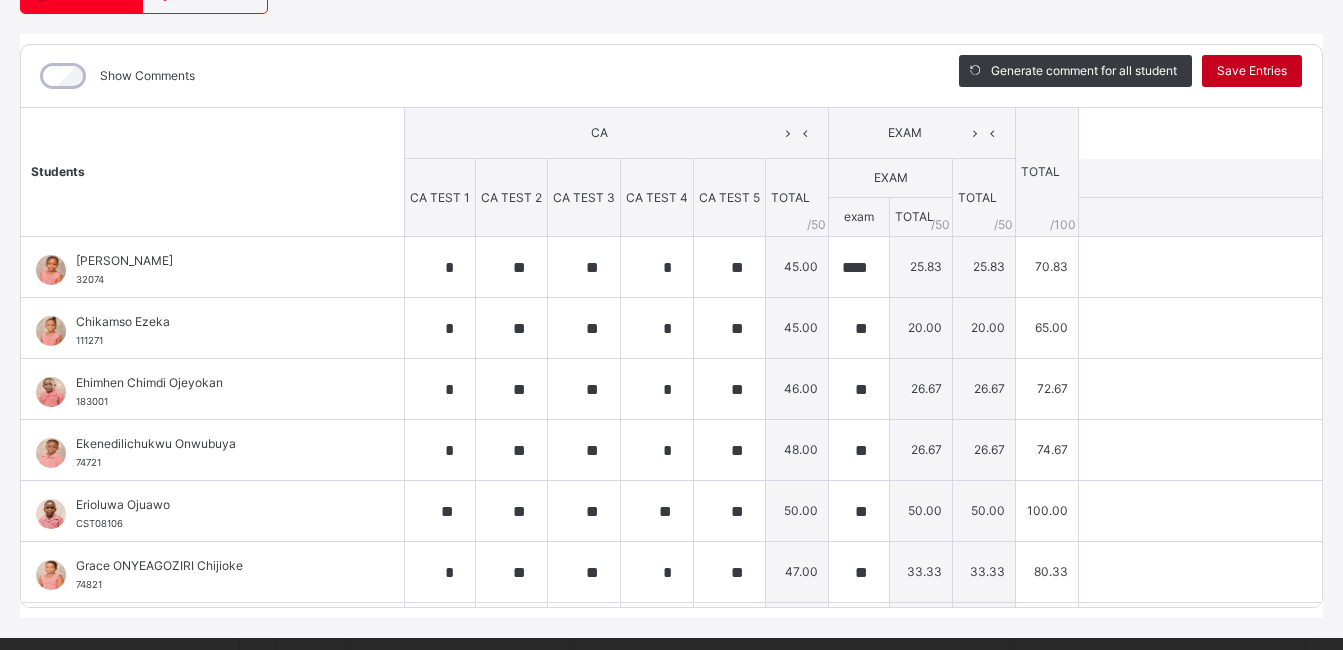 scroll, scrollTop: 276, scrollLeft: 0, axis: vertical 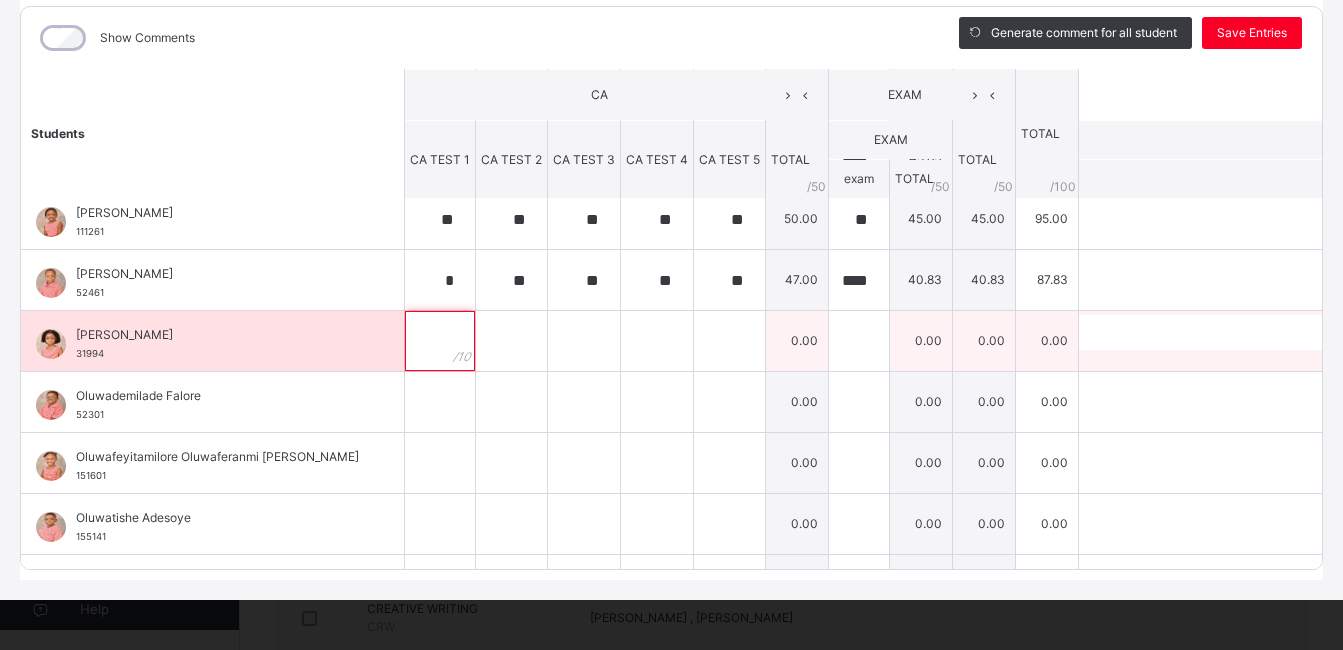 click at bounding box center (440, 341) 